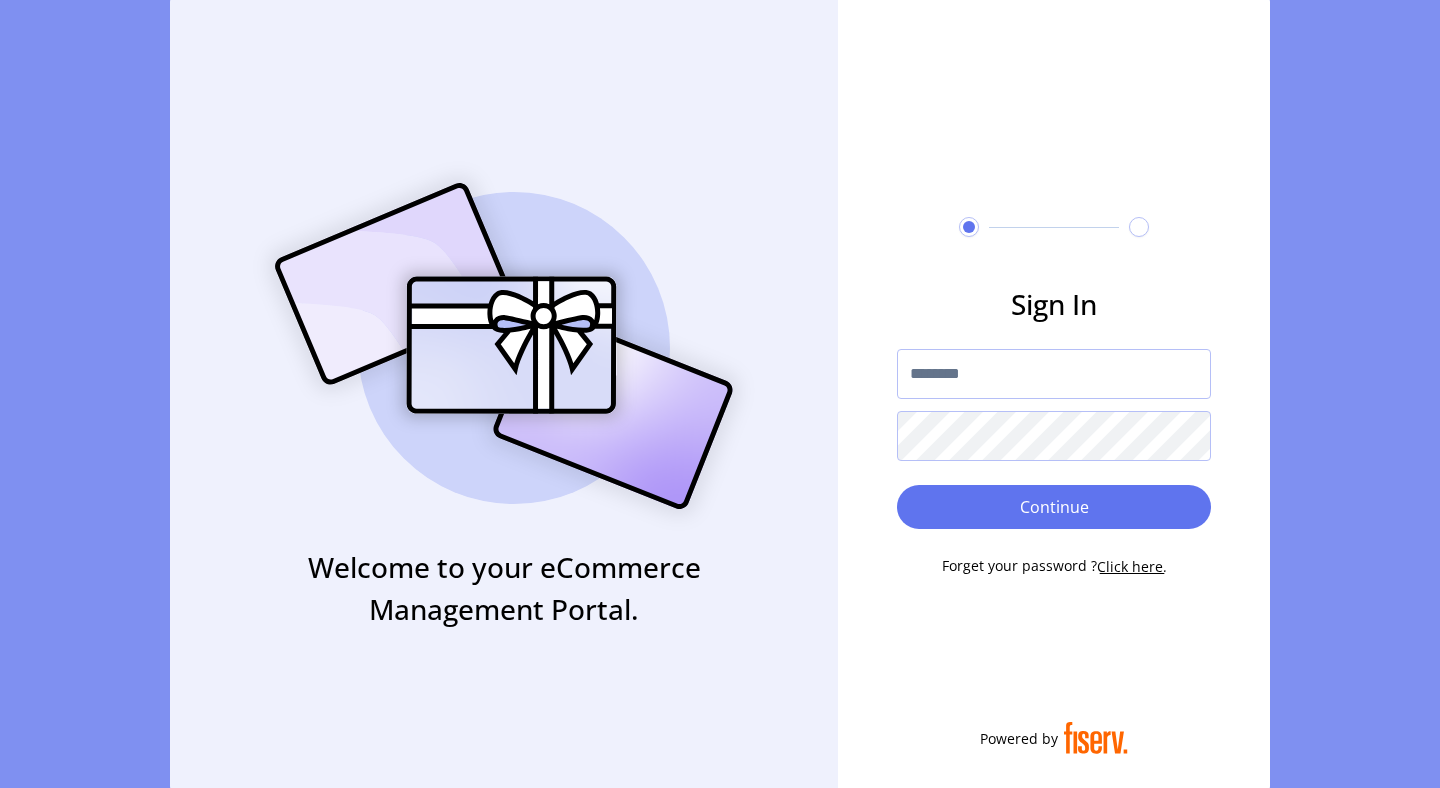 scroll, scrollTop: 0, scrollLeft: 0, axis: both 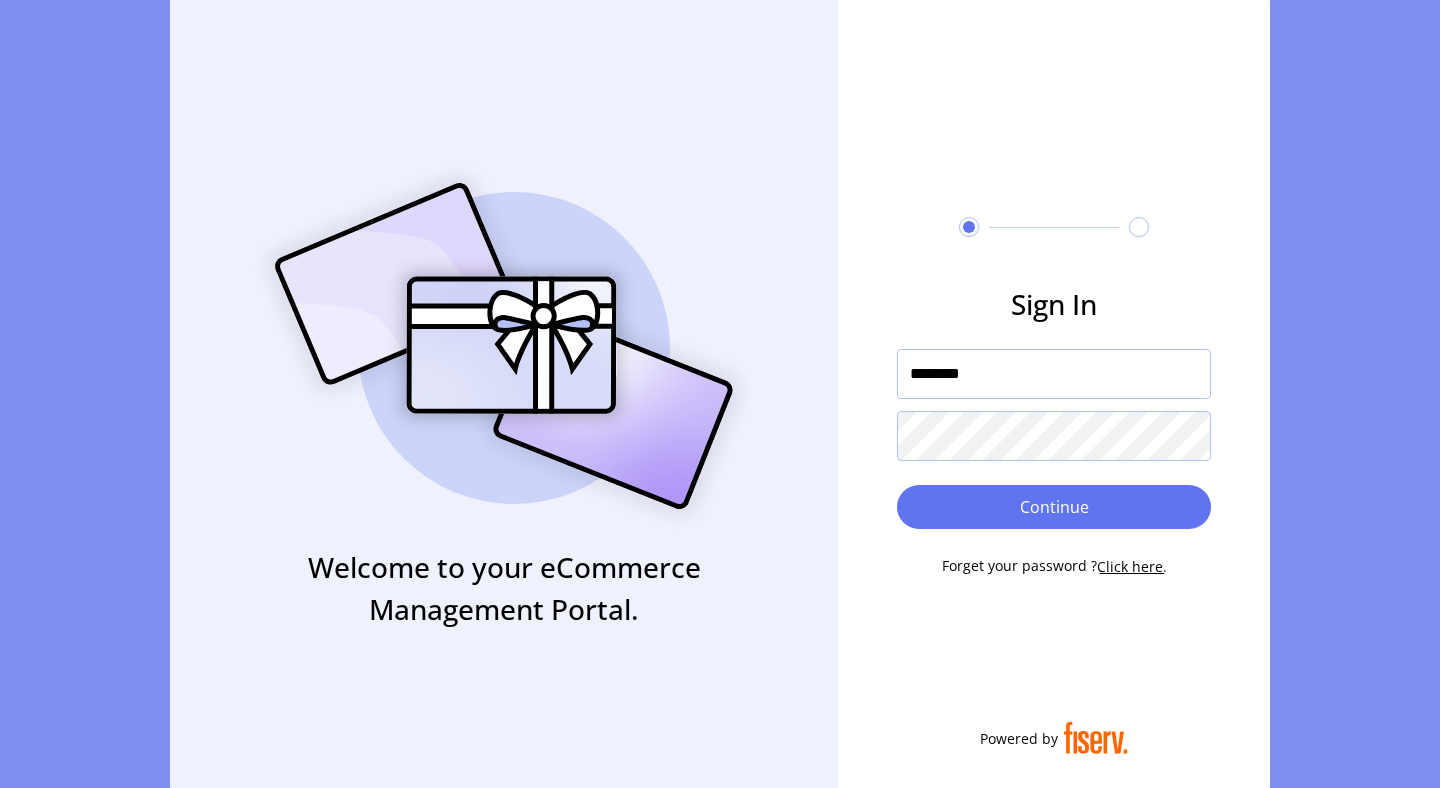 click on "********" at bounding box center (1054, 374) 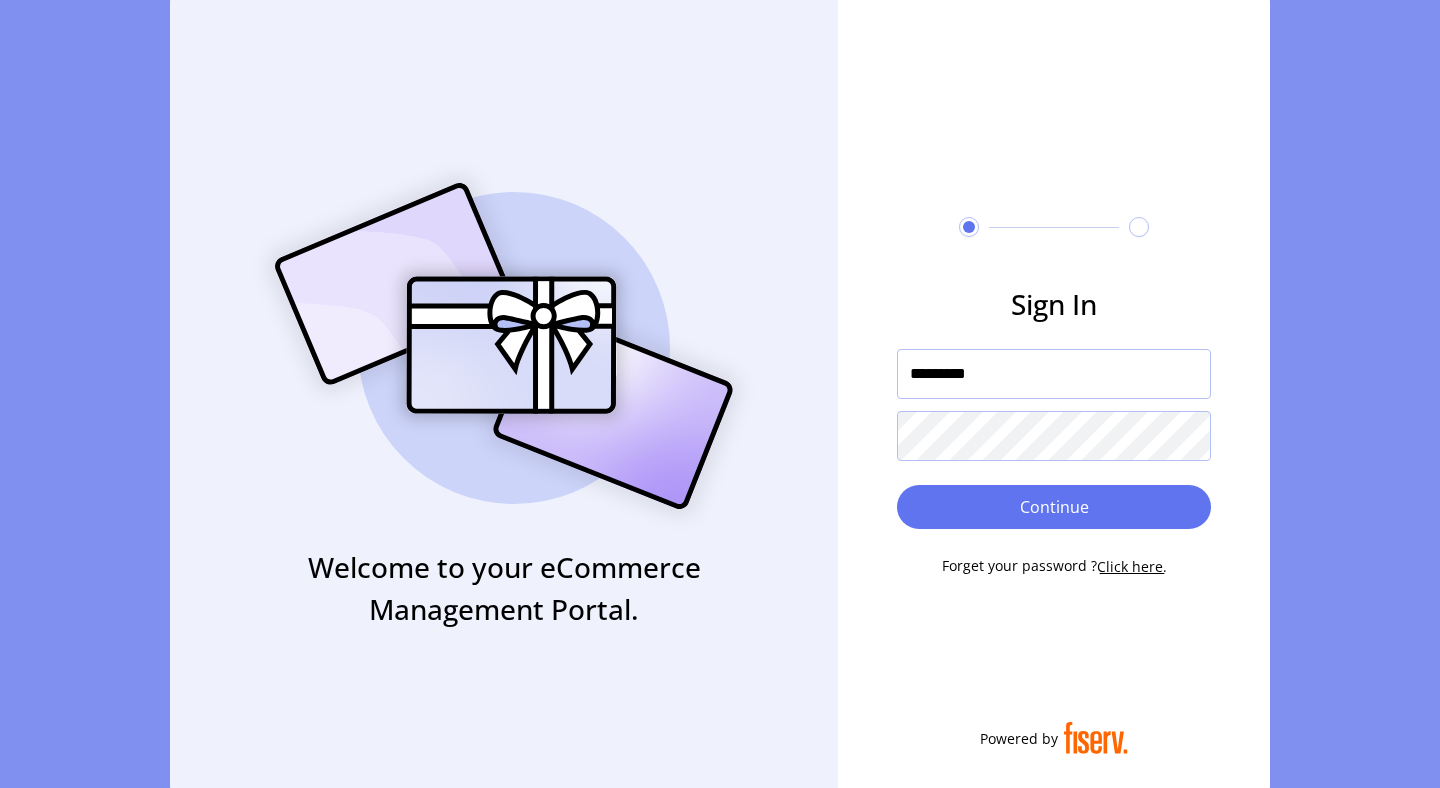 type on "*********" 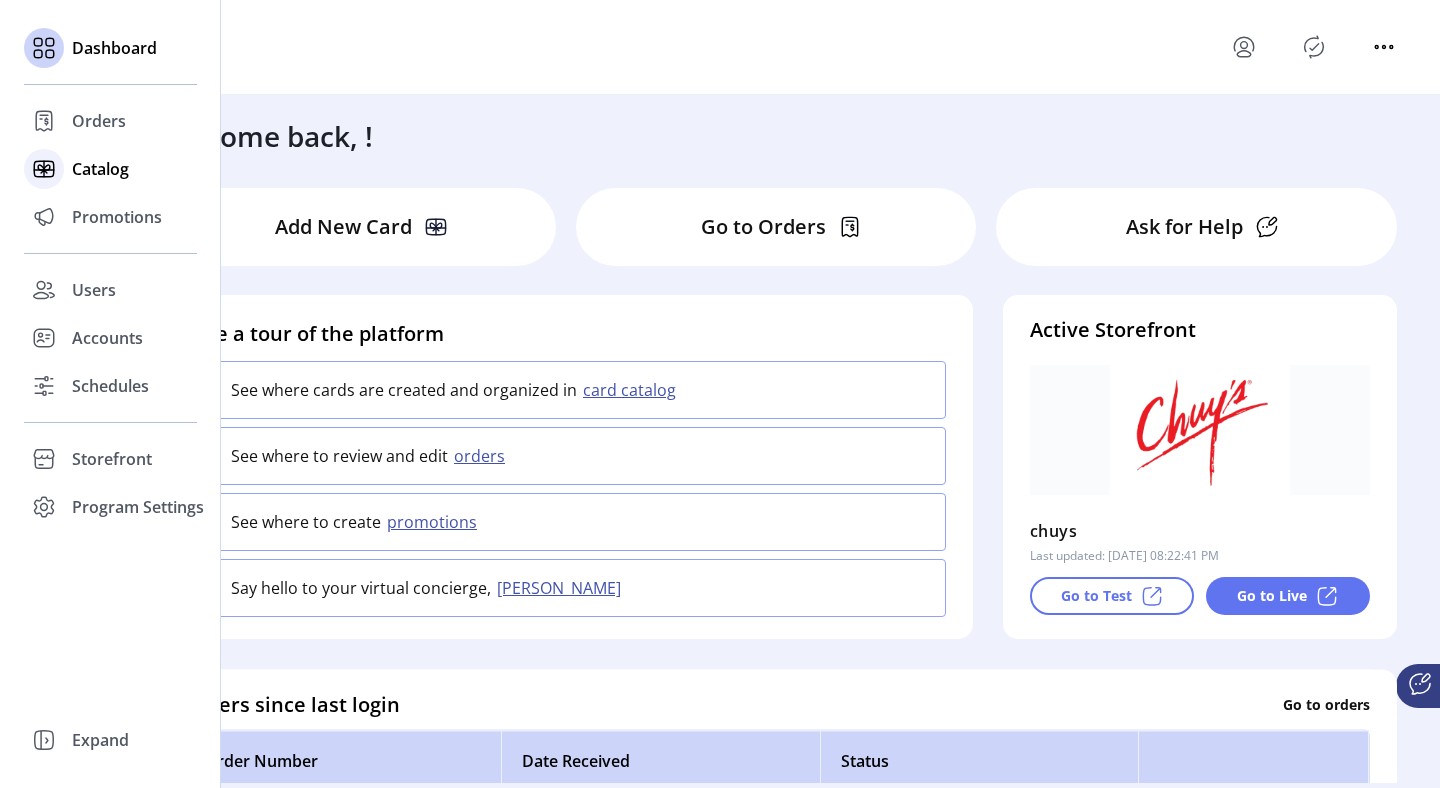 click on "Catalog" 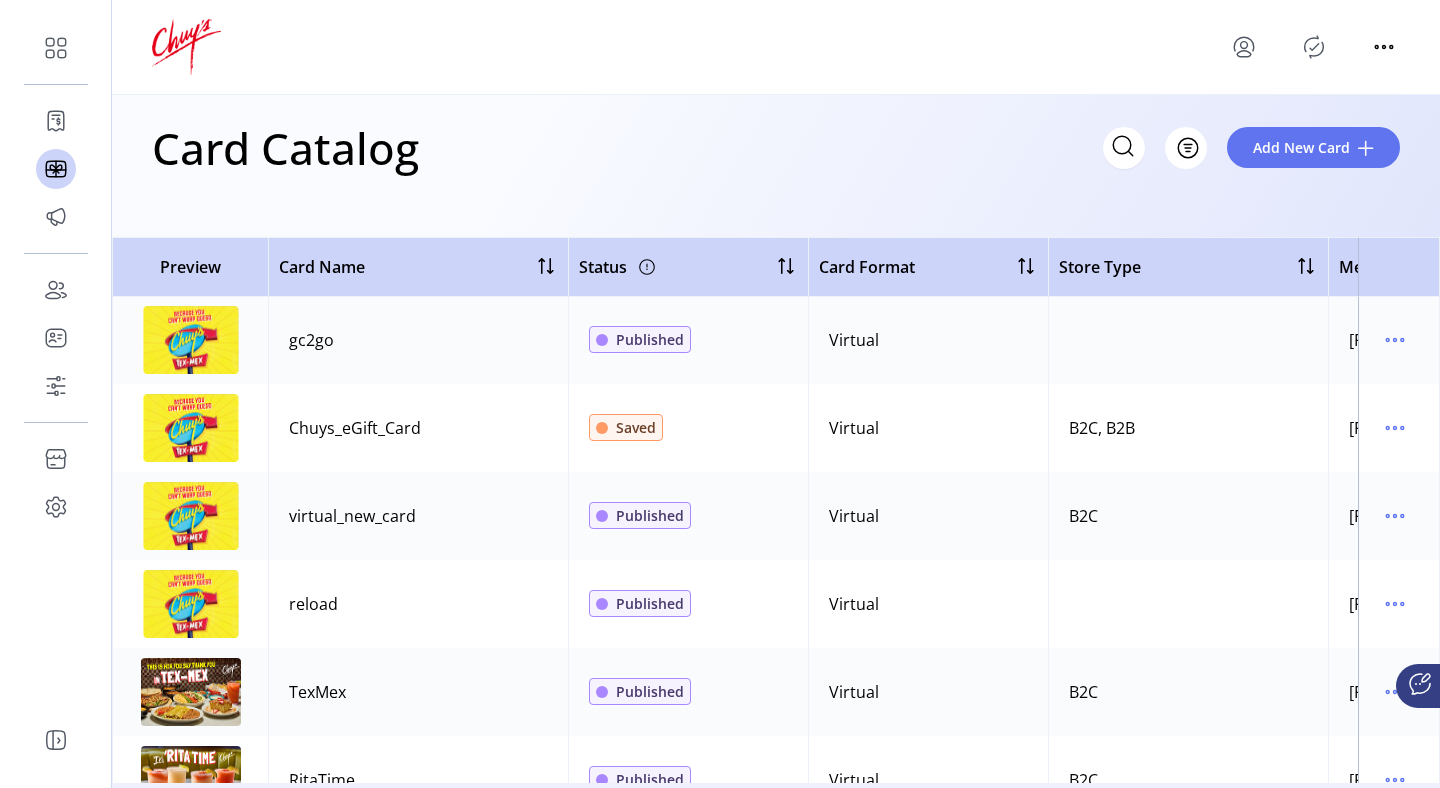 scroll, scrollTop: 103, scrollLeft: 0, axis: vertical 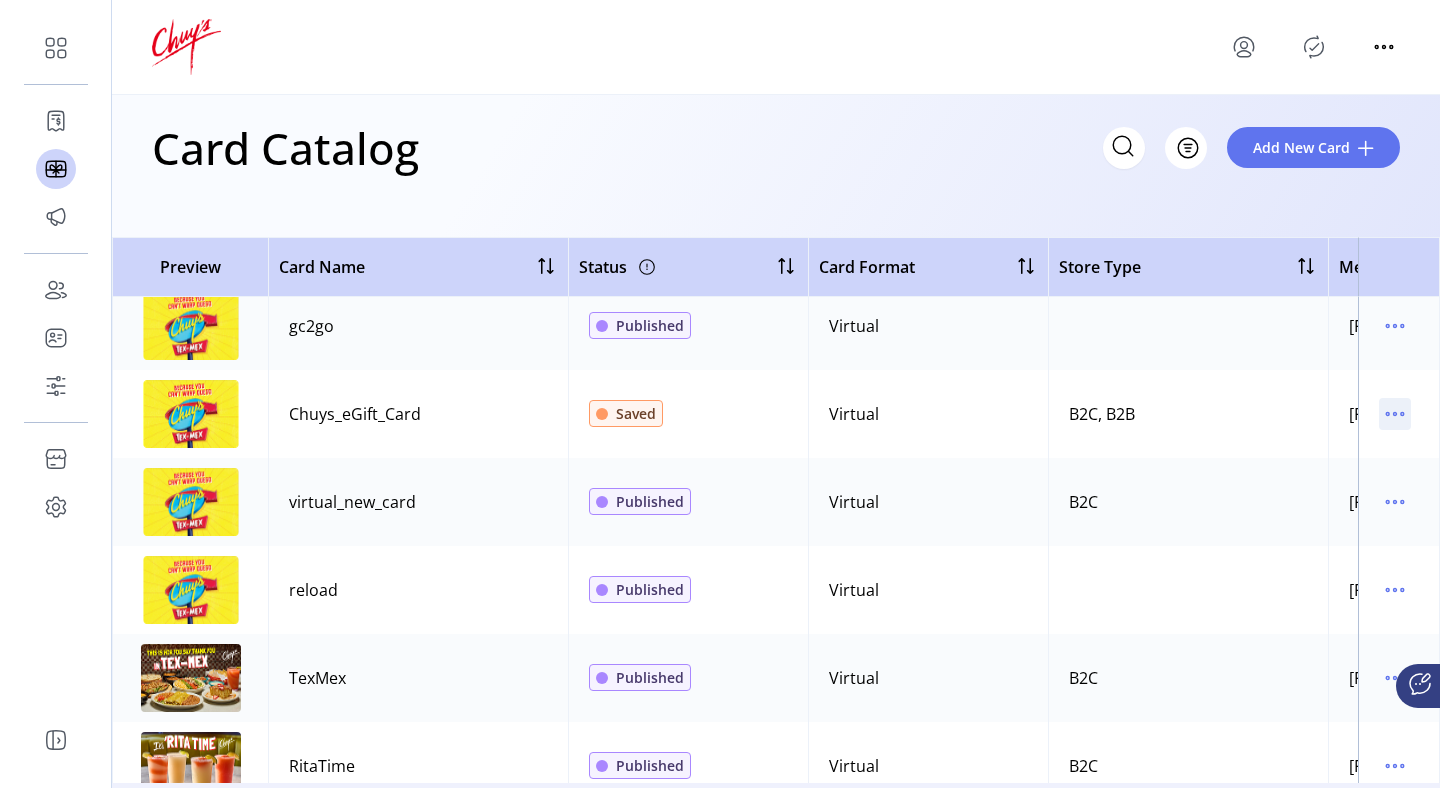 click 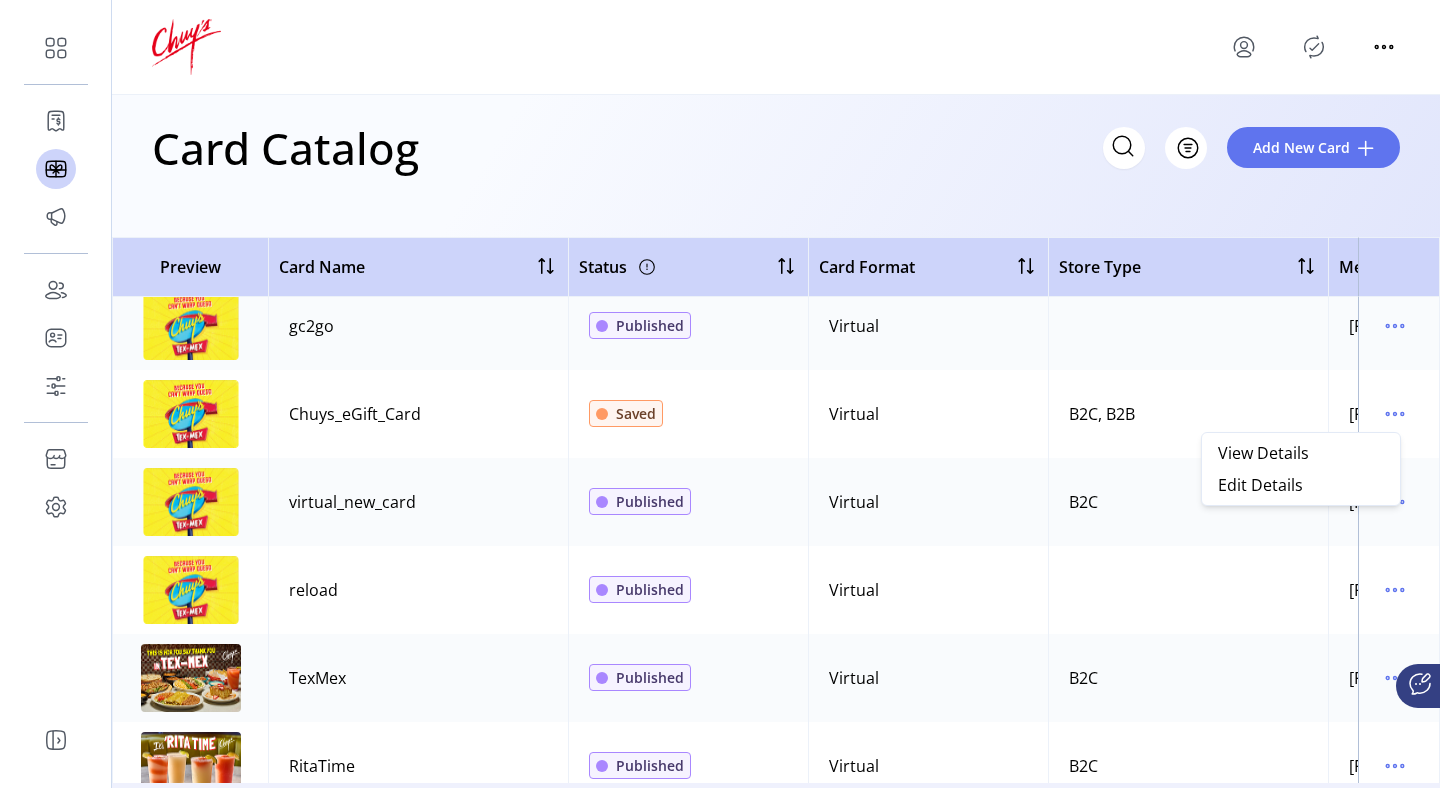 click on "B2C" 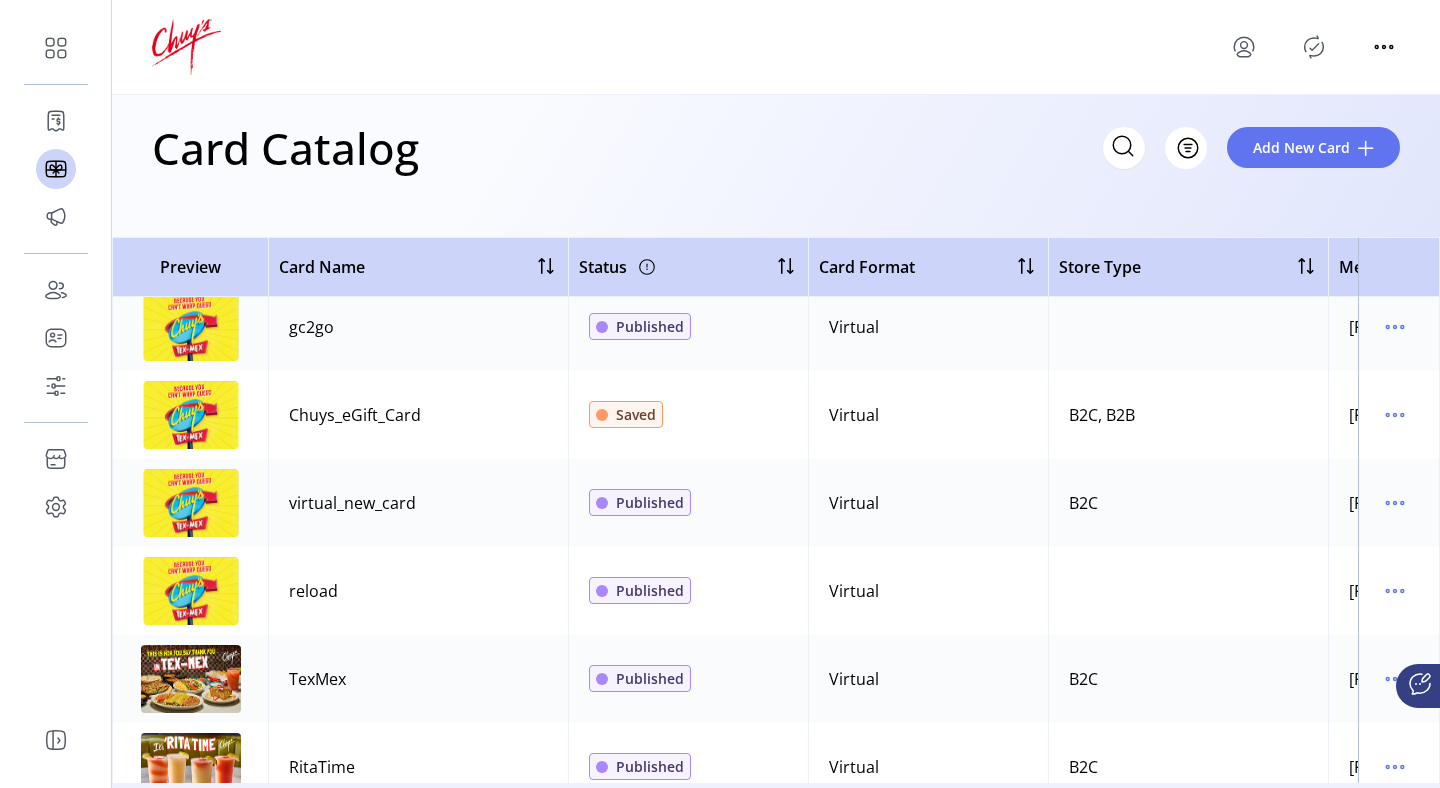 scroll, scrollTop: 0, scrollLeft: 0, axis: both 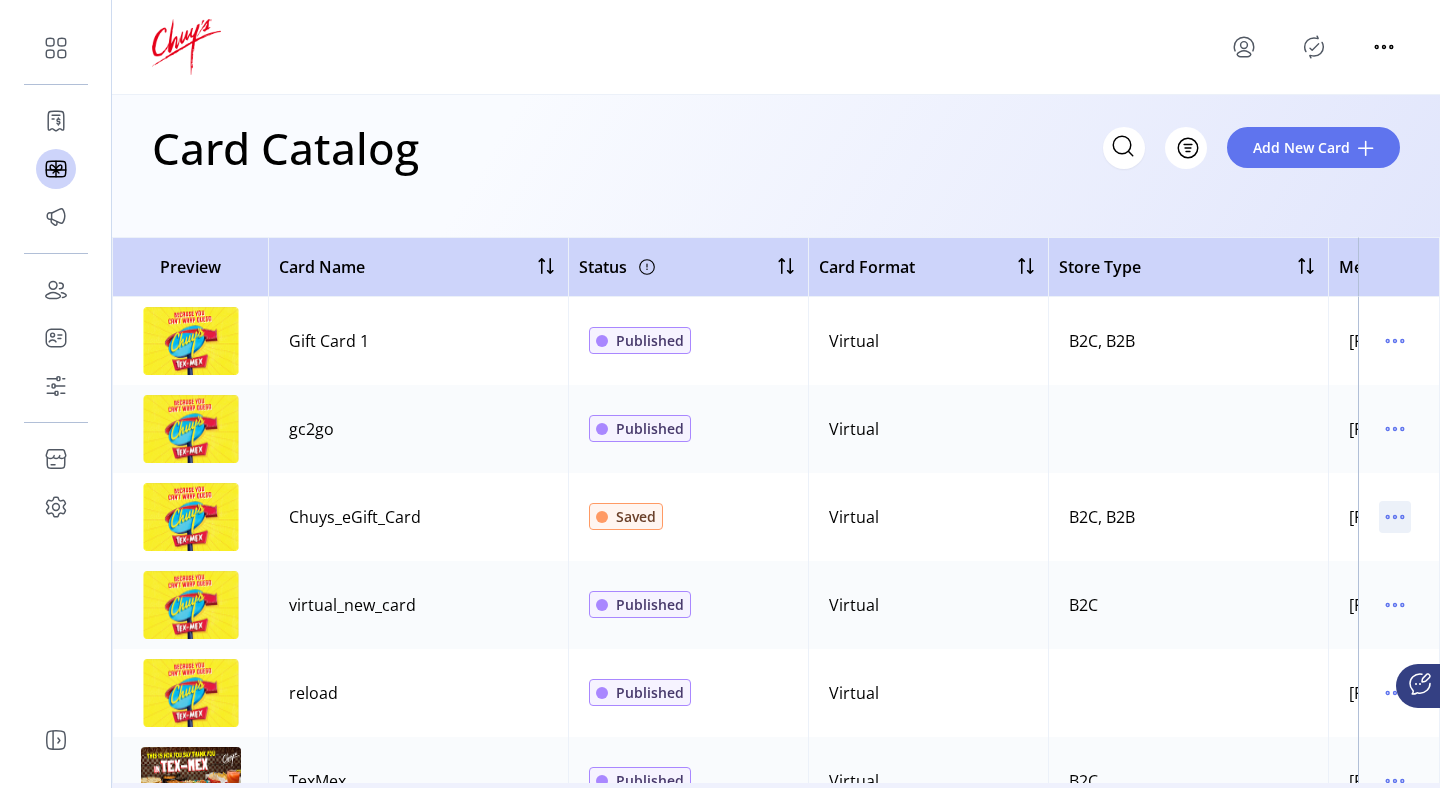 click 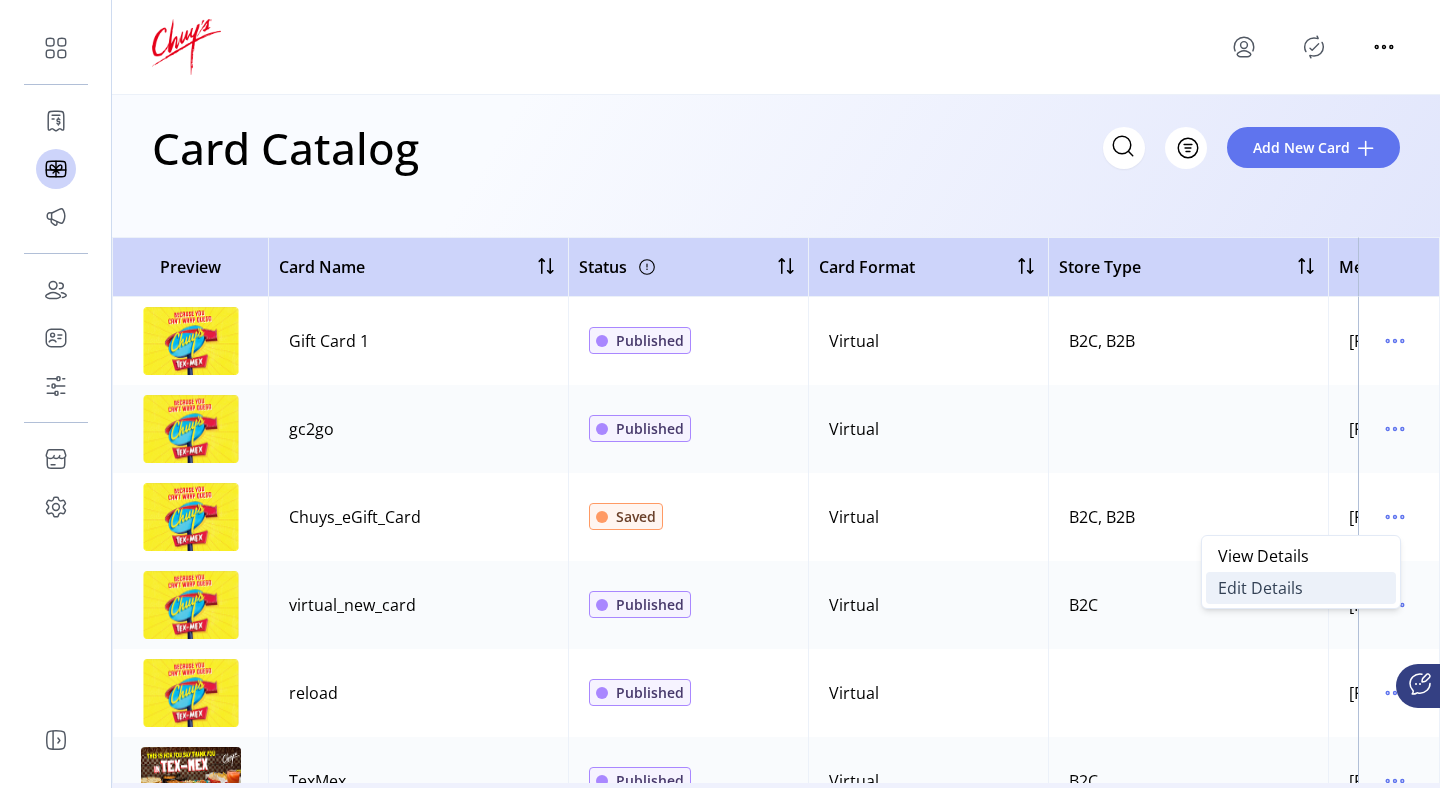 click on "Edit Details" at bounding box center [1260, 588] 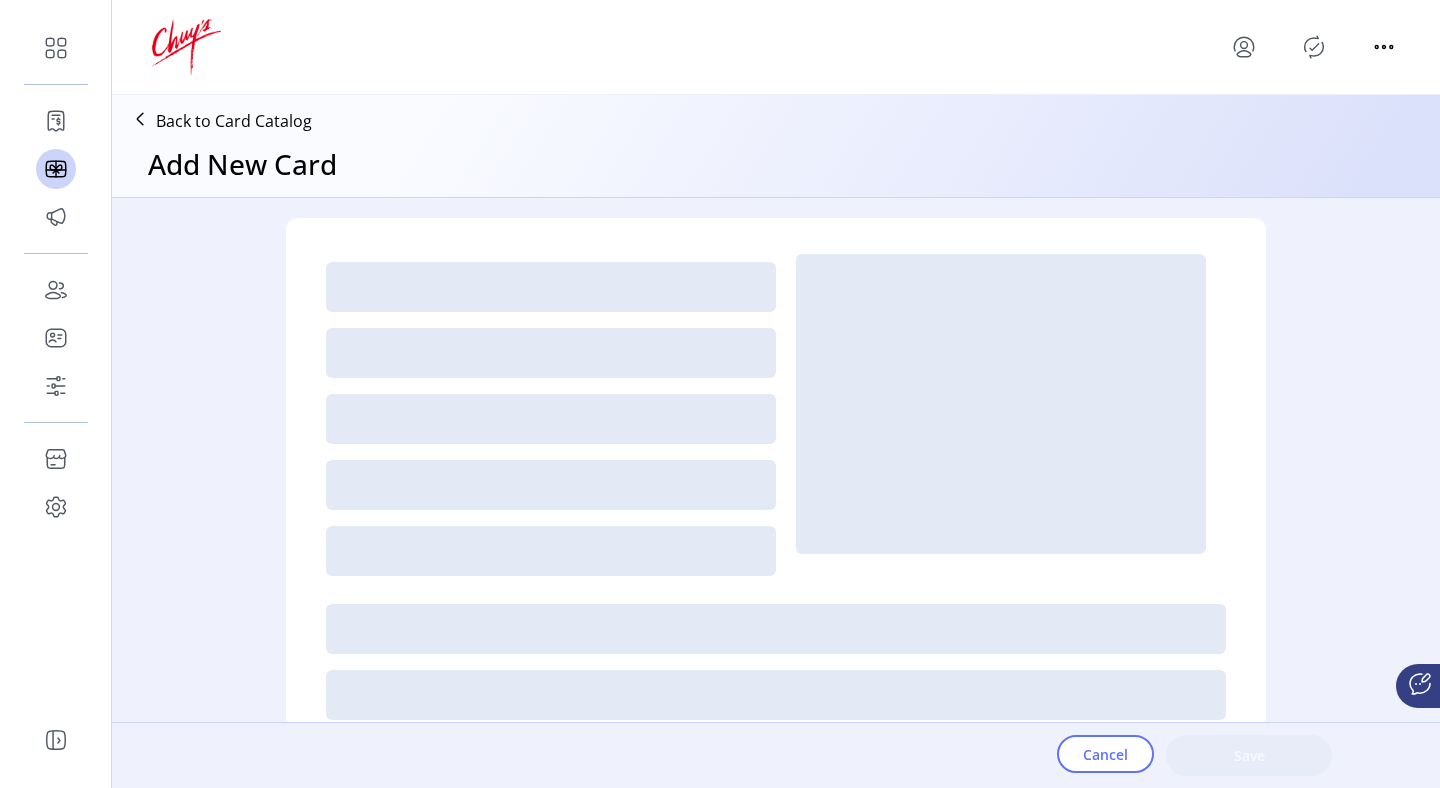 type on "**********" 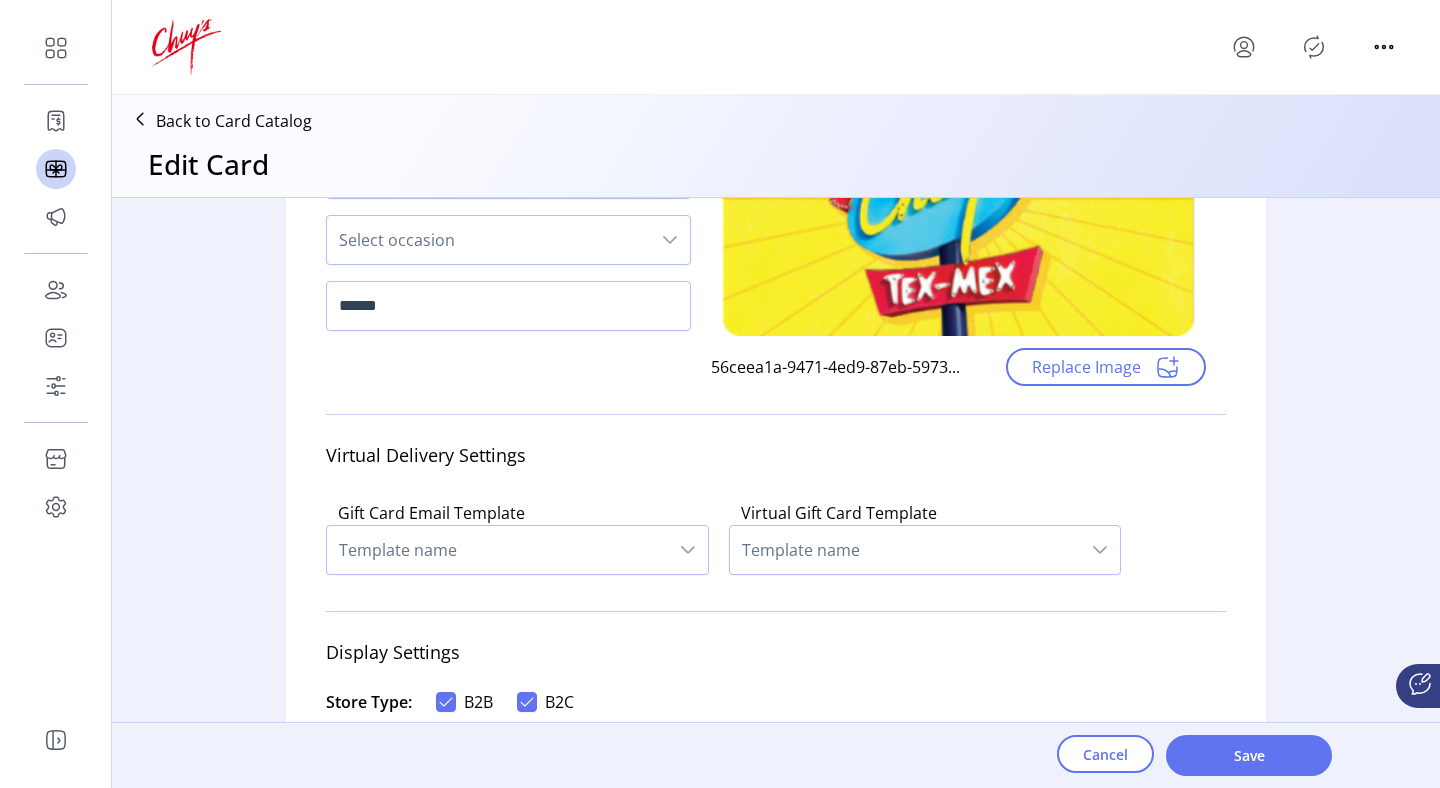 scroll, scrollTop: 0, scrollLeft: 0, axis: both 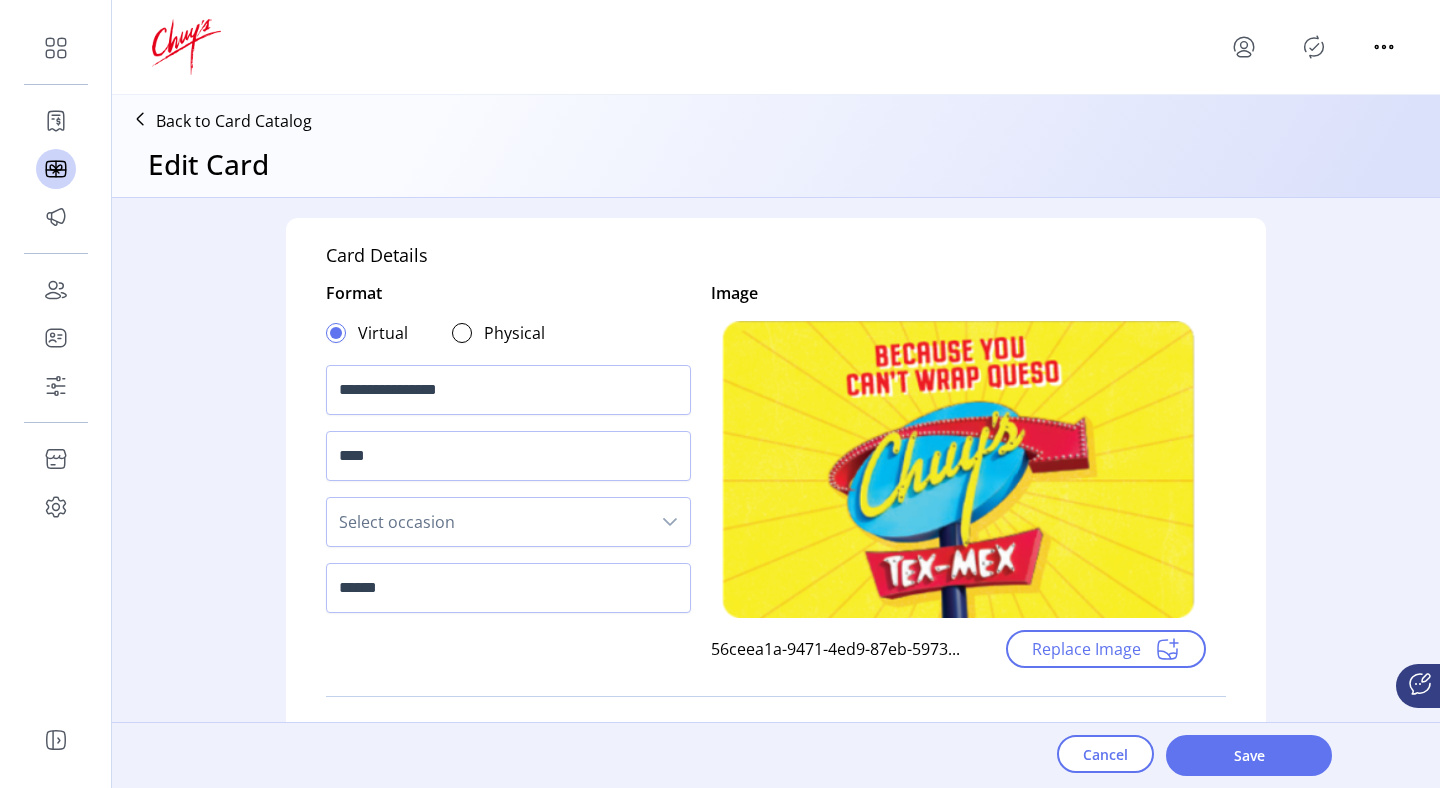 click on "Back to Card Catalog" 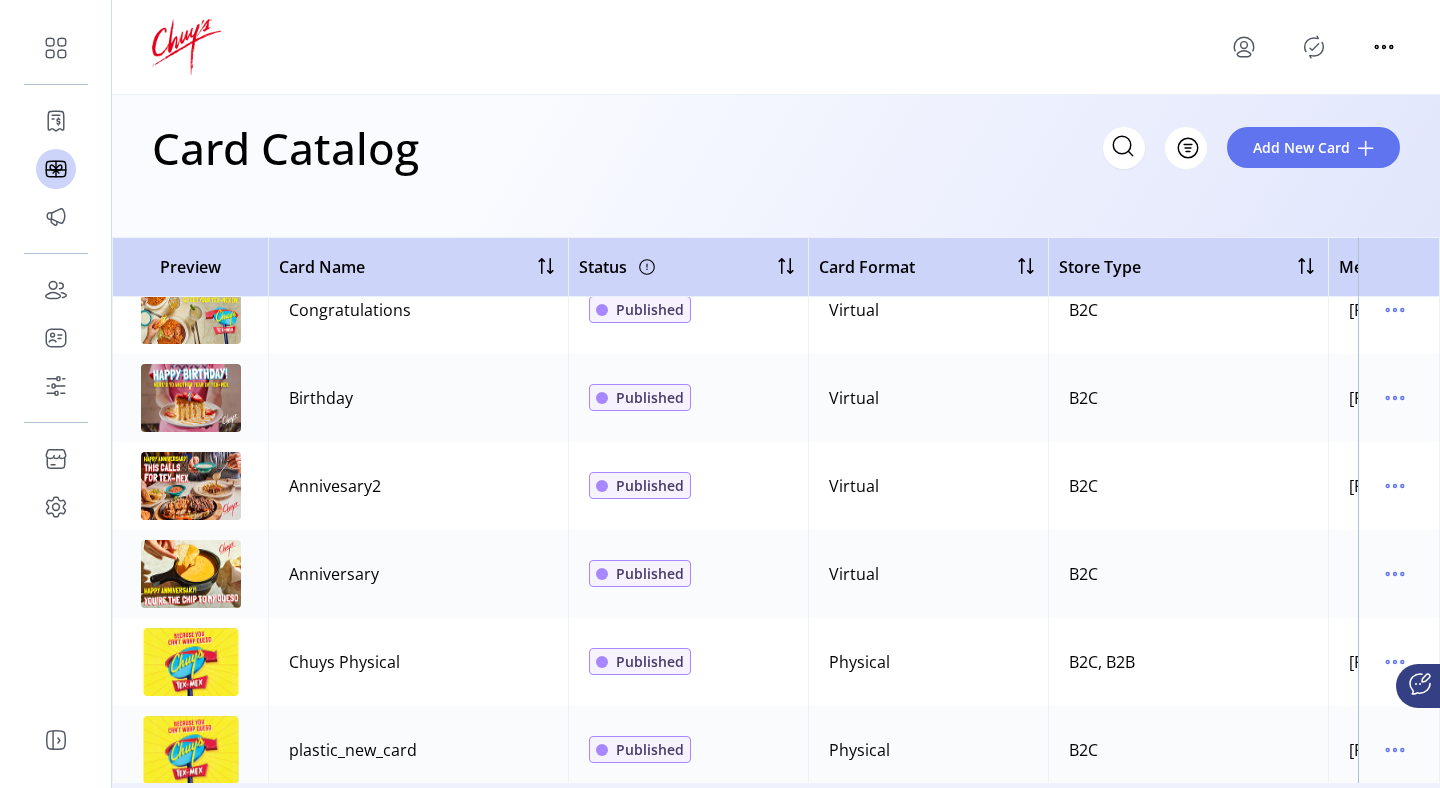scroll, scrollTop: 0, scrollLeft: 0, axis: both 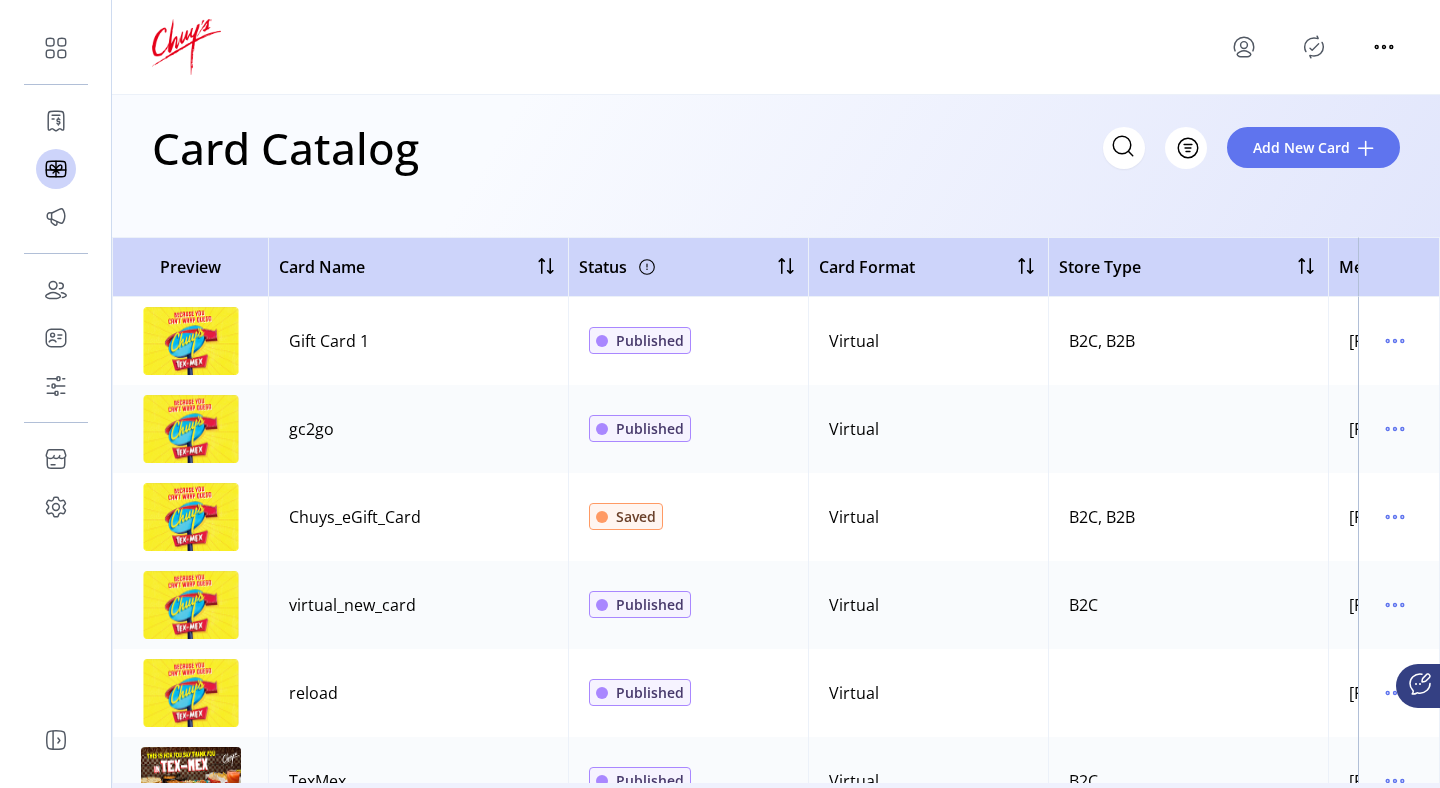 click 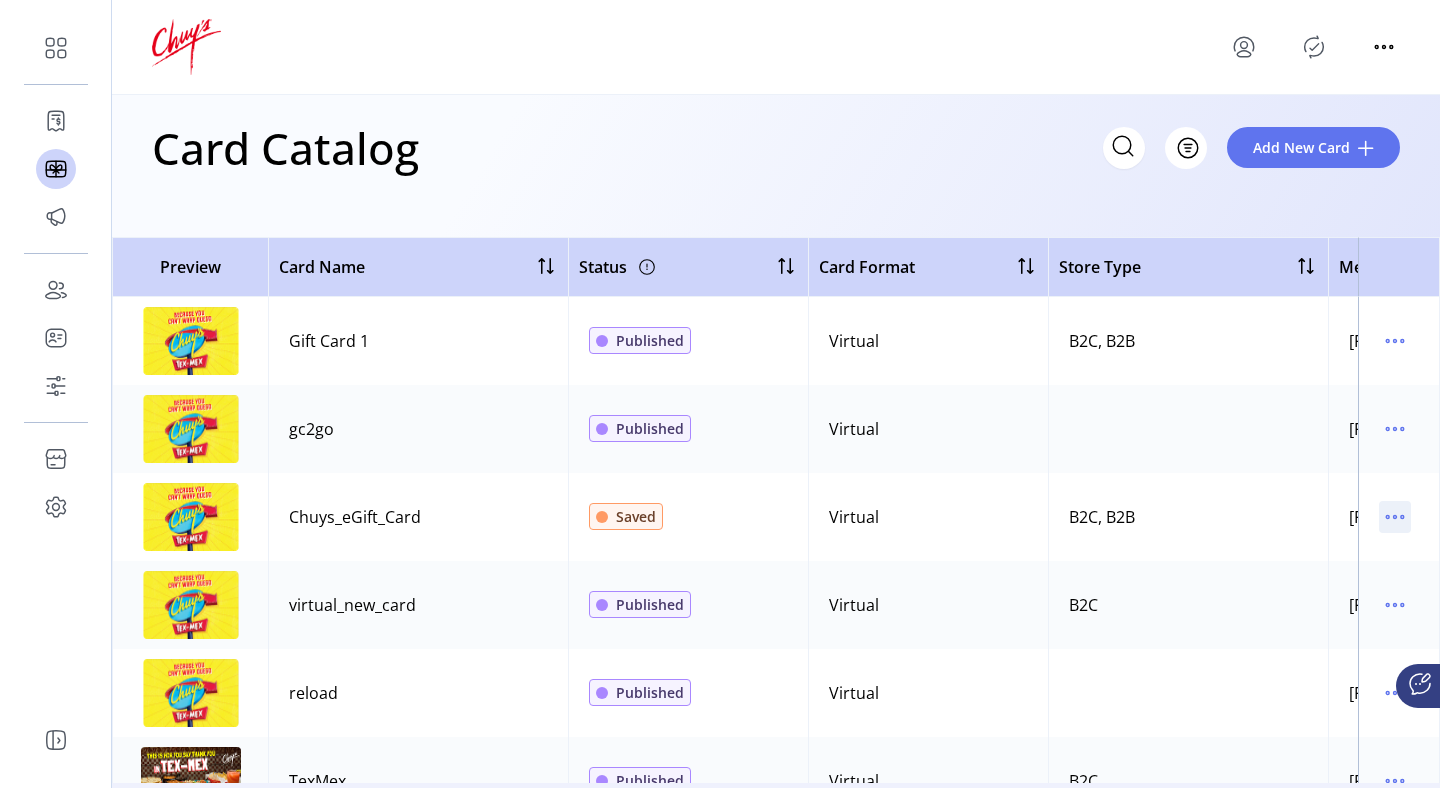 click 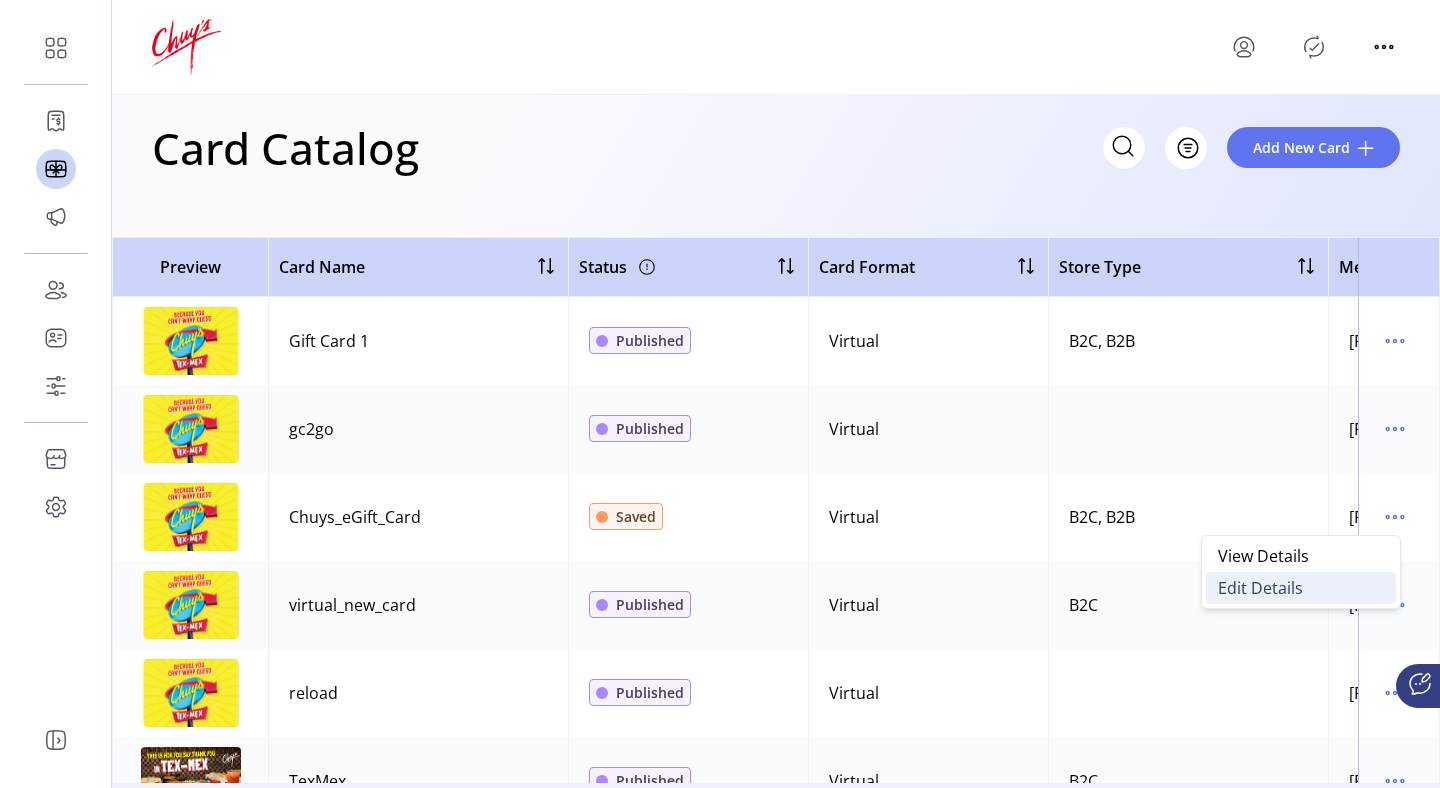 click on "Edit Details" at bounding box center [1301, 588] 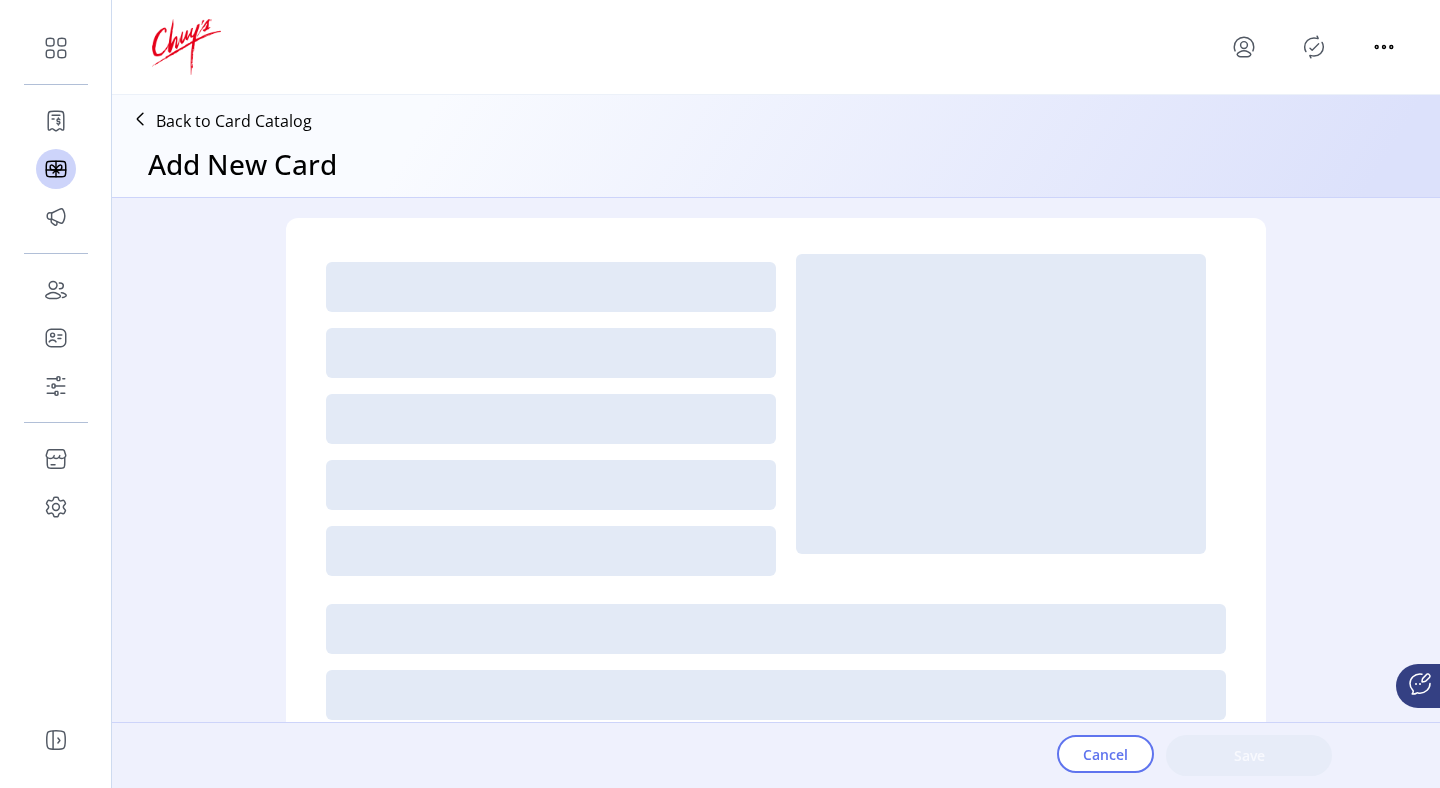 type on "**********" 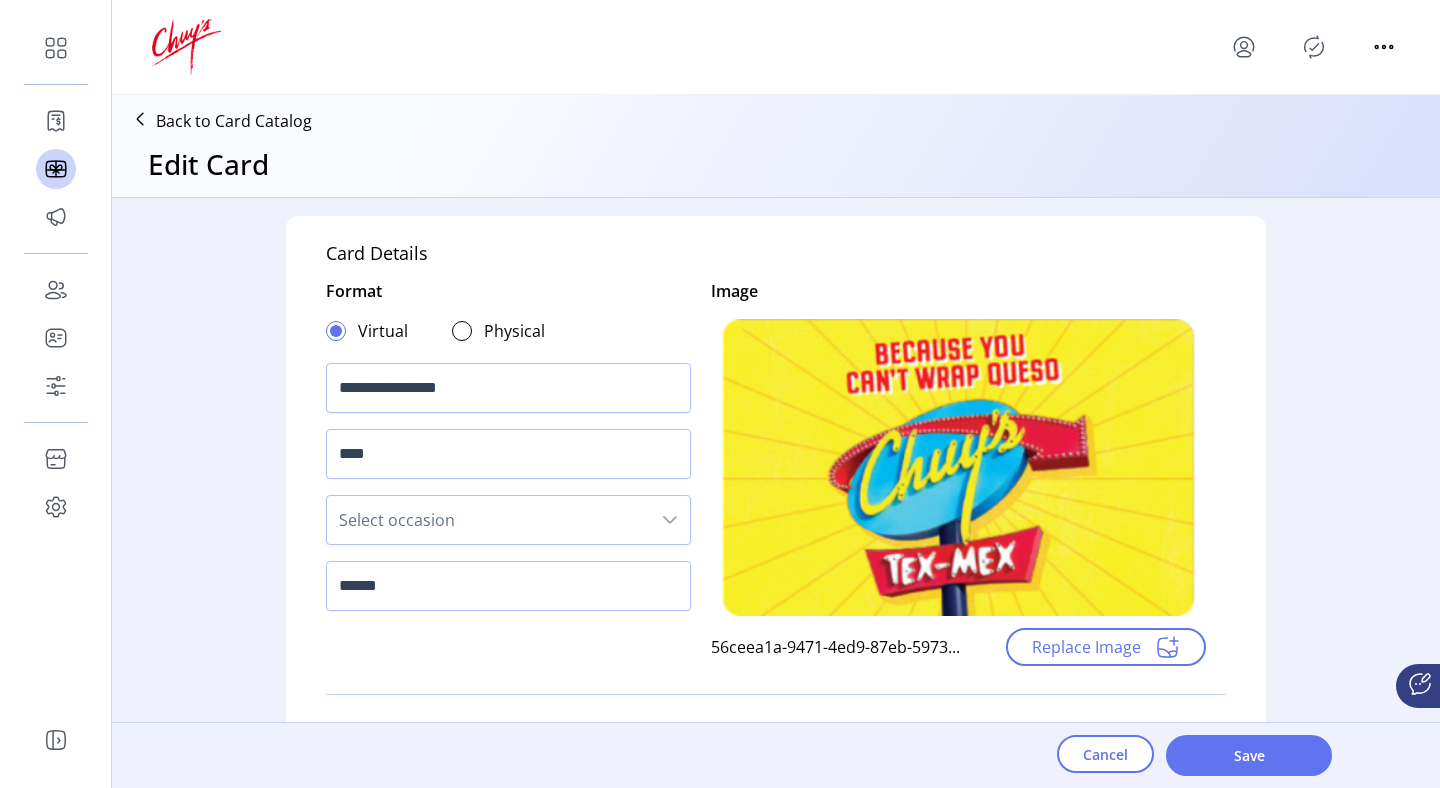 scroll, scrollTop: 0, scrollLeft: 0, axis: both 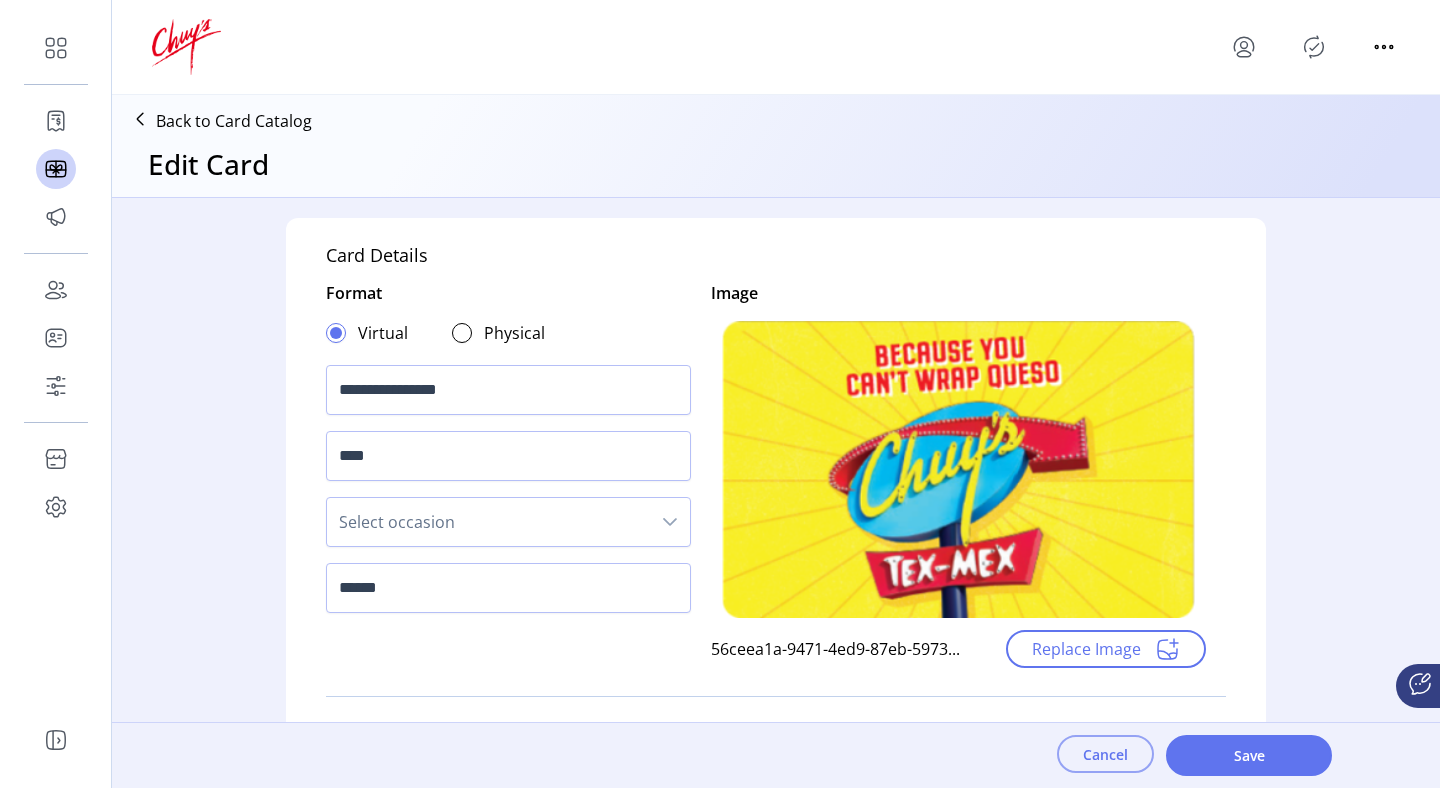 click on "Cancel" 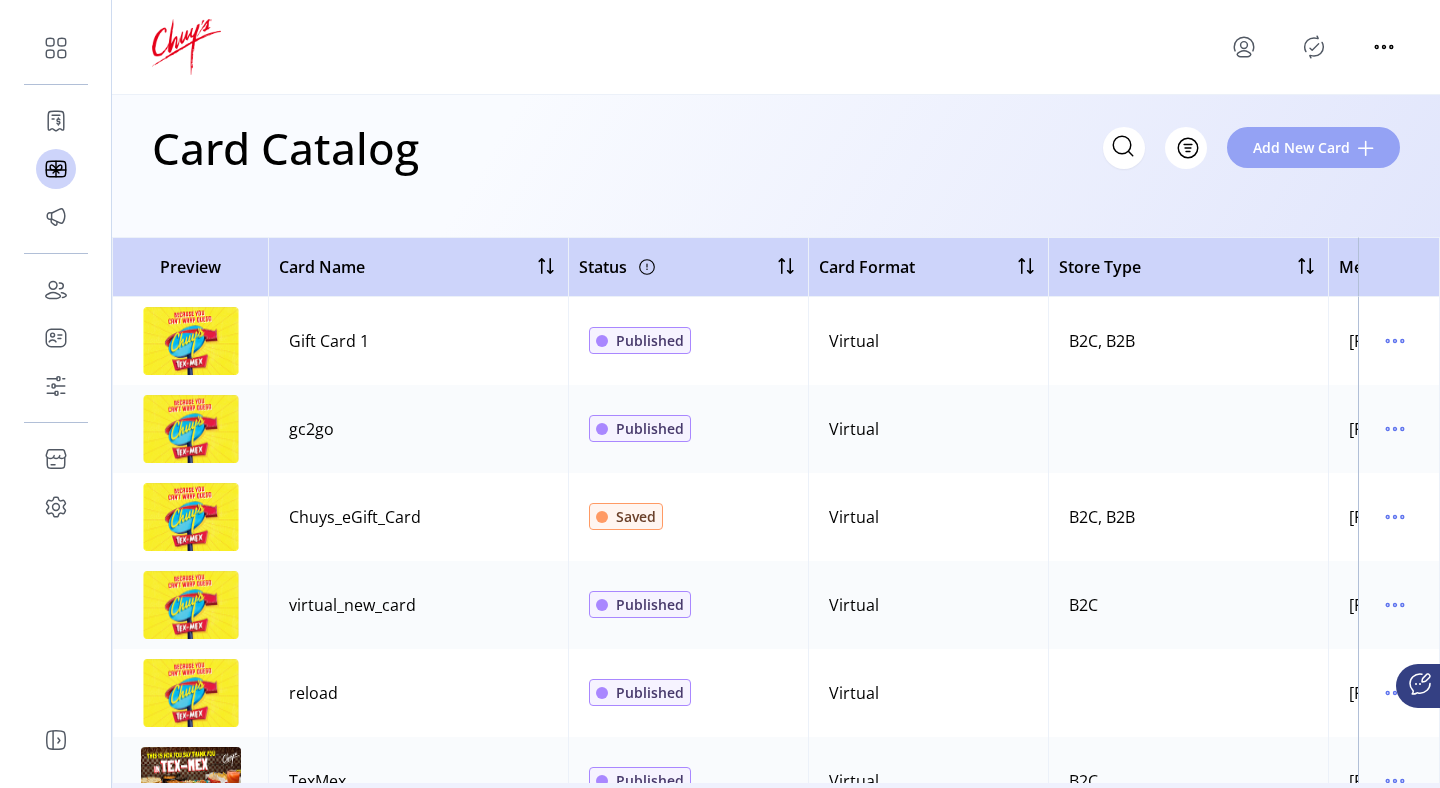 click on "Add New Card" 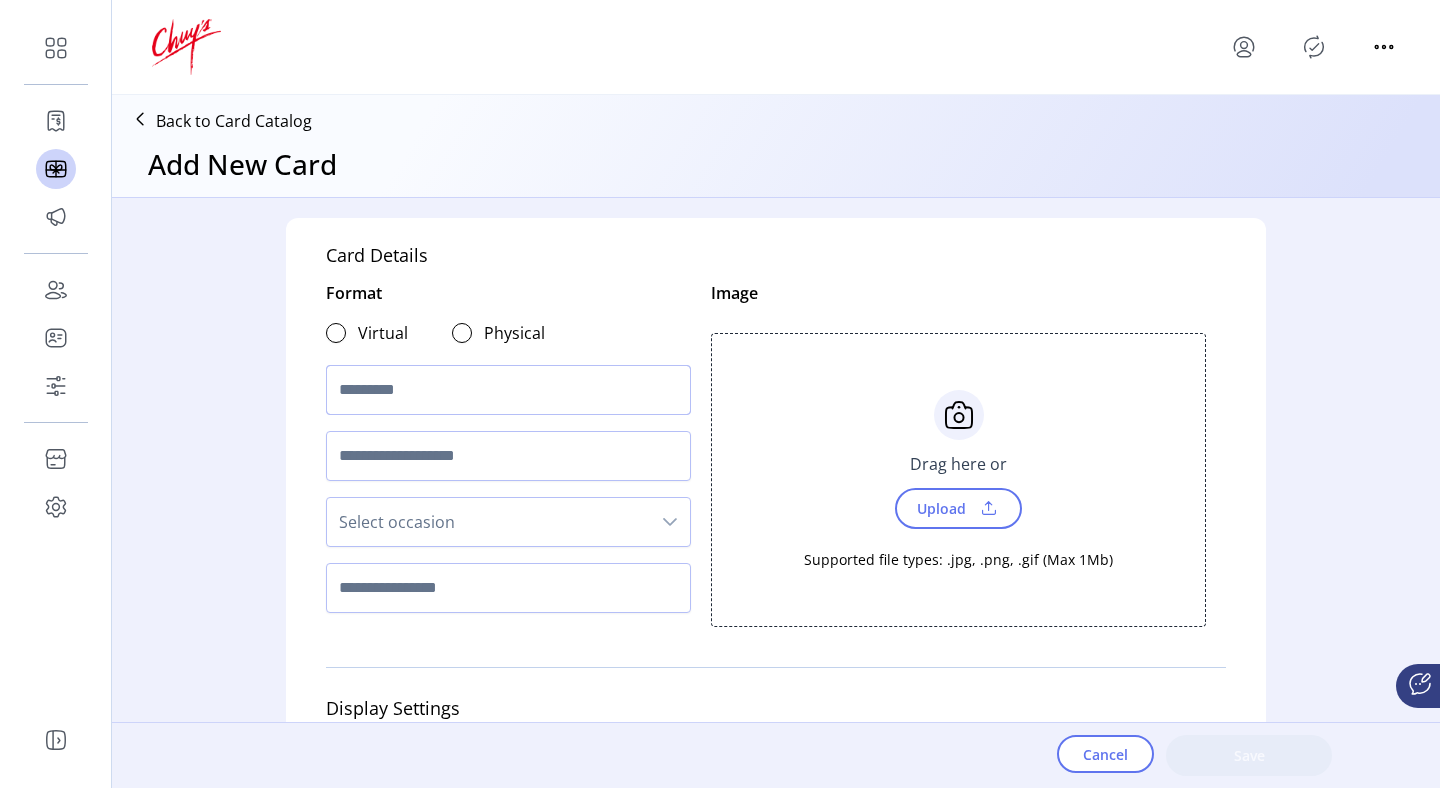 click 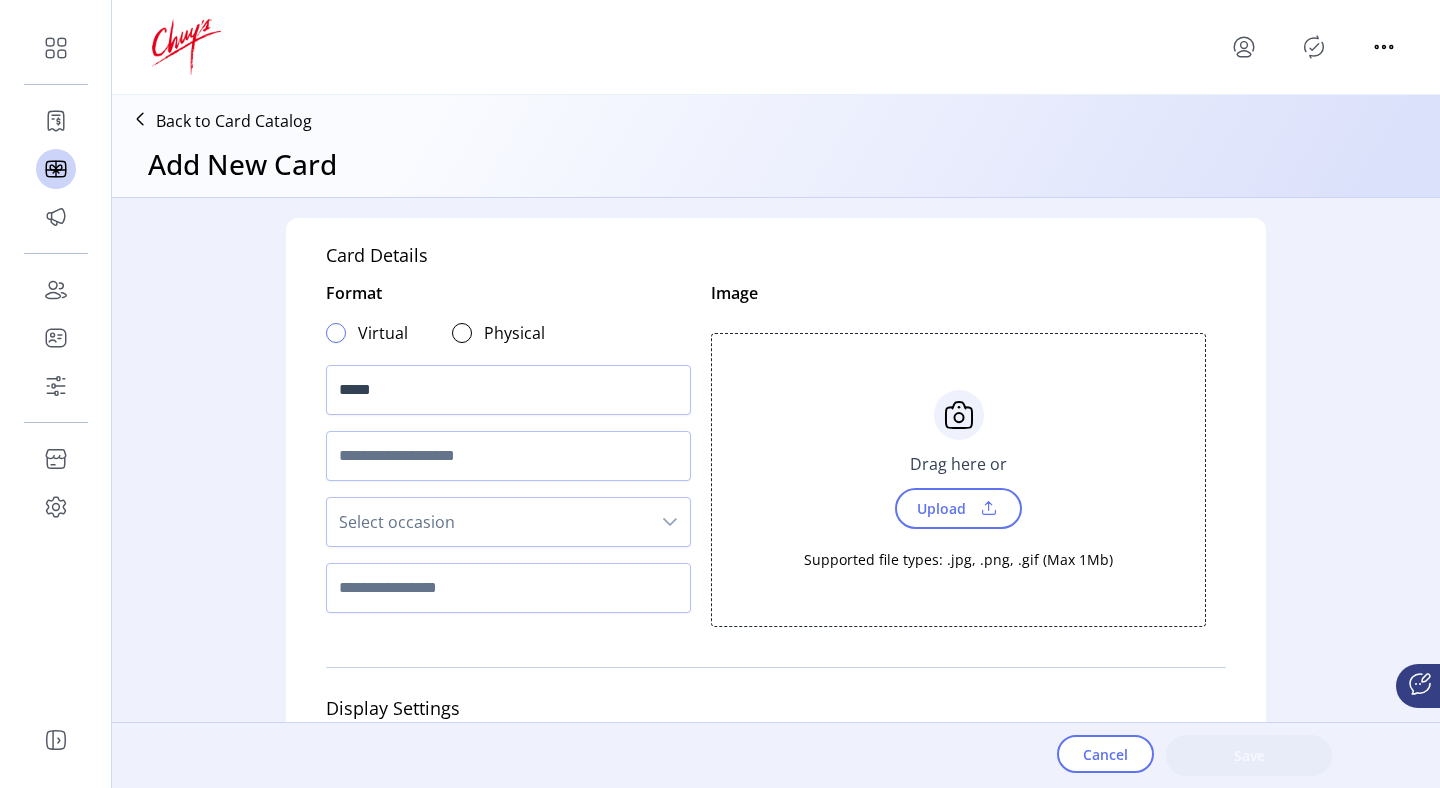 click 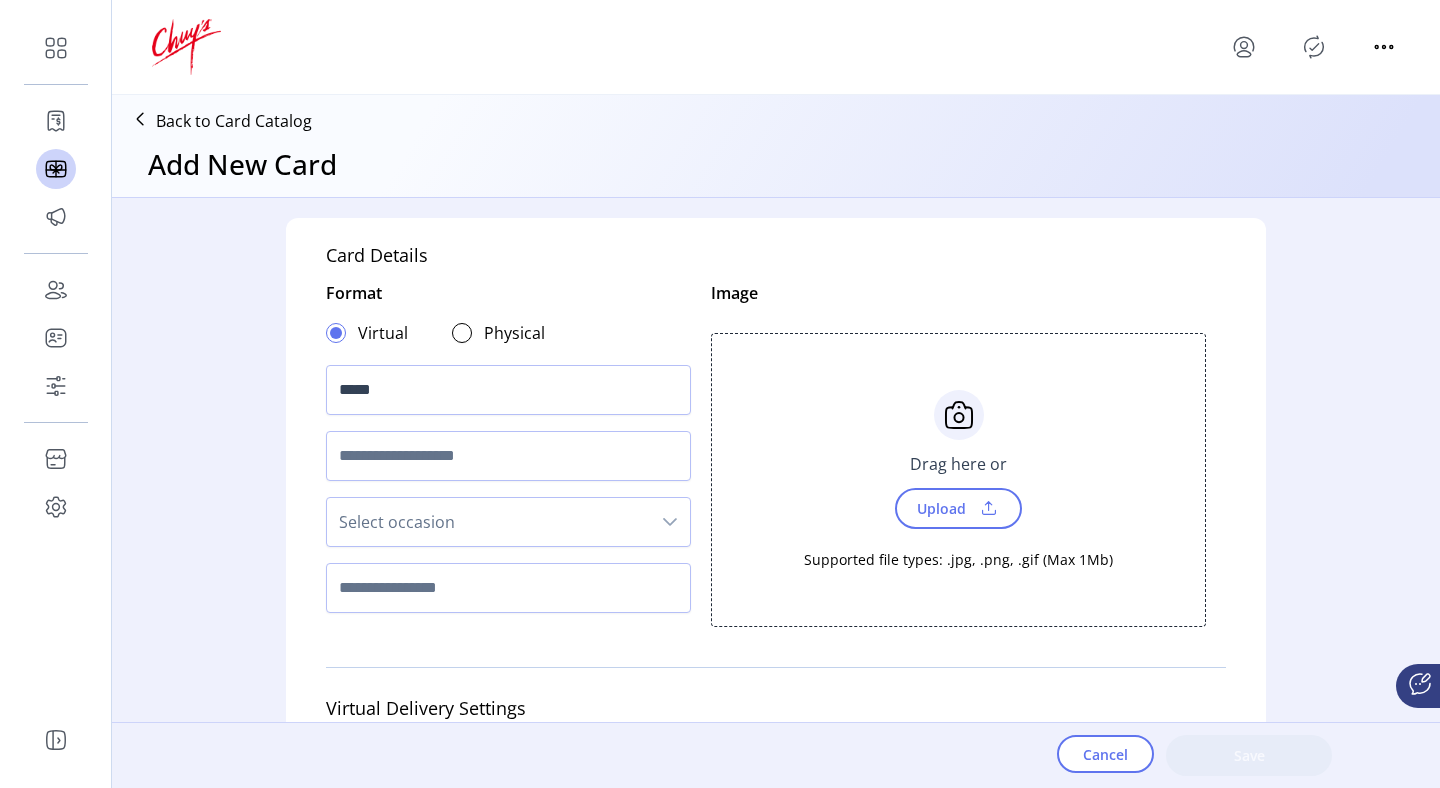 scroll, scrollTop: 12, scrollLeft: 7, axis: both 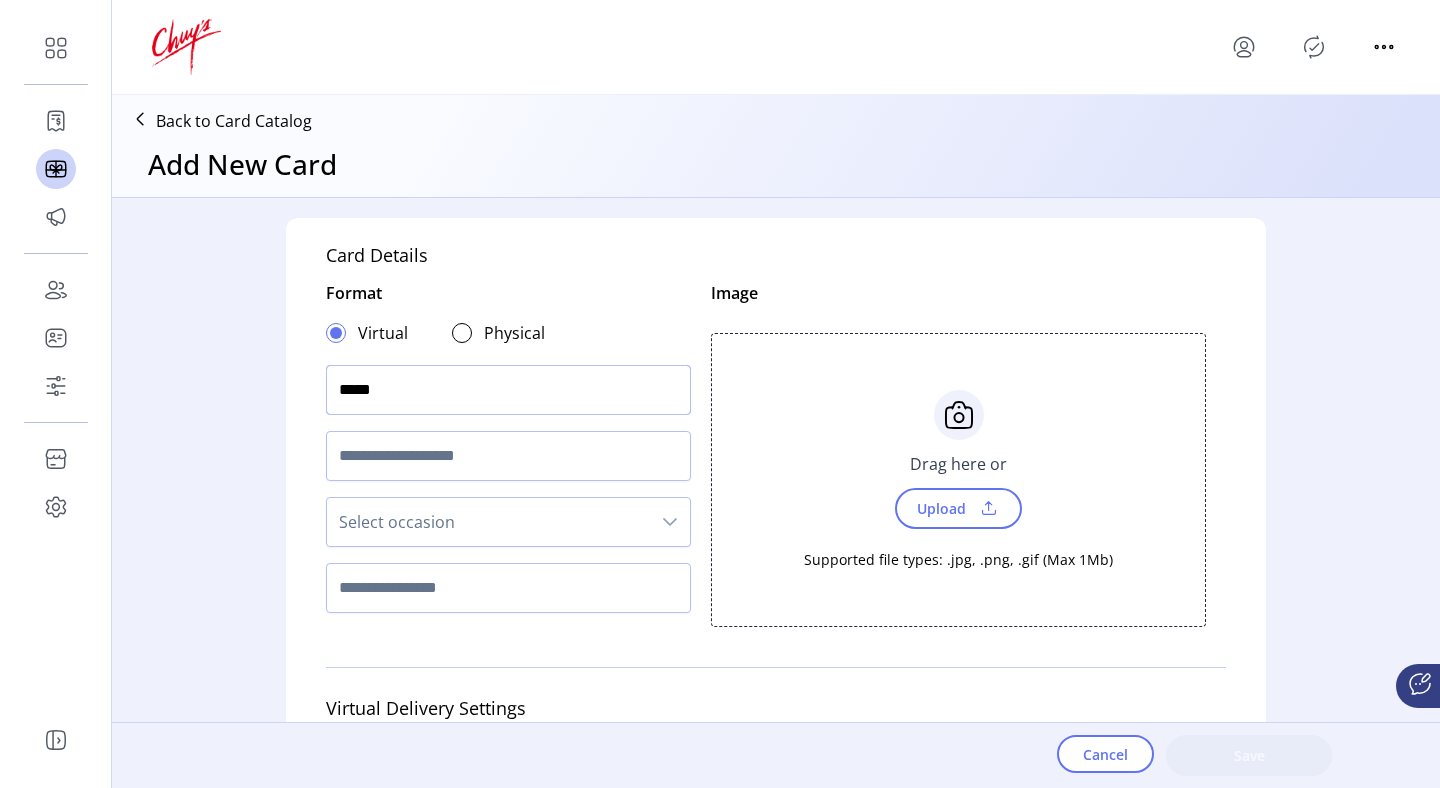 click on "*****" 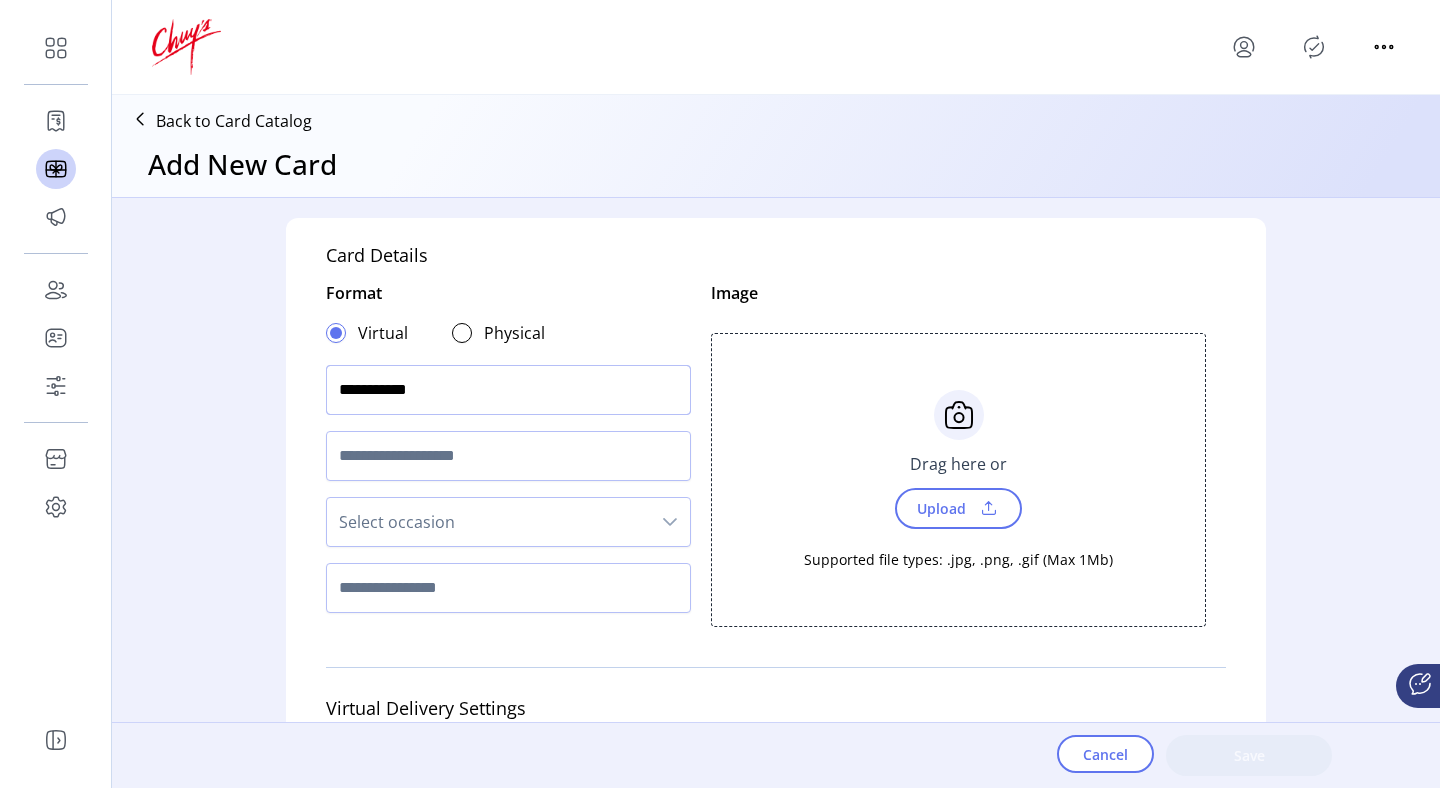 type on "**********" 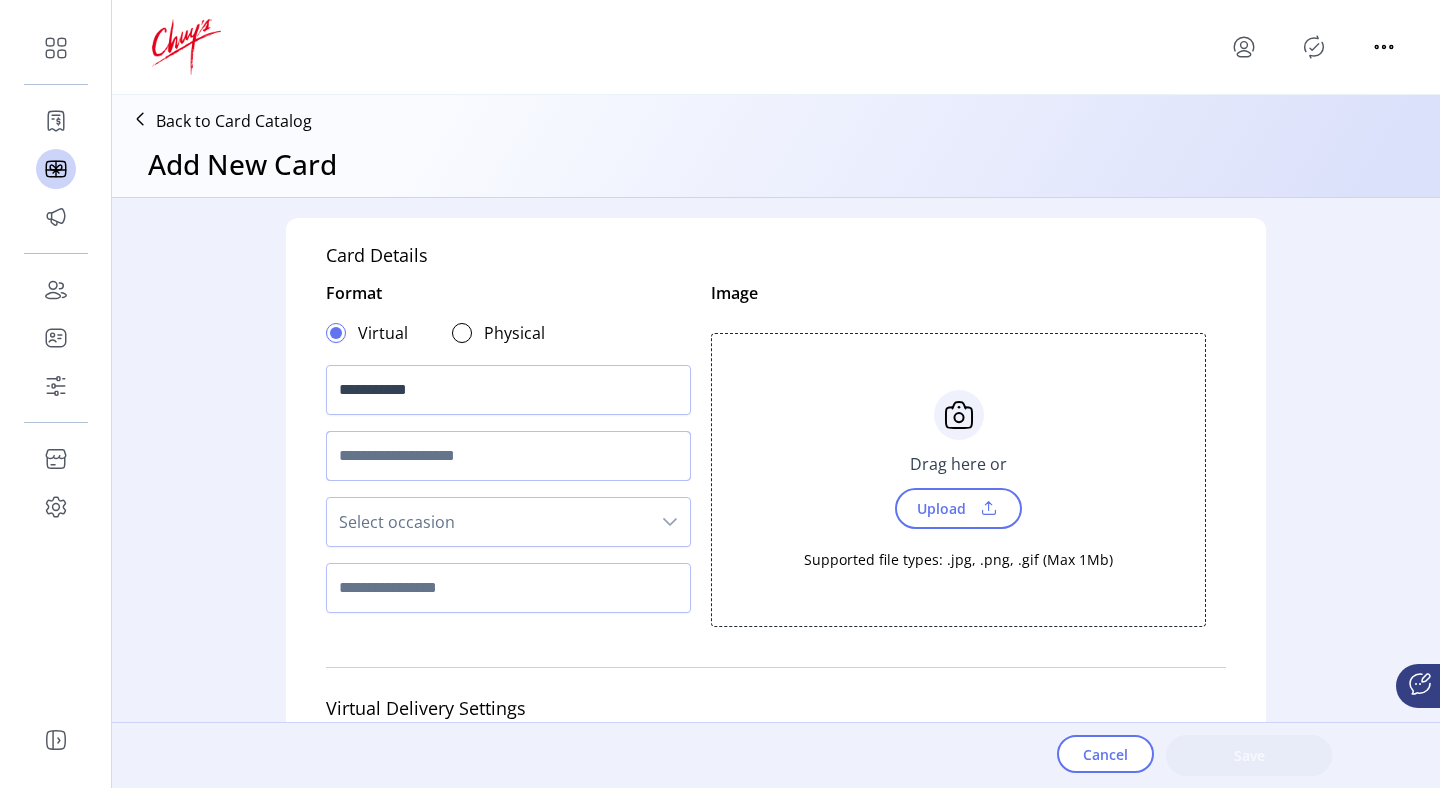 click 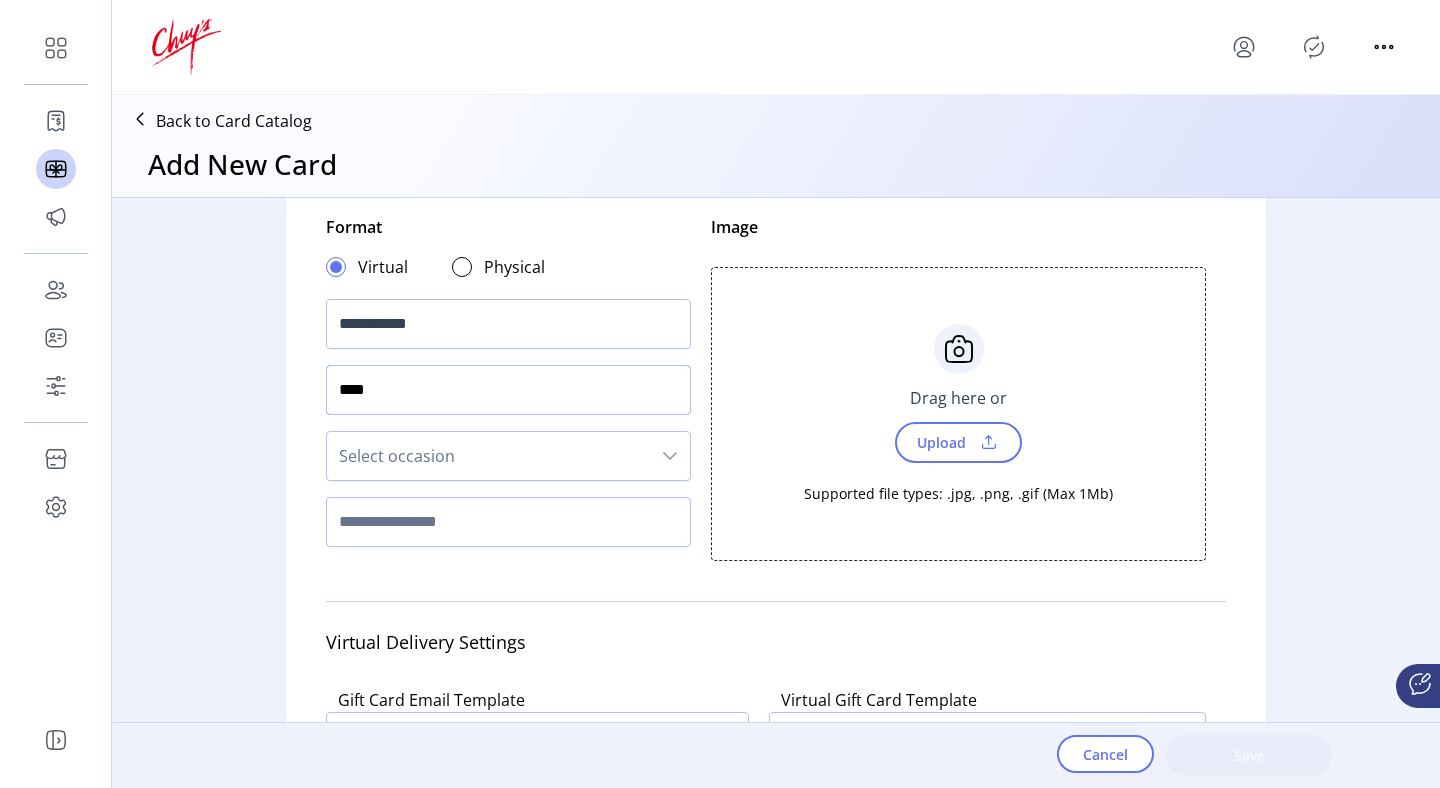 scroll, scrollTop: 68, scrollLeft: 0, axis: vertical 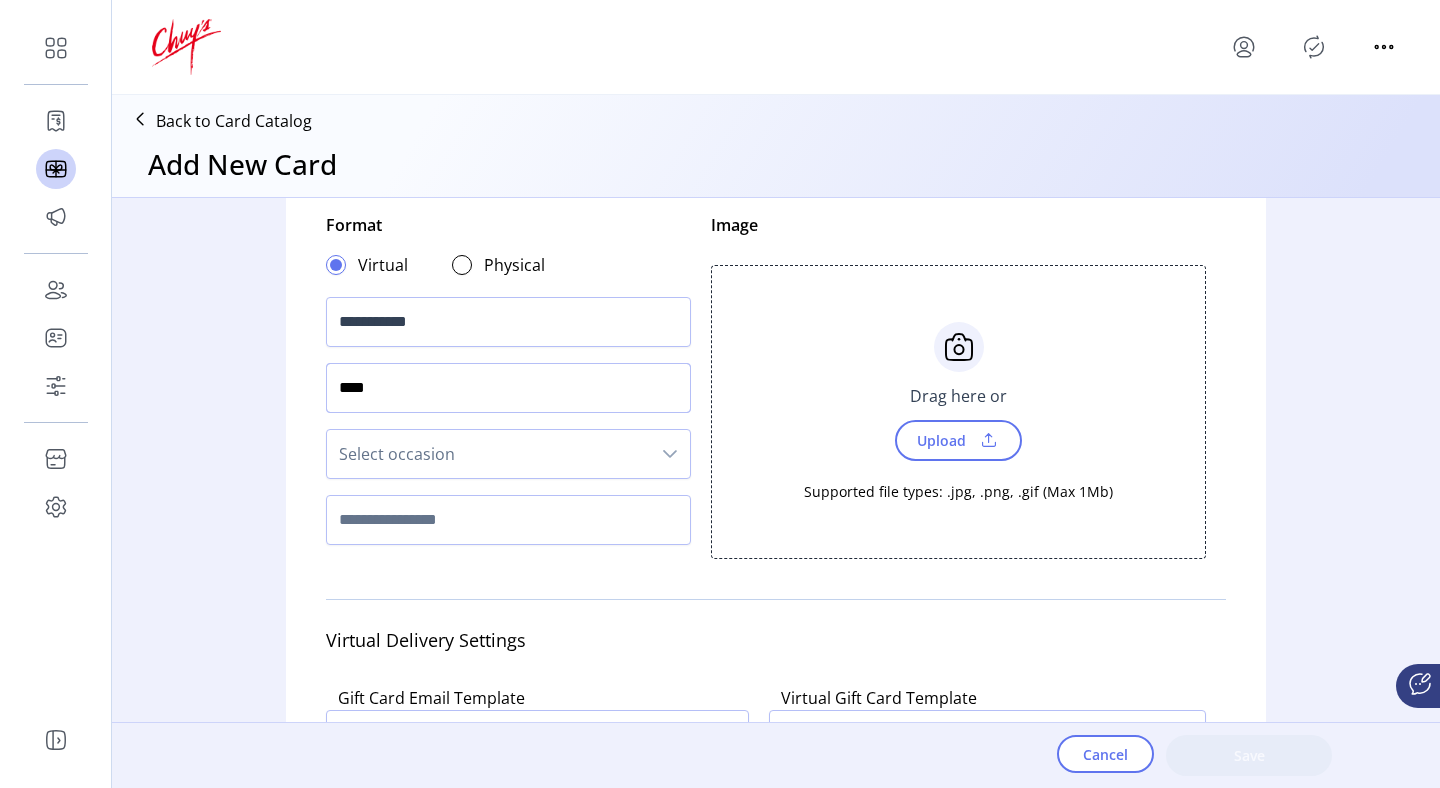 type on "****" 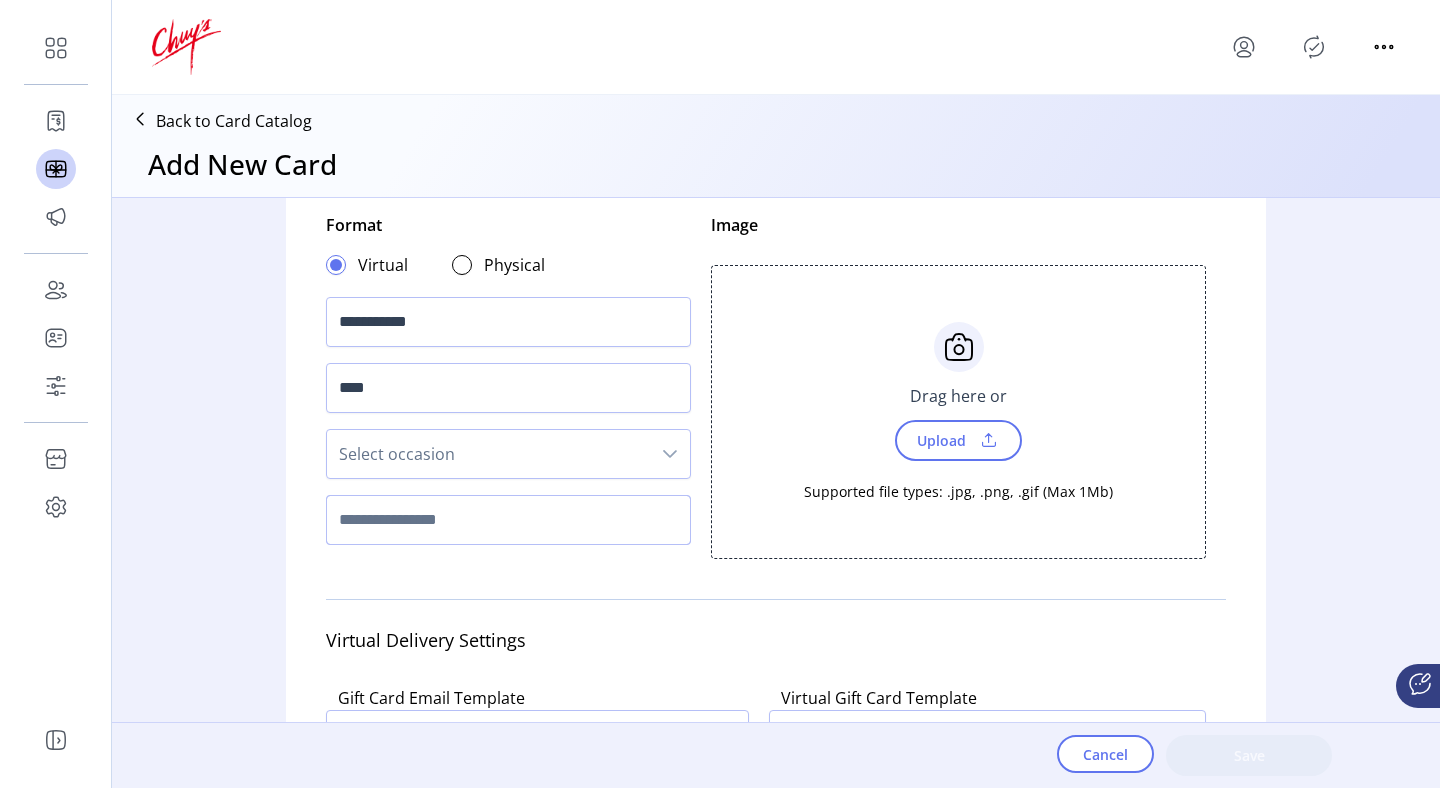 click 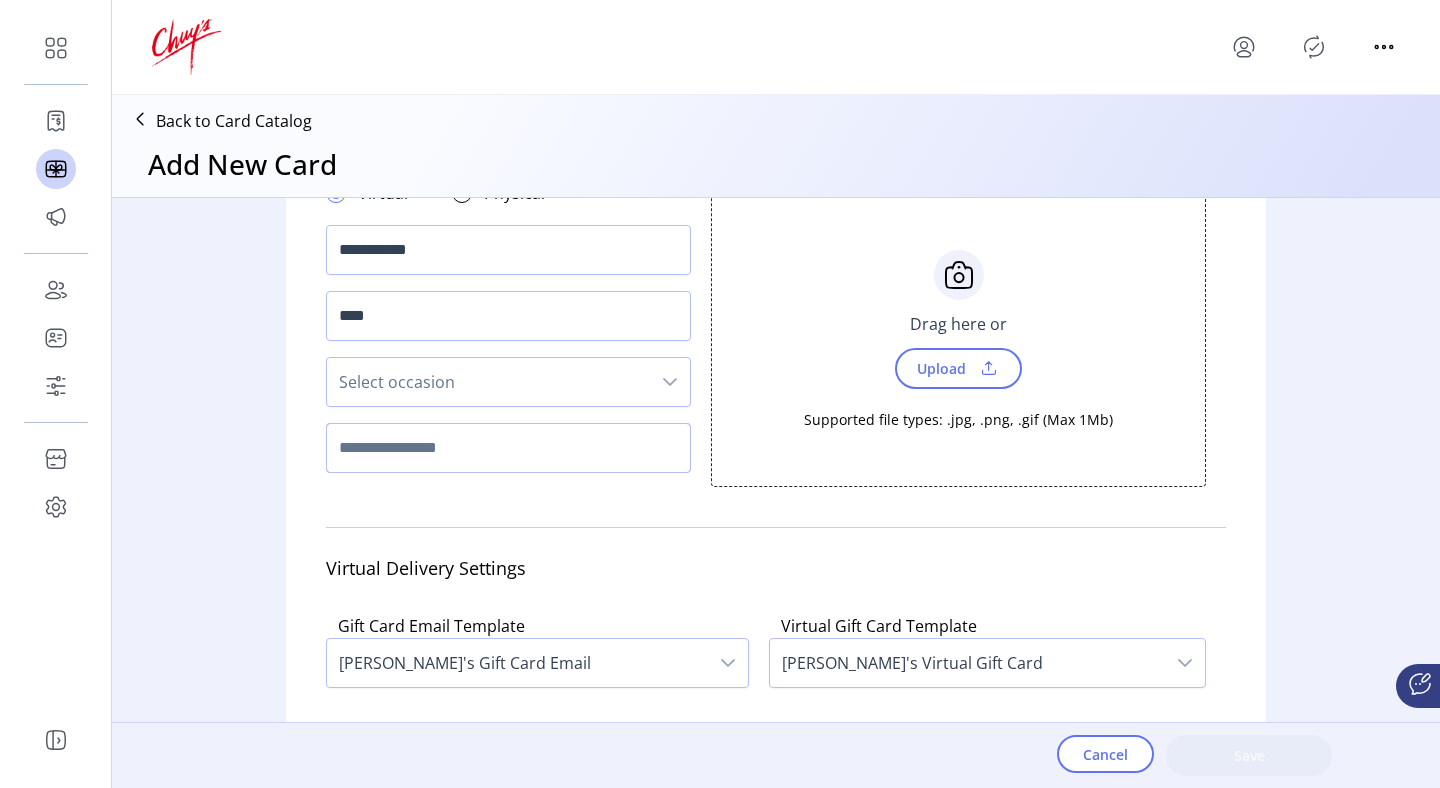 scroll, scrollTop: 141, scrollLeft: 0, axis: vertical 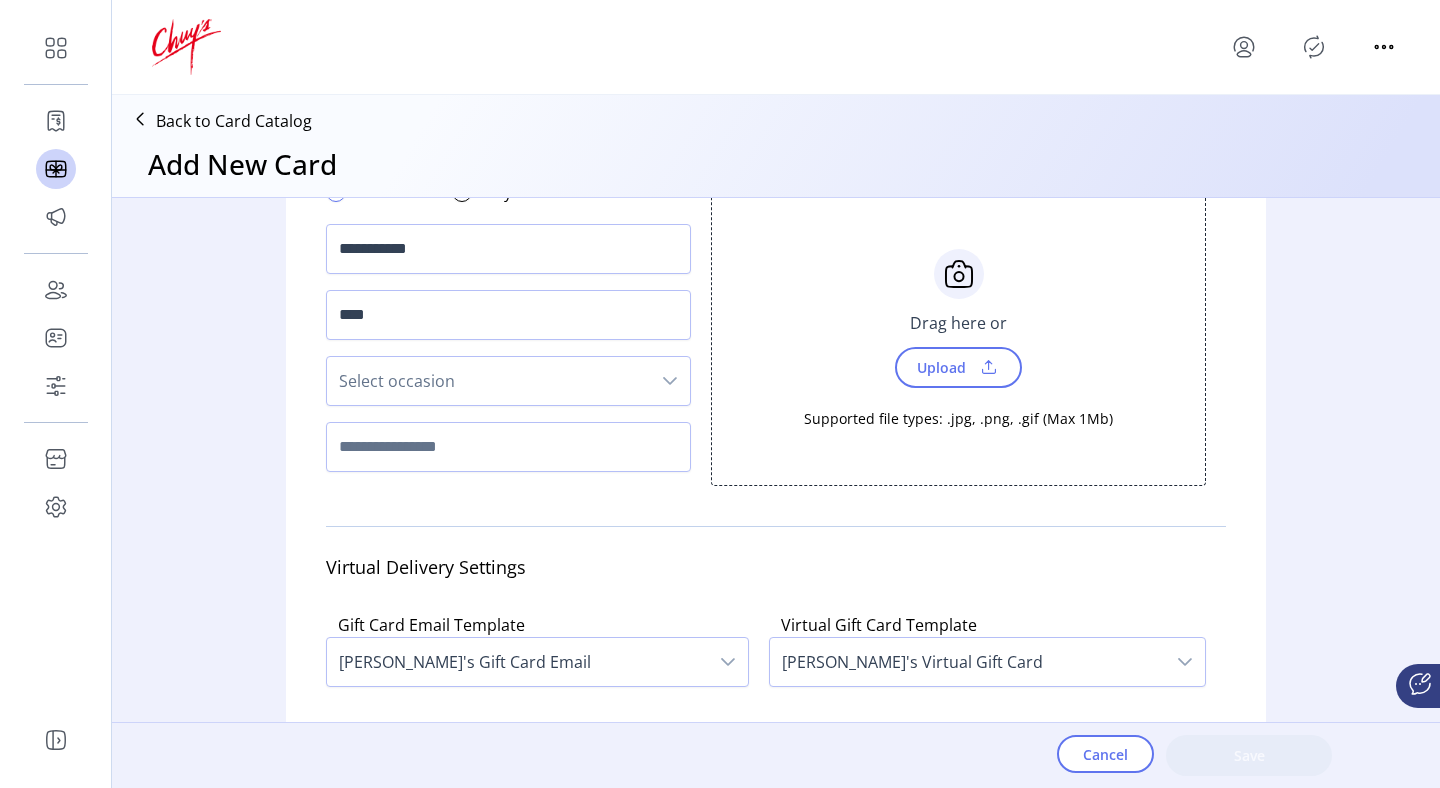click on "Upload" 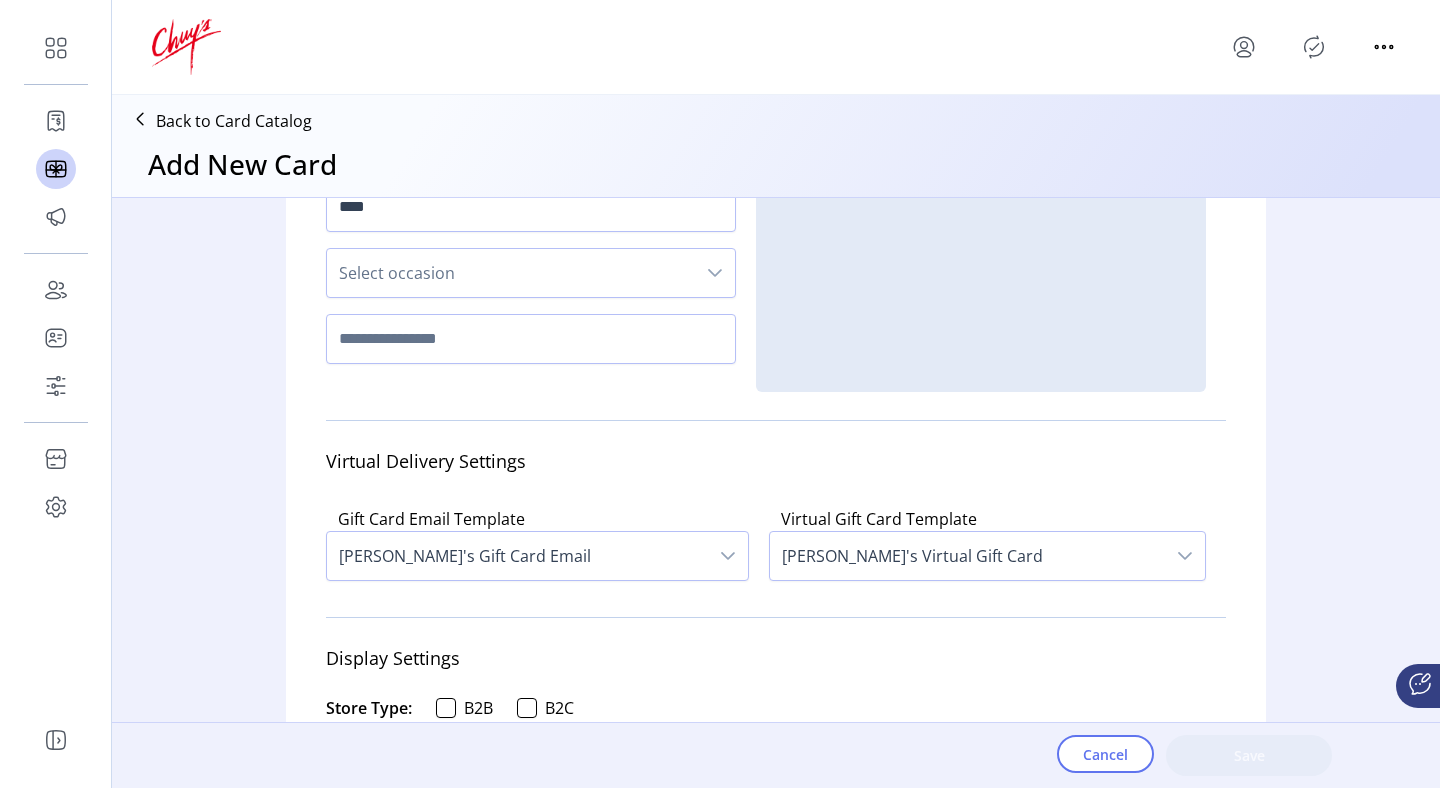 scroll, scrollTop: 292, scrollLeft: 0, axis: vertical 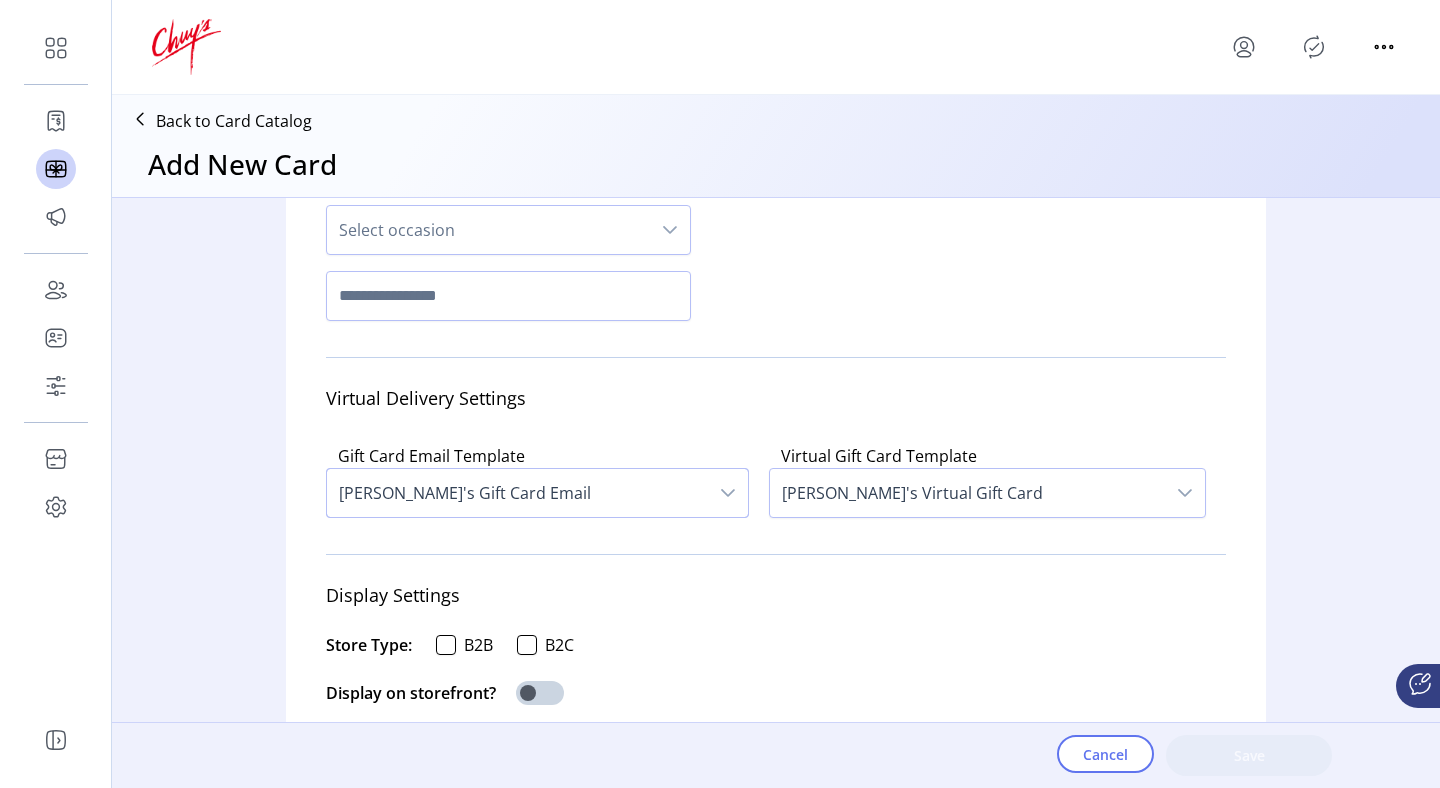 click on "Gift Card Email Template Chuy's Gift Card Email" 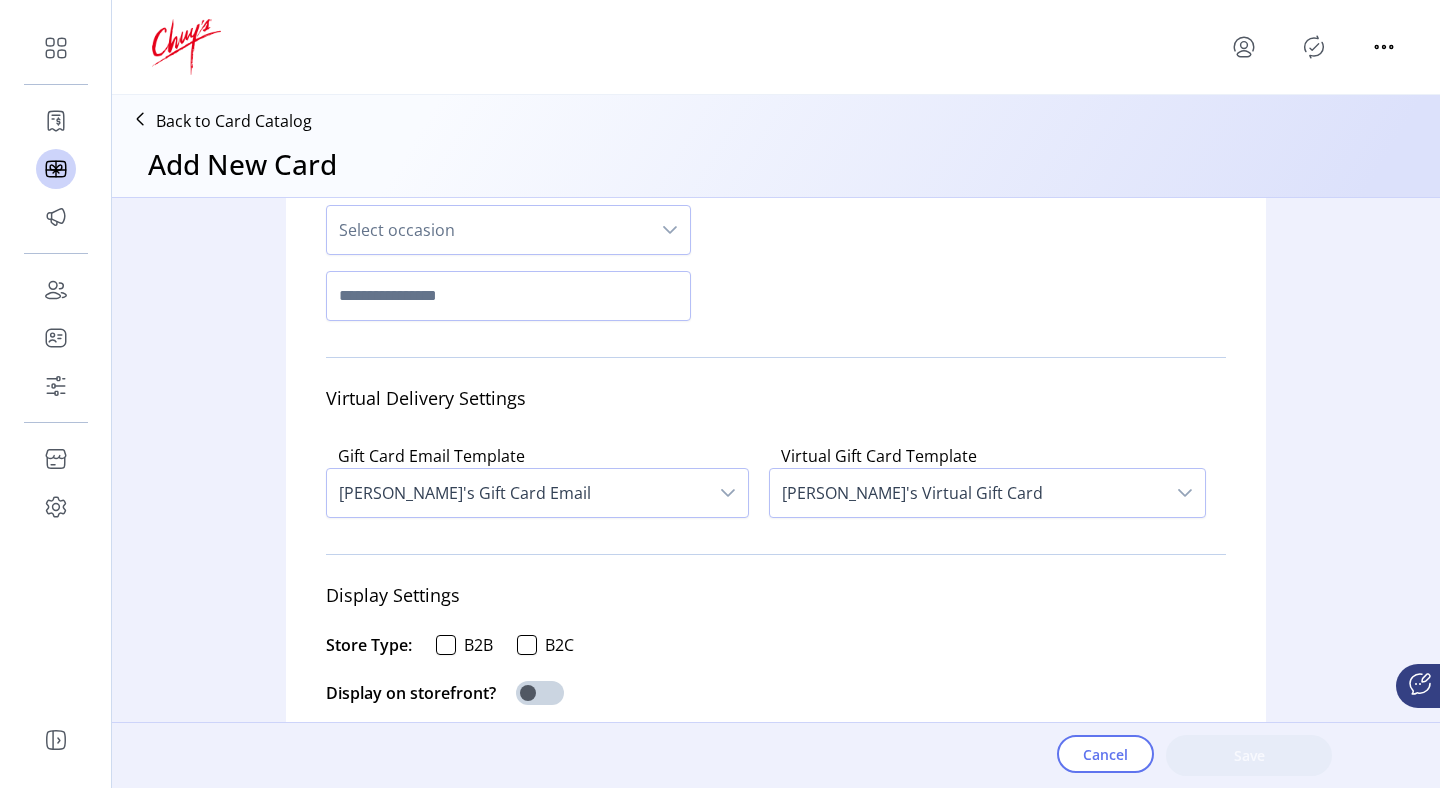 click on "Virtual Gift Card Template Chuy's Virtual Gift Card" 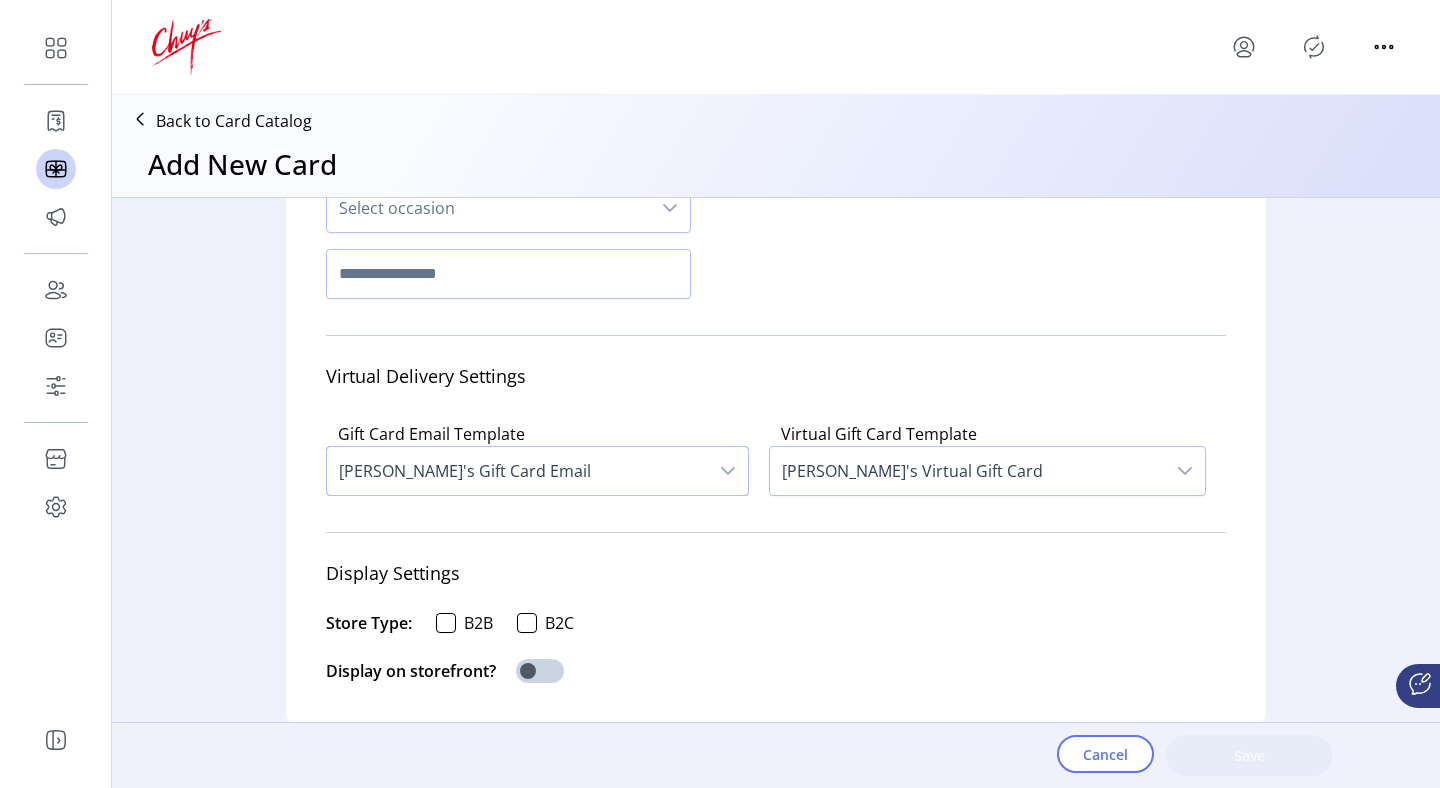 scroll, scrollTop: 321, scrollLeft: 0, axis: vertical 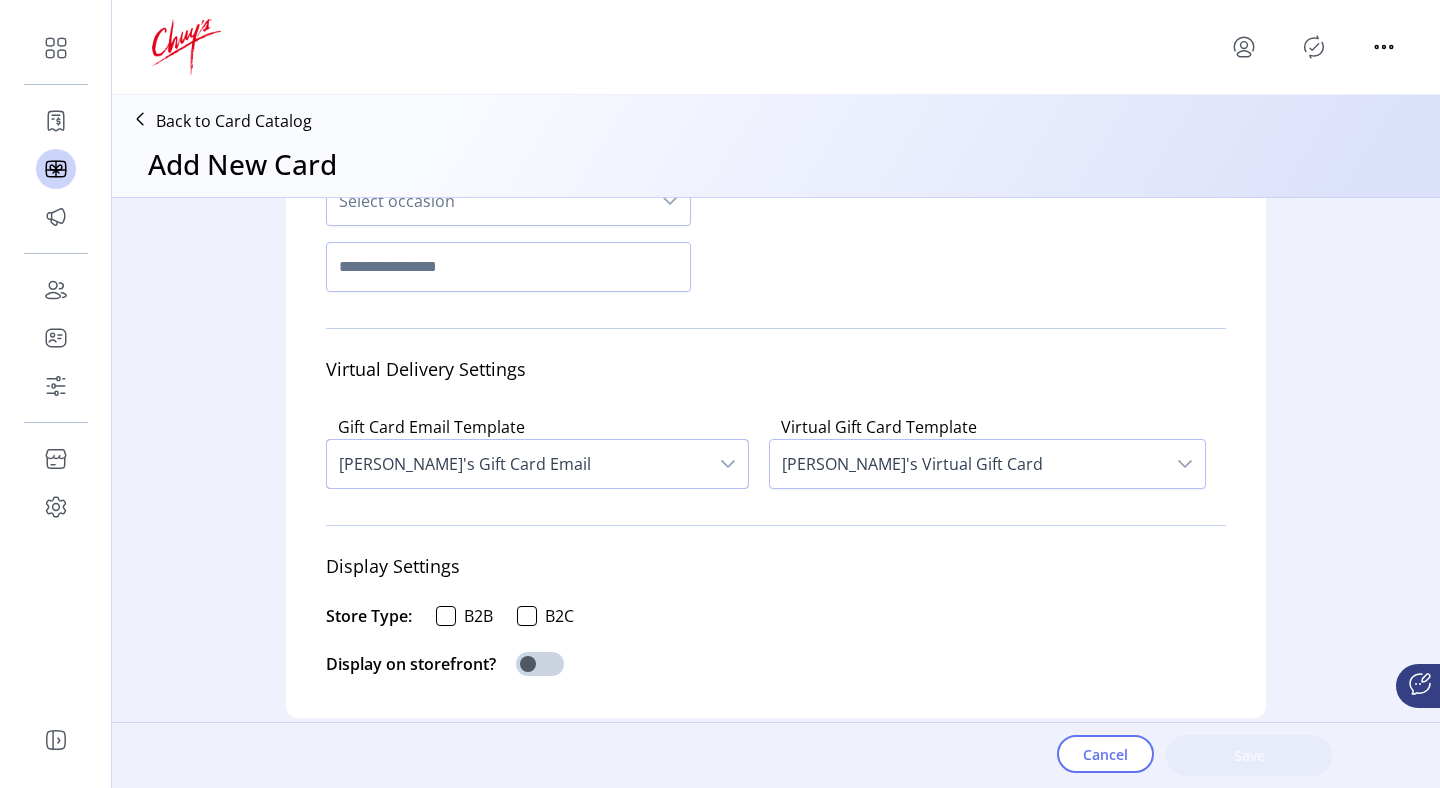 click on "[PERSON_NAME]'s Gift Card Email" at bounding box center [517, 464] 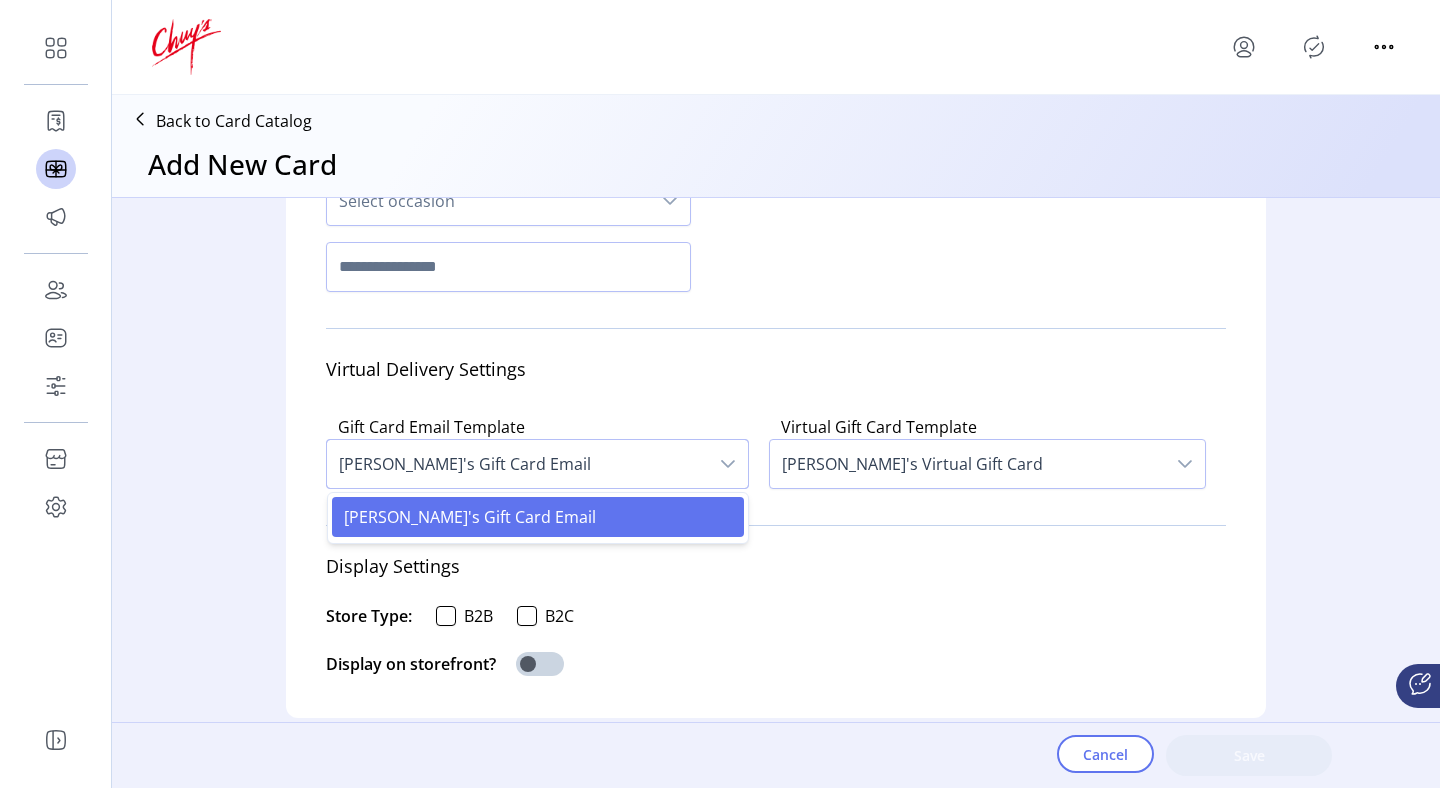 click on "Gift Card Email Template Chuy's Gift Card Email [PERSON_NAME]'s Gift Card Email" 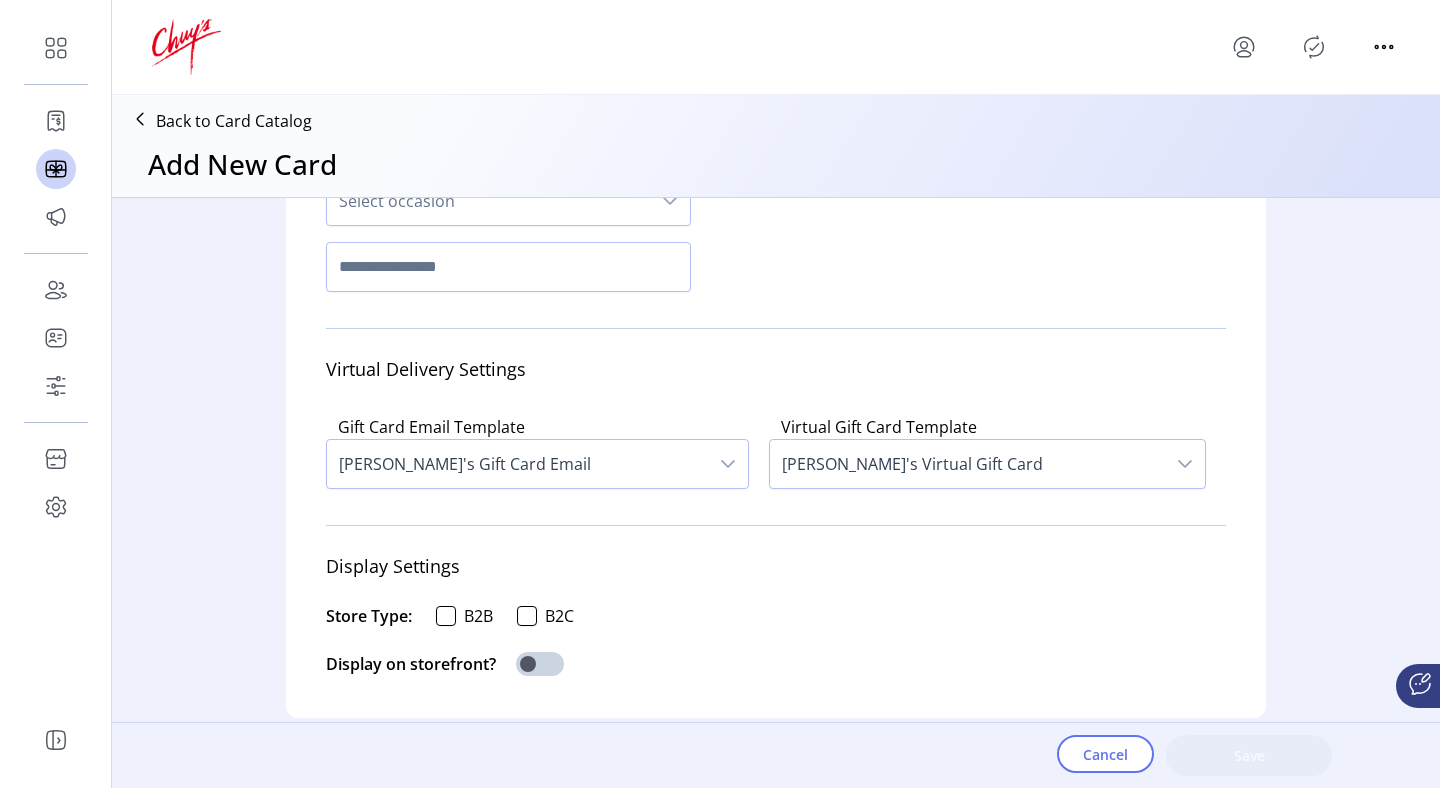 click at bounding box center (728, 464) 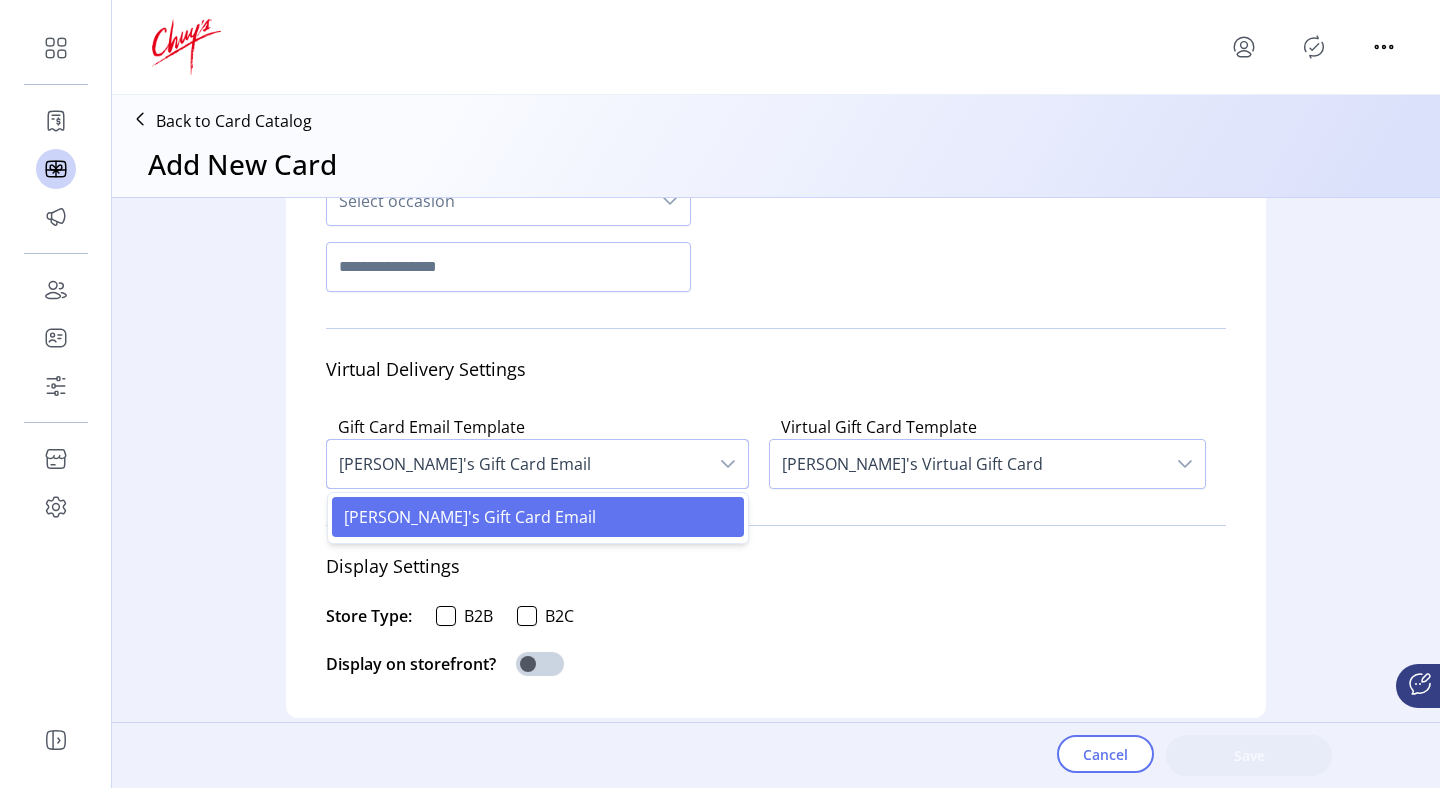 click on "[PERSON_NAME]'s Virtual Gift Card" at bounding box center (967, 464) 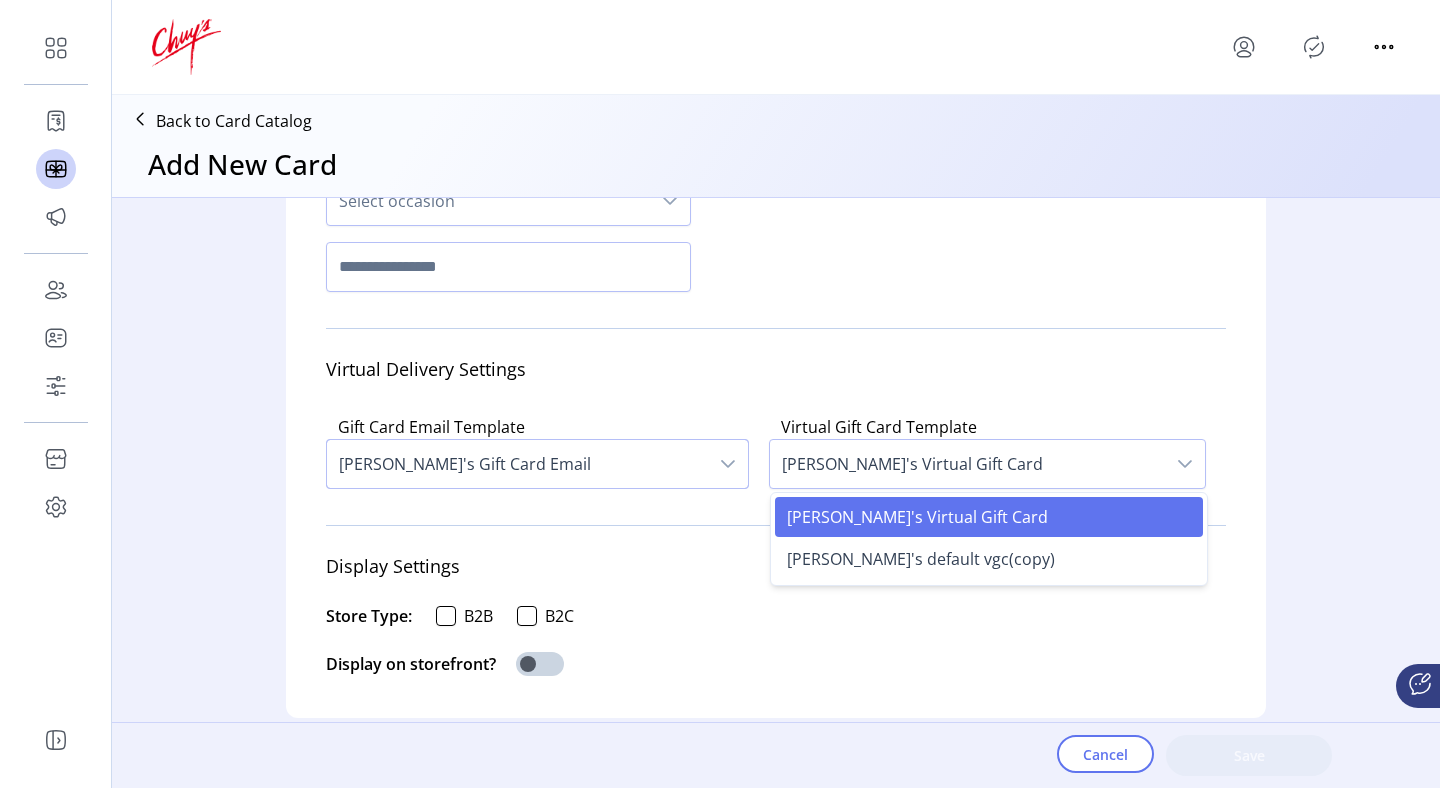 click on "[PERSON_NAME]'s Gift Card Email" at bounding box center [517, 464] 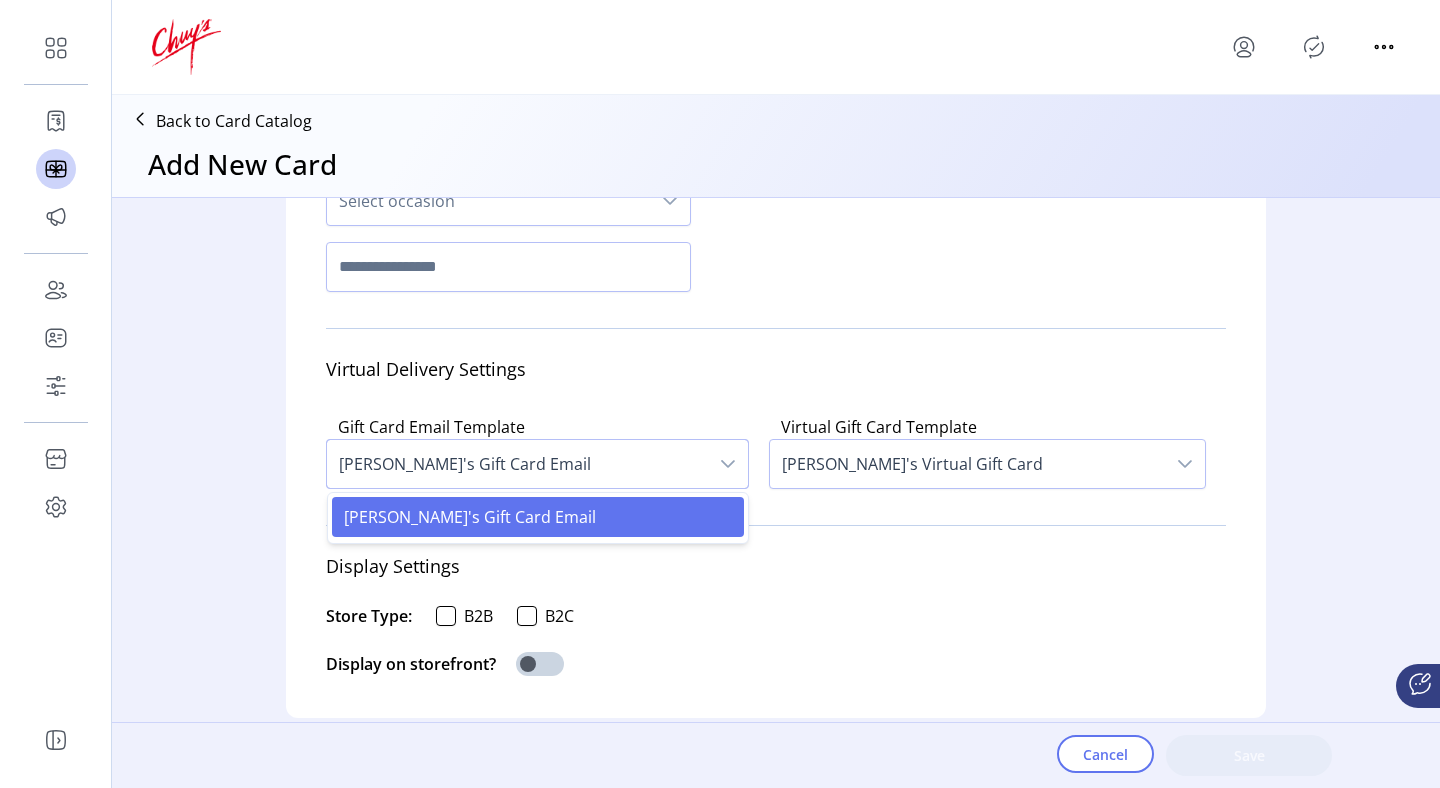 click on "Virtual Delivery Settings" 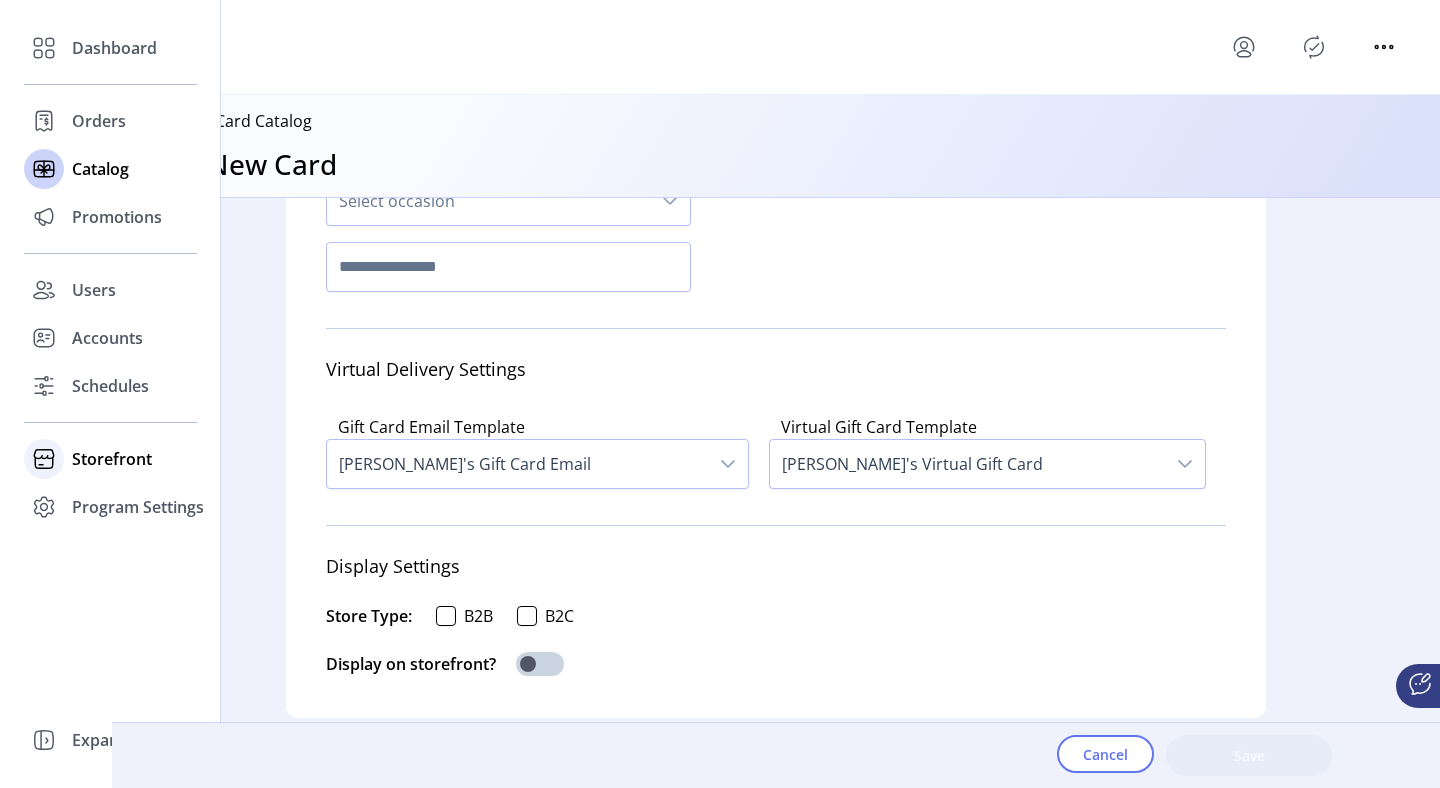 click on "Storefront" 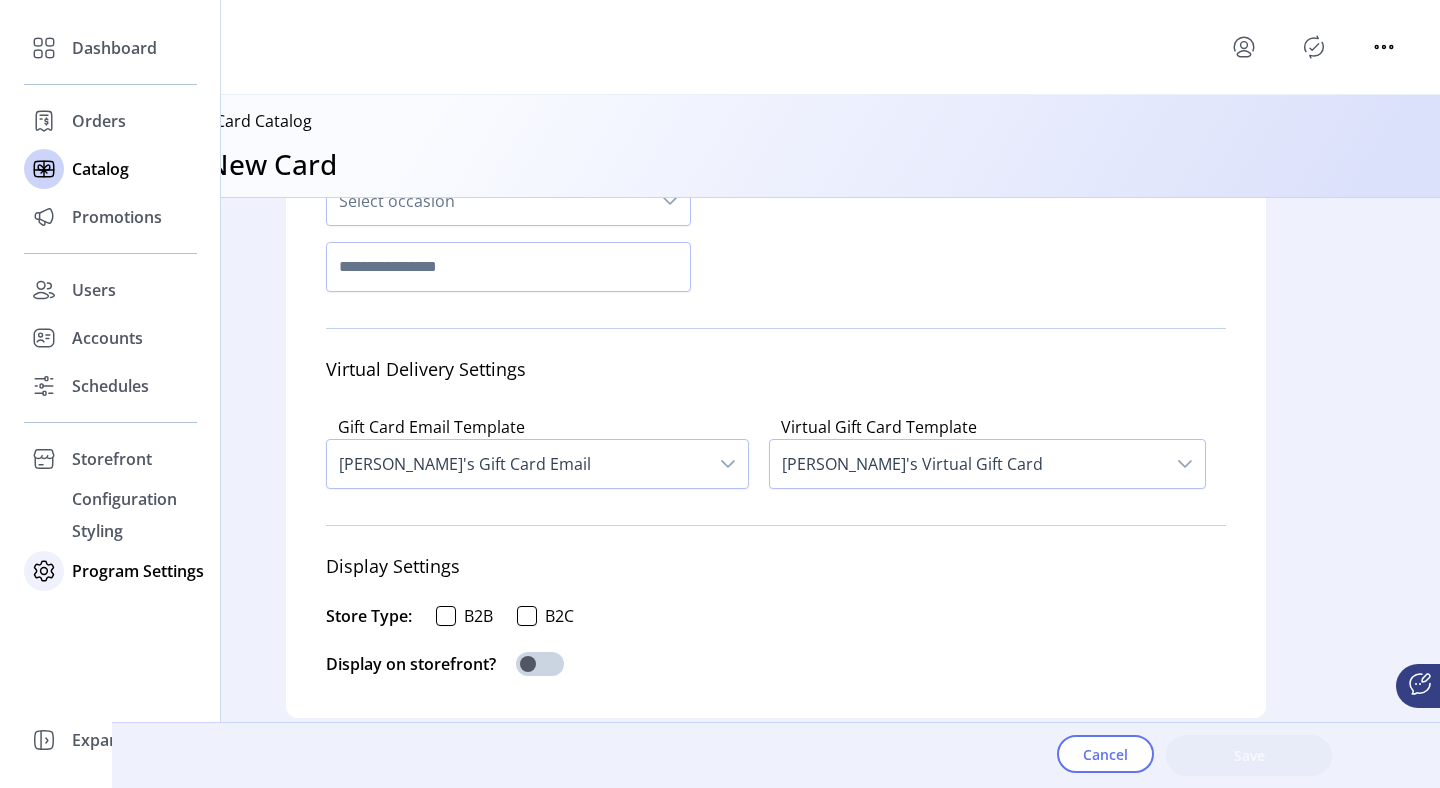 click on "Program Settings" 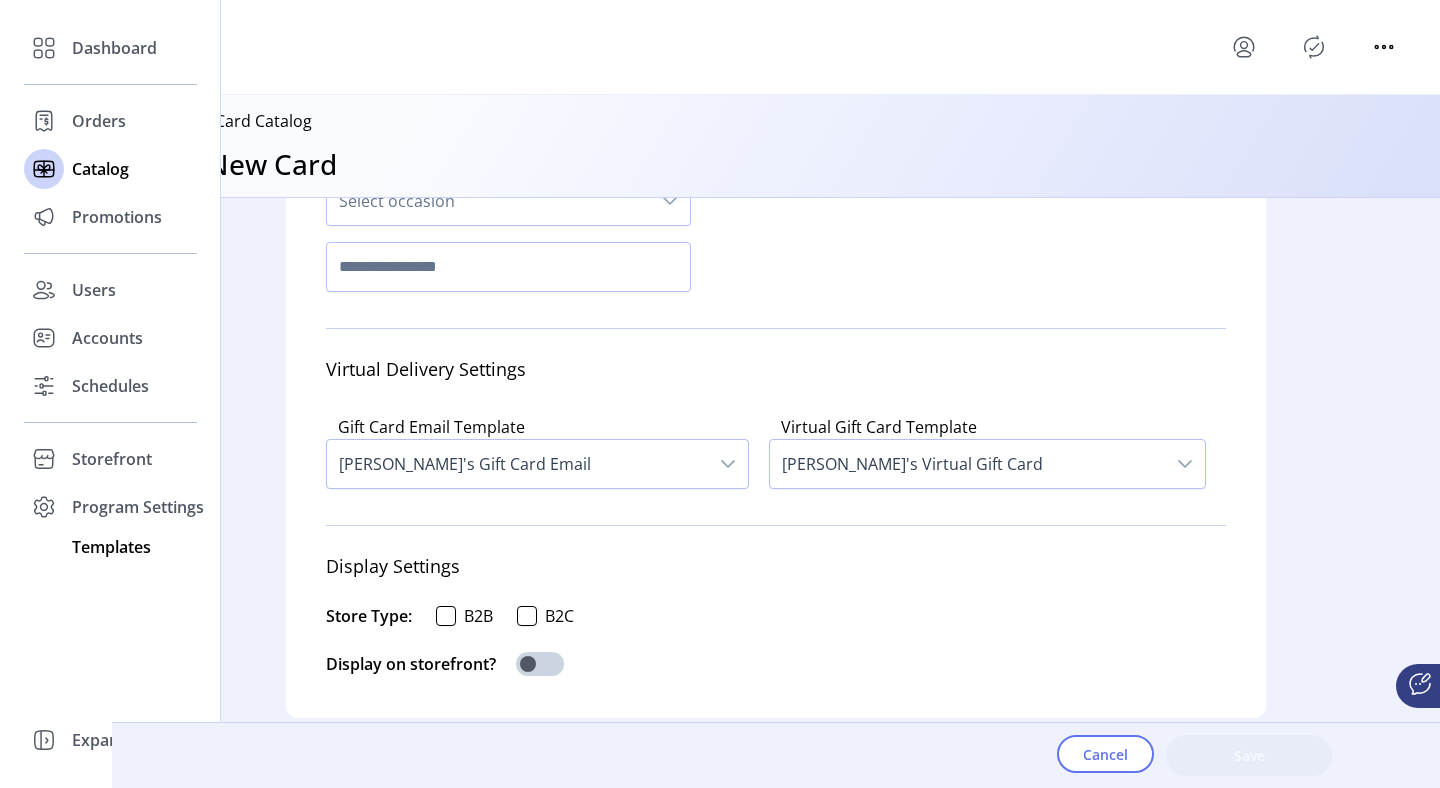 click on "Templates" 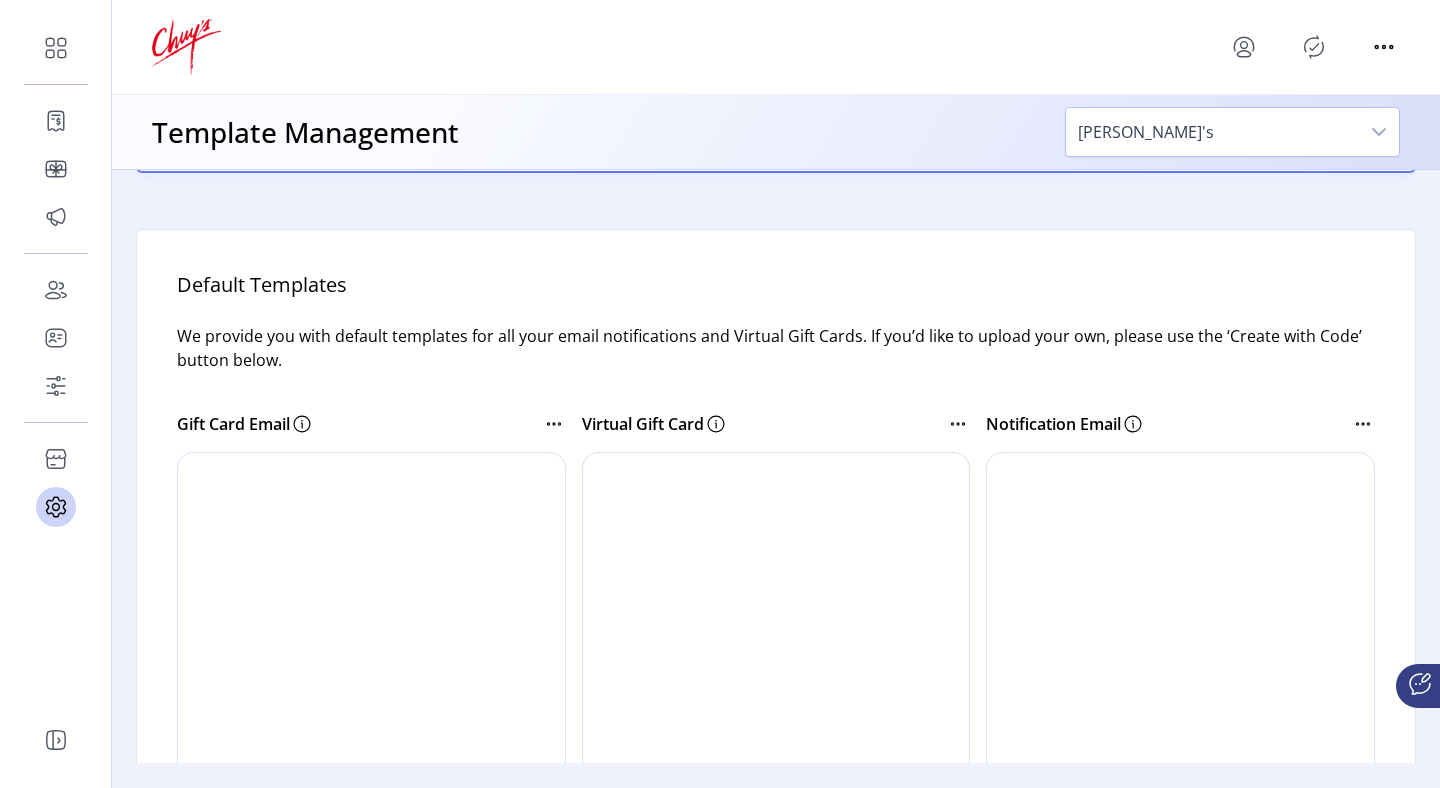 scroll, scrollTop: 0, scrollLeft: 0, axis: both 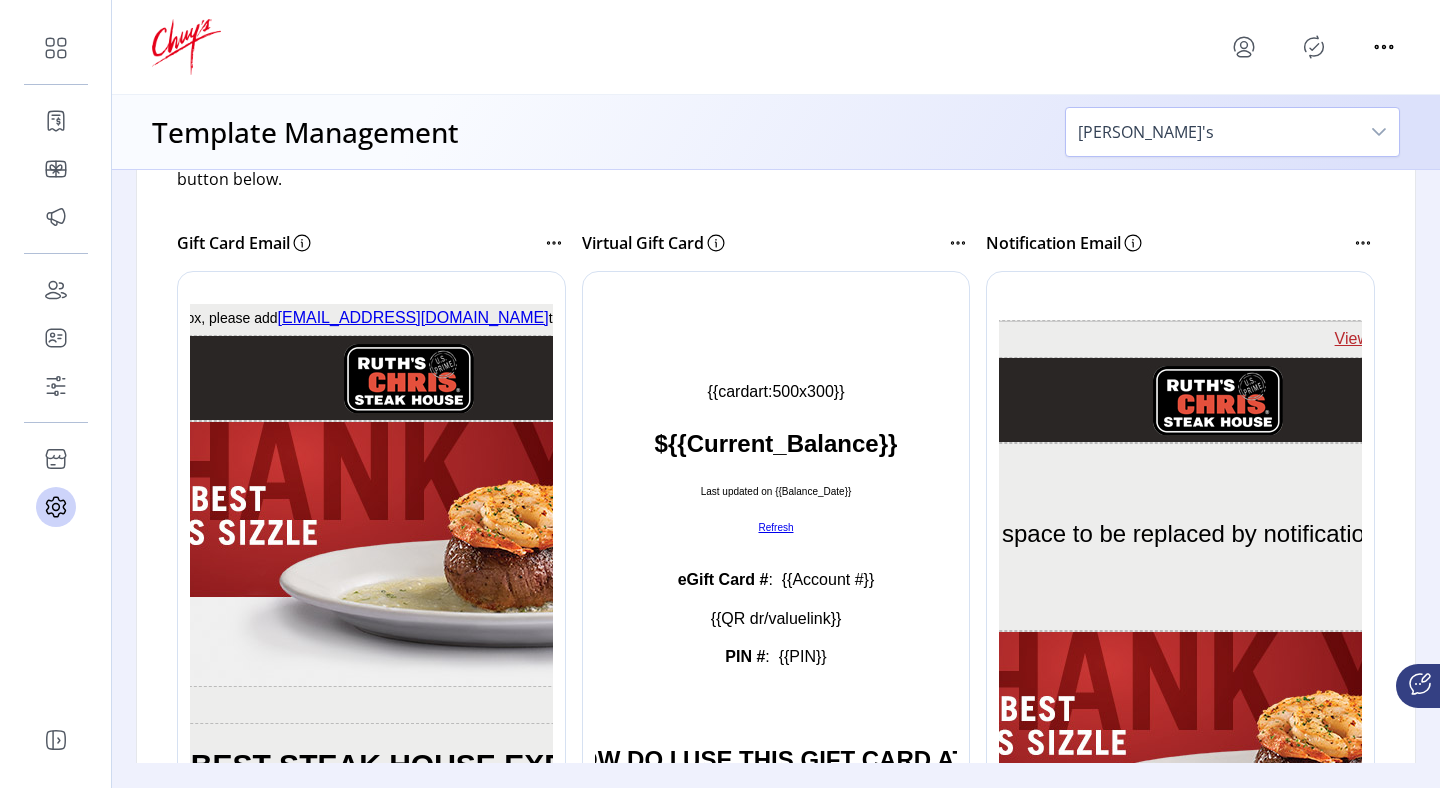 click on "Gift Card Email" 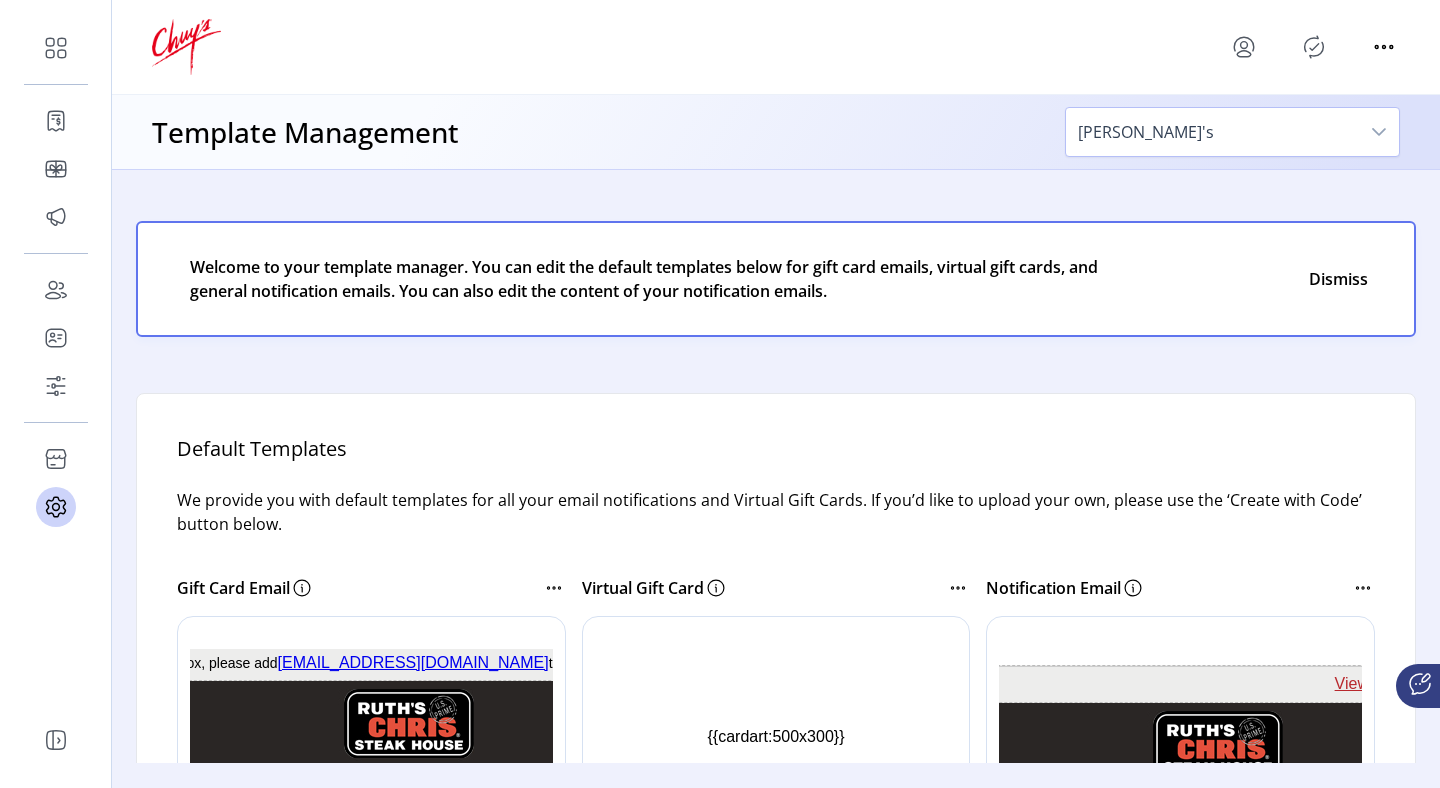 scroll, scrollTop: 0, scrollLeft: 0, axis: both 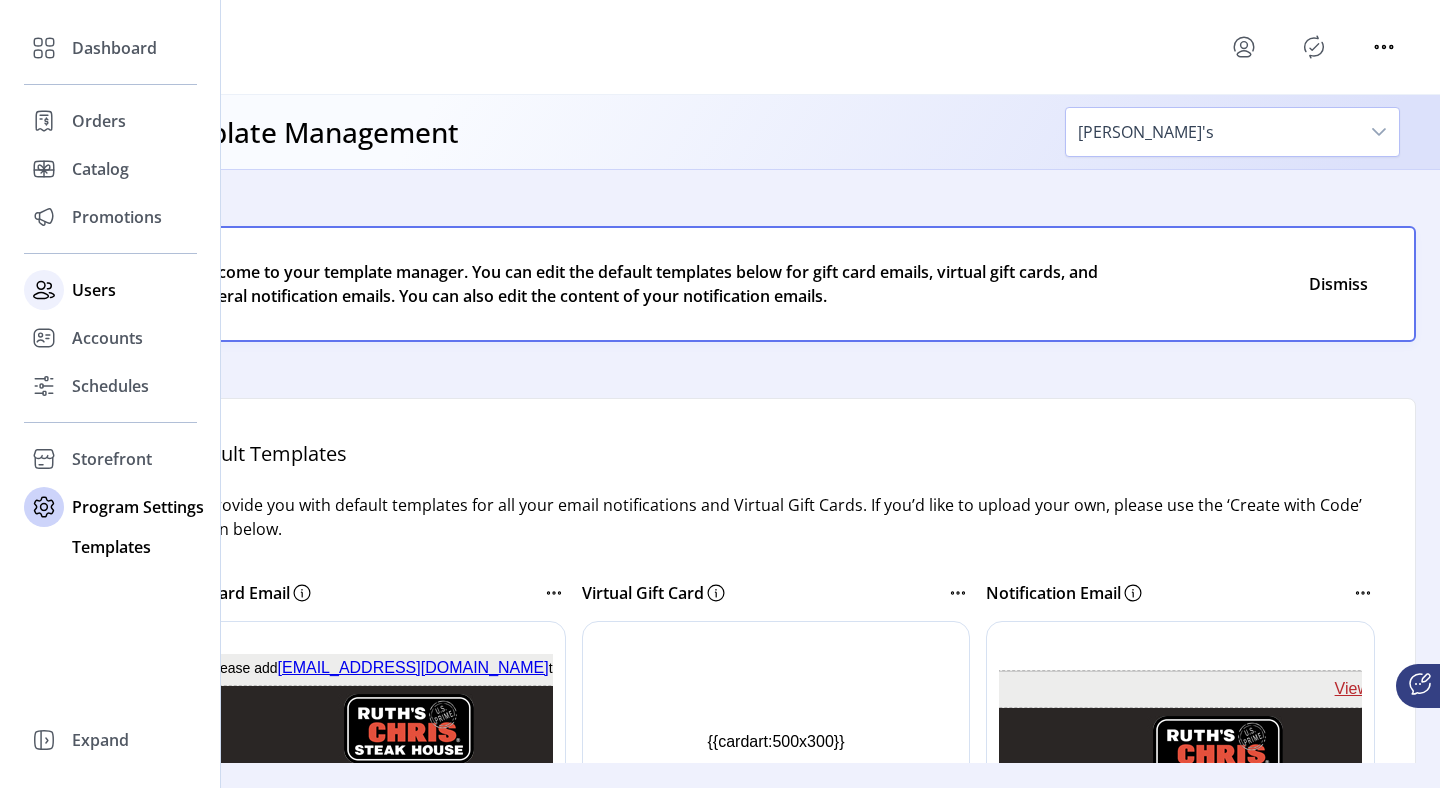 click on "Users" 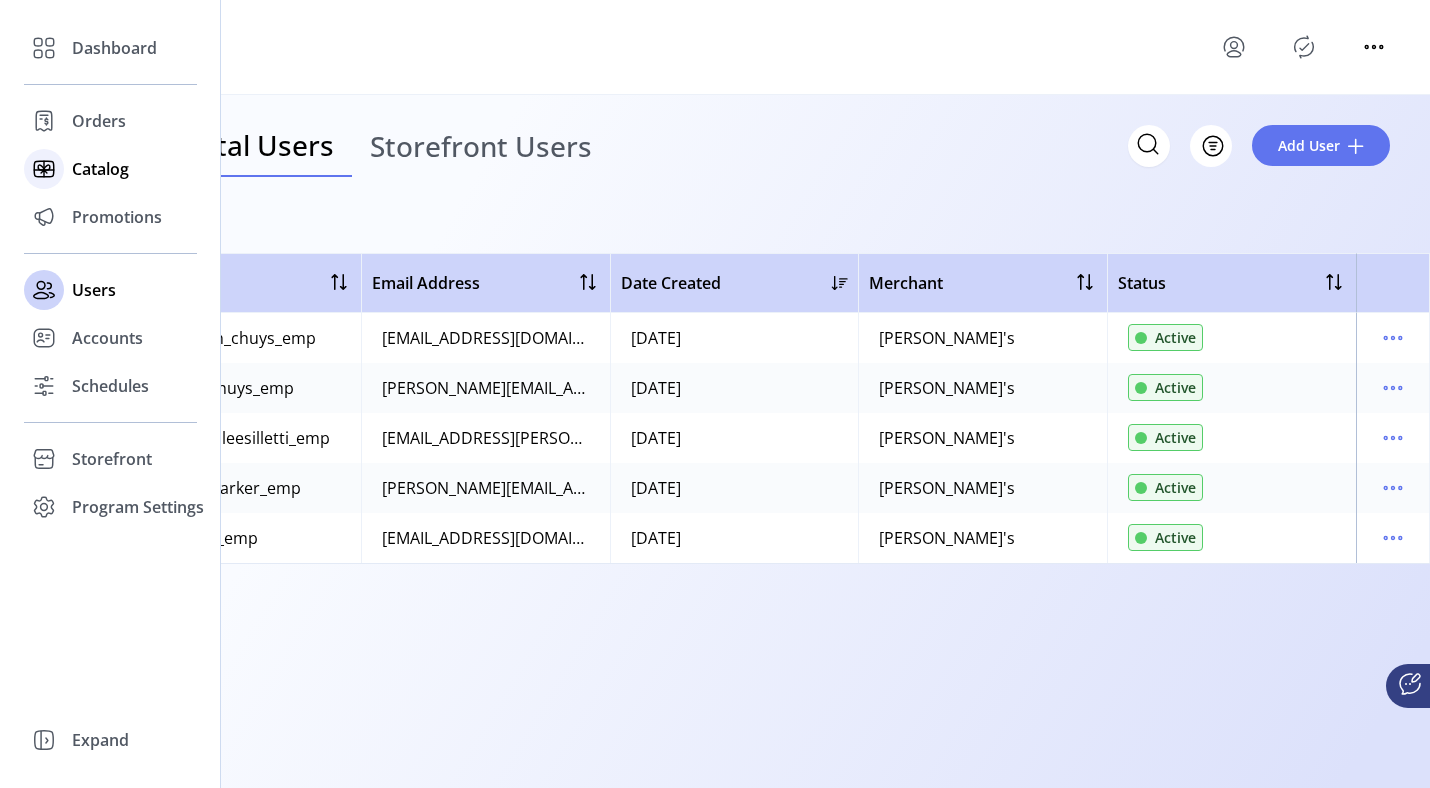 click on "Catalog" 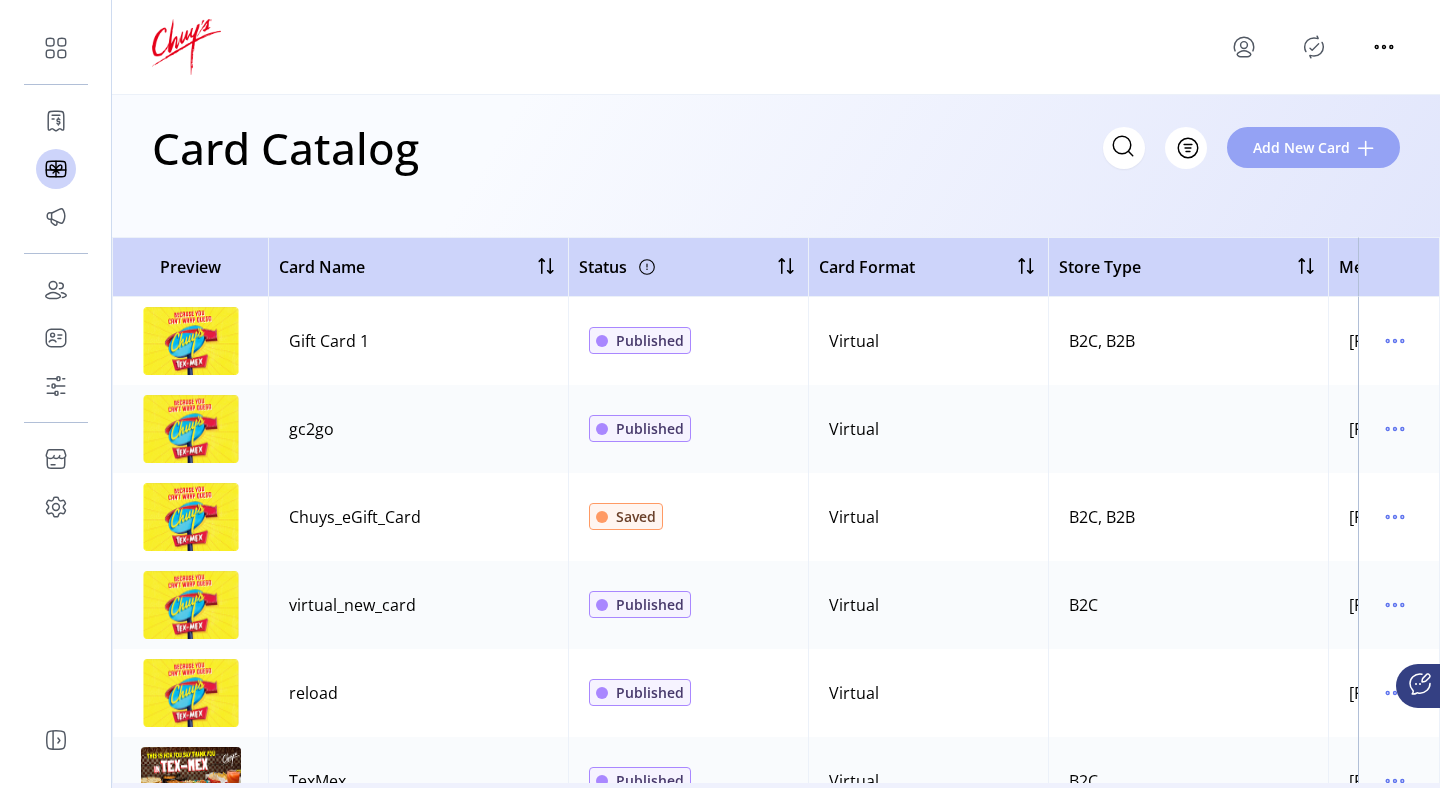 click on "Add New Card" 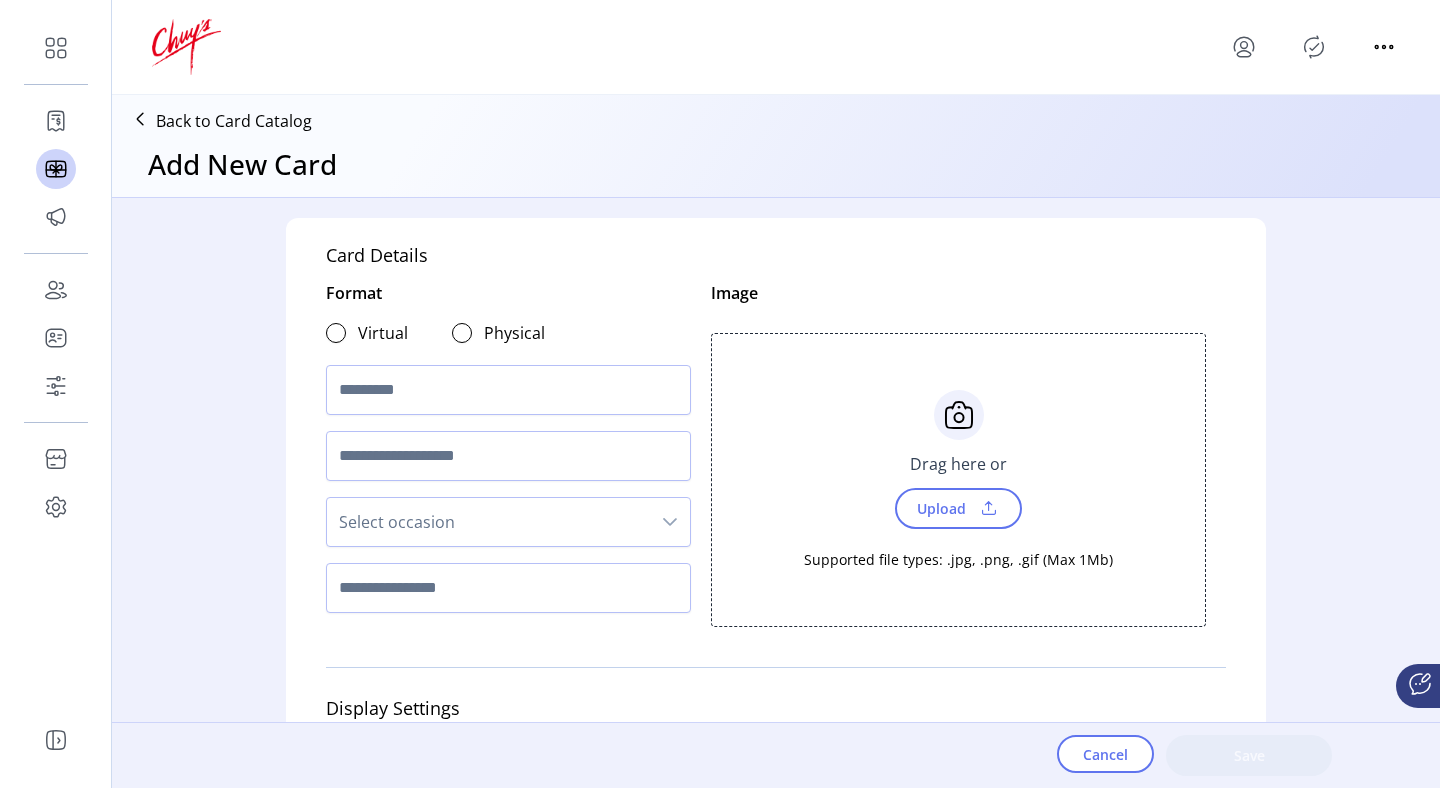 click on "Virtual" 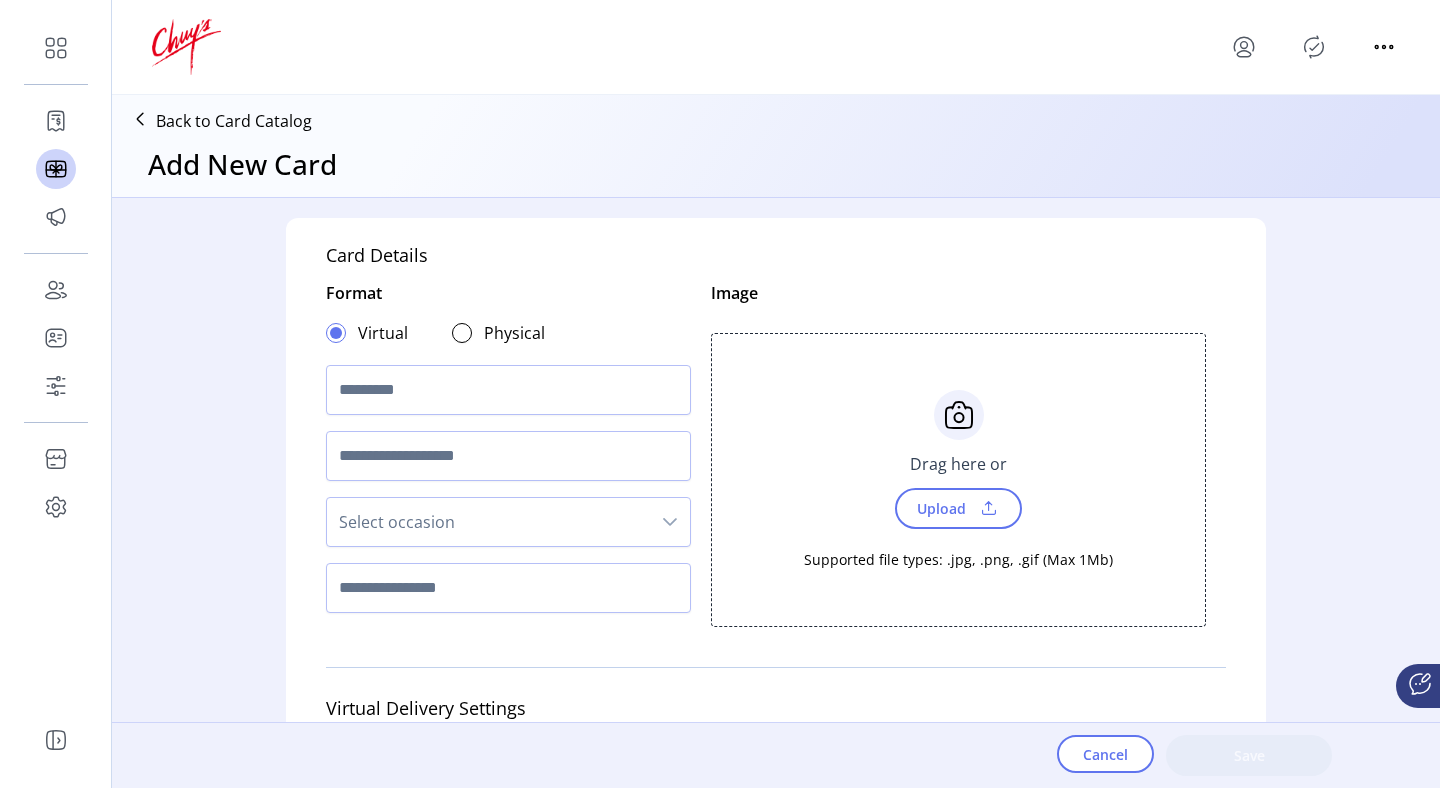 scroll, scrollTop: 12, scrollLeft: 7, axis: both 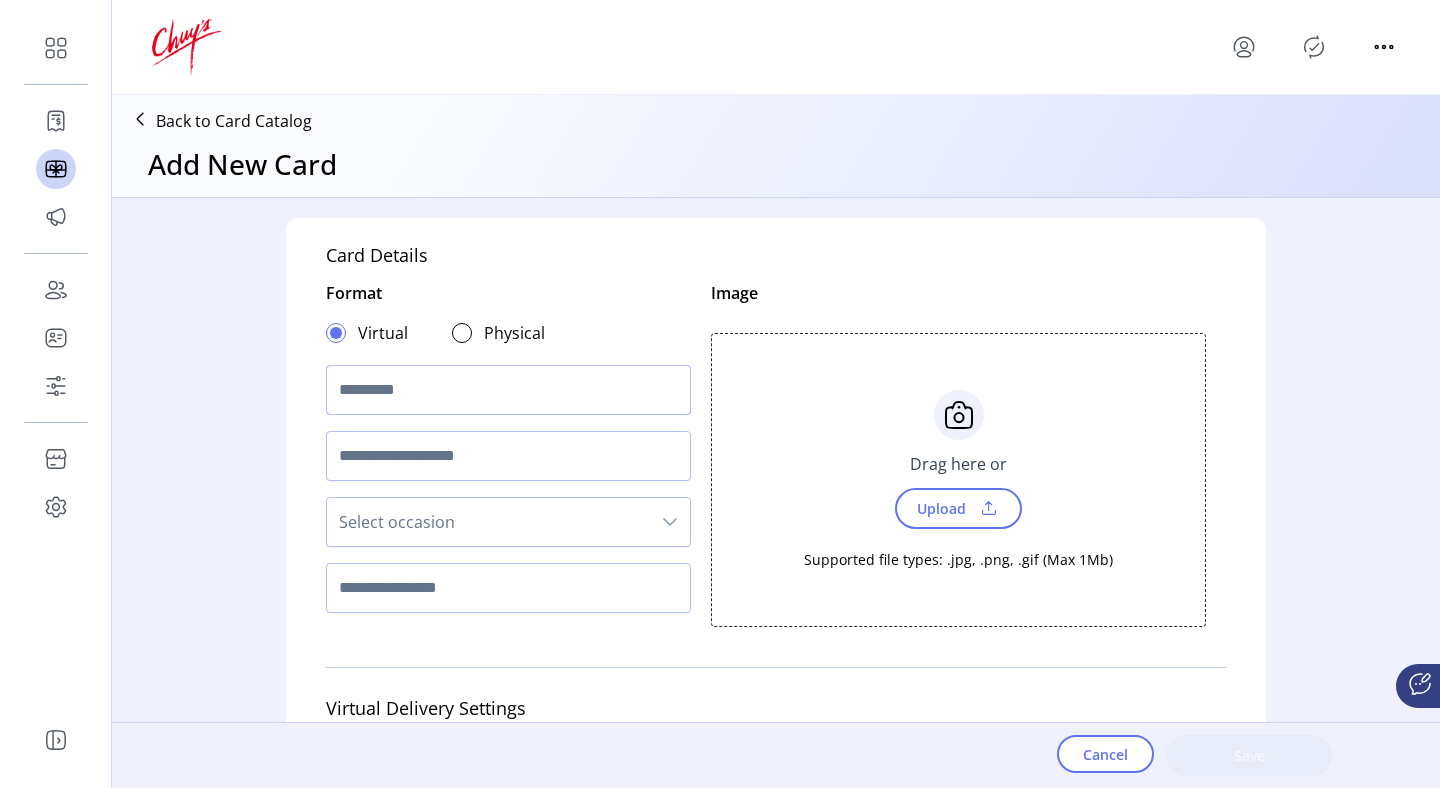 click 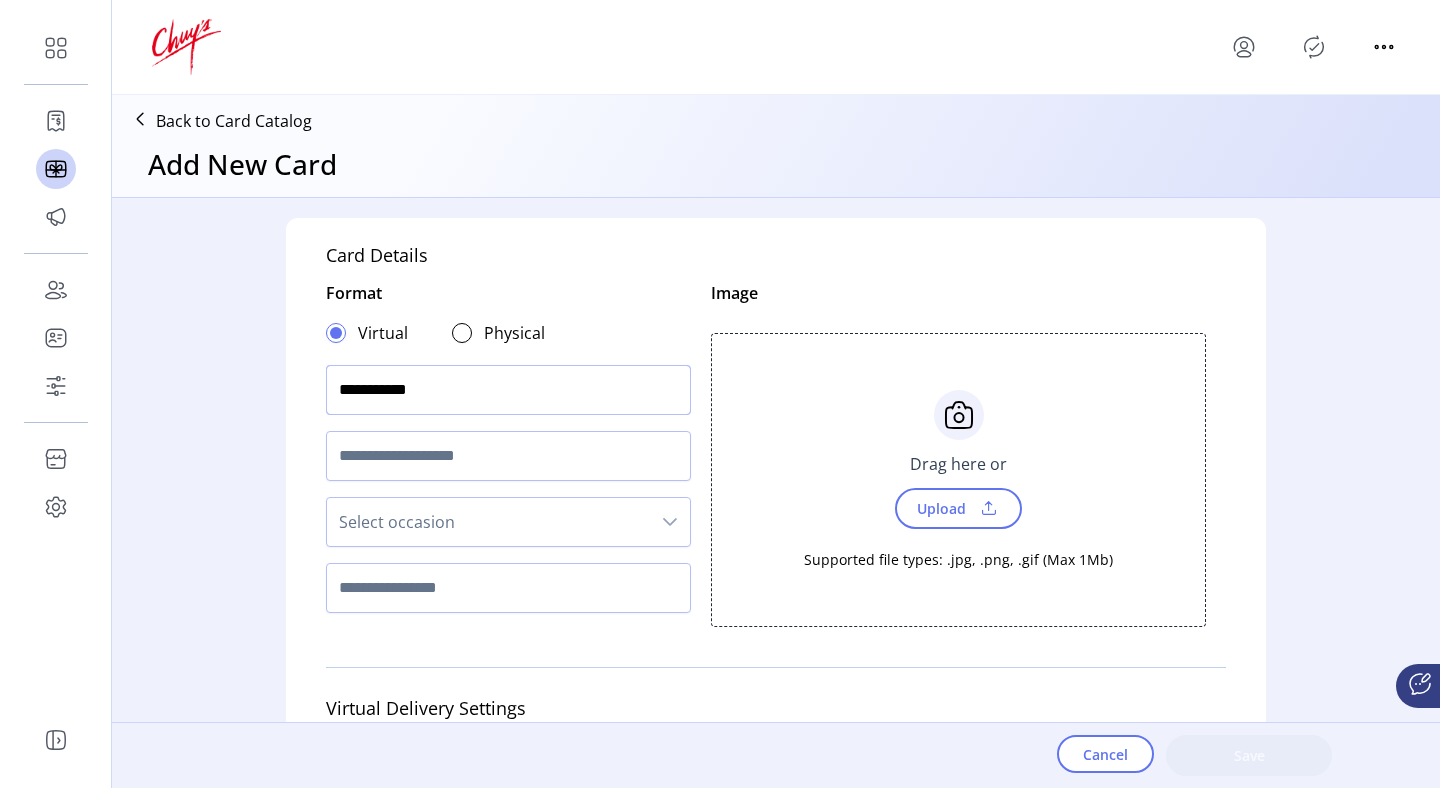 type on "**********" 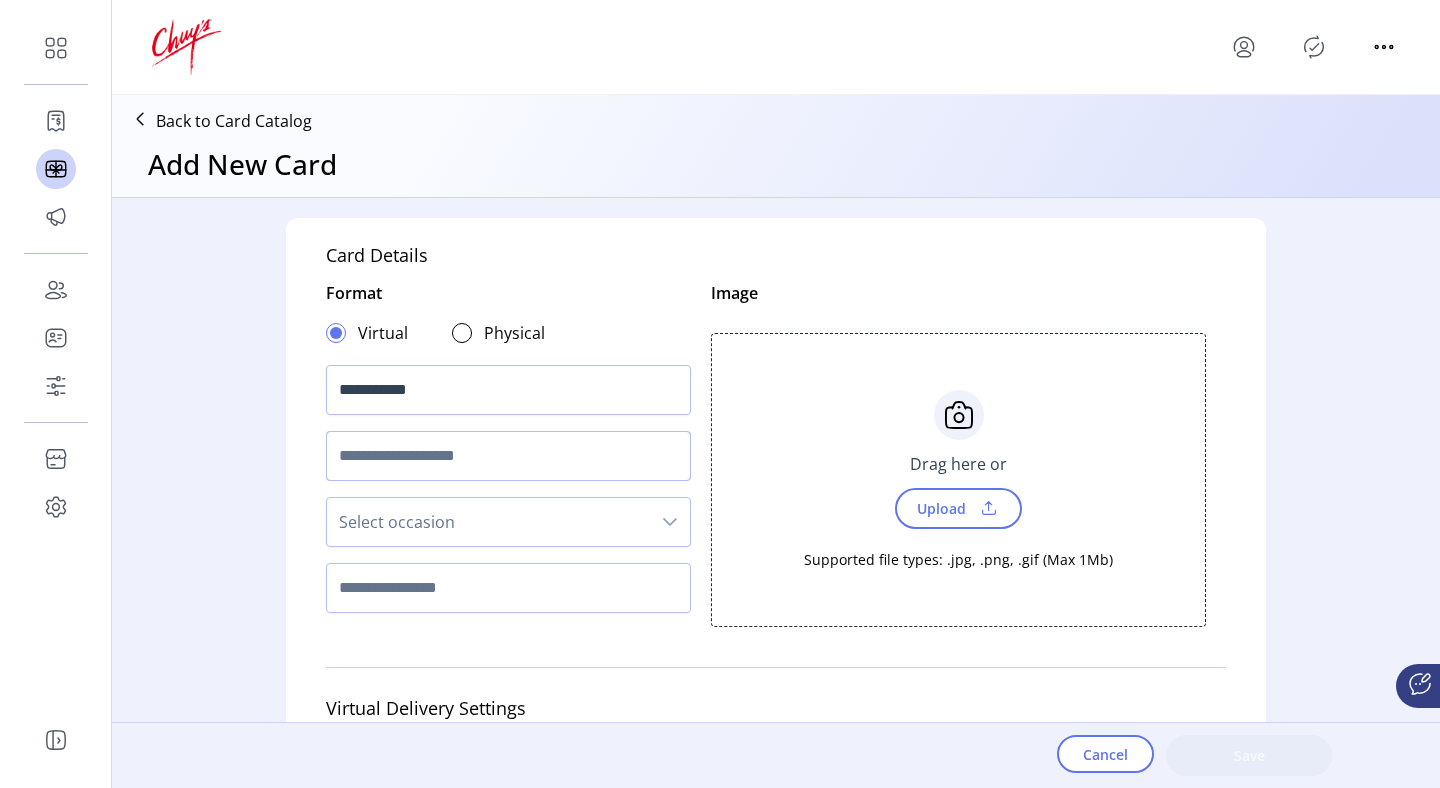 click 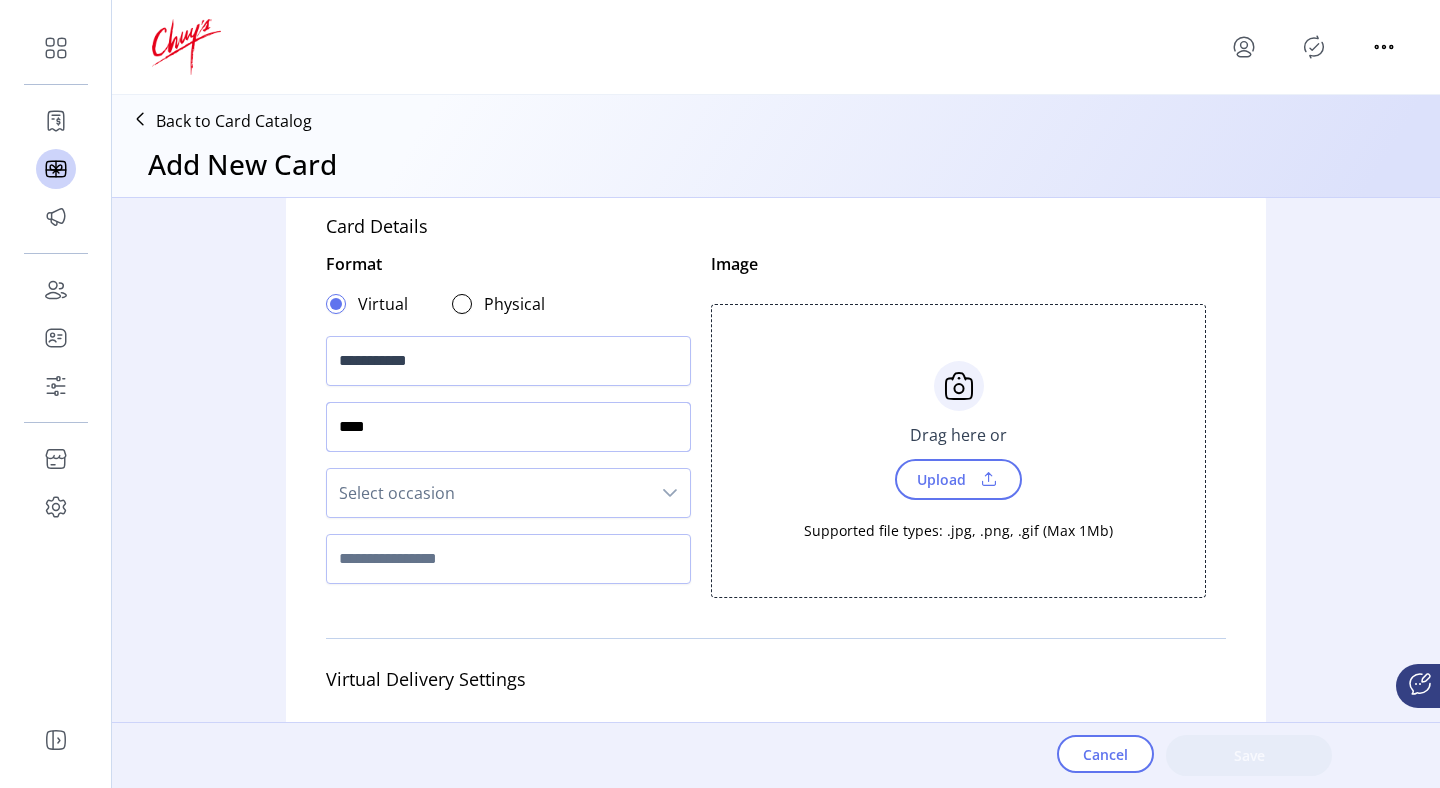 type on "****" 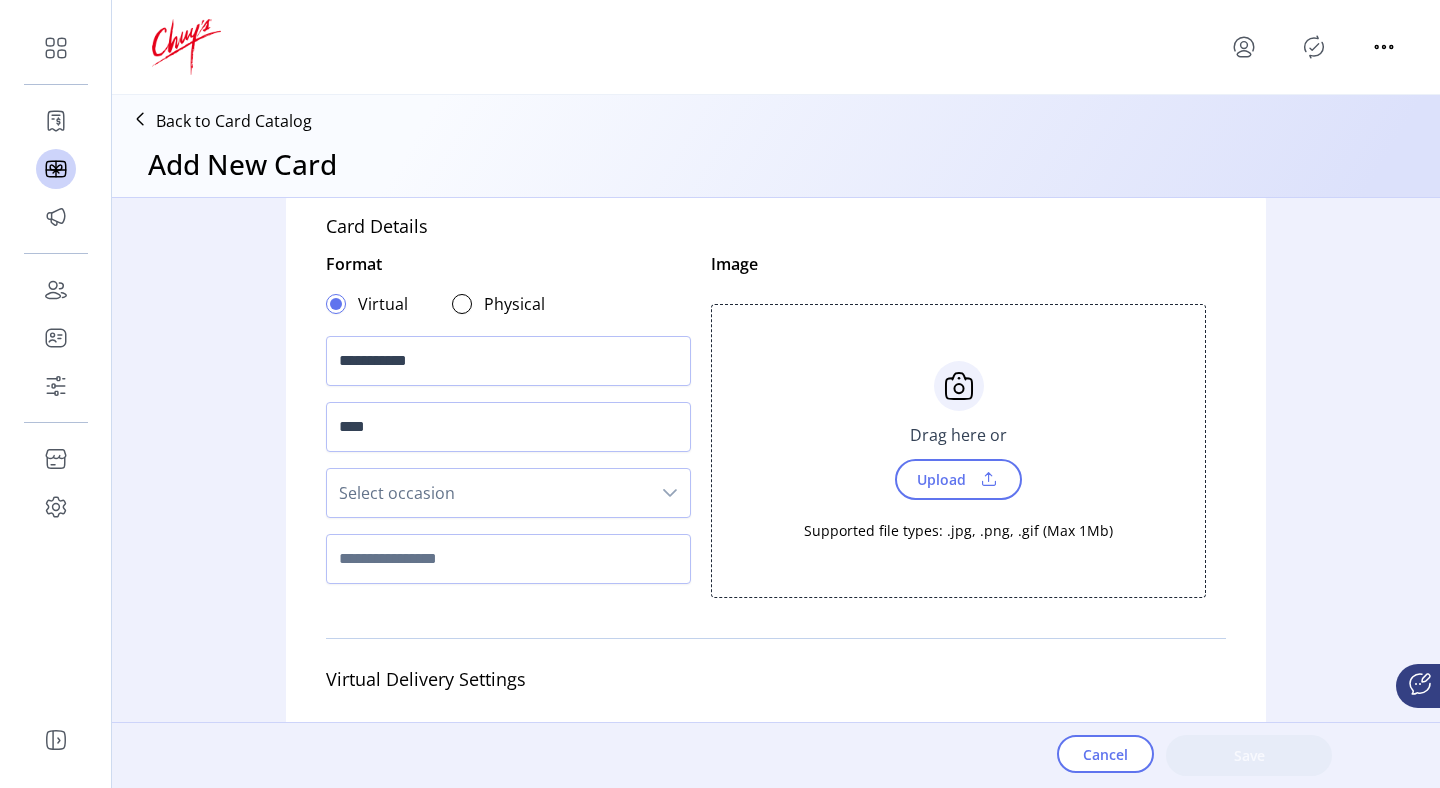 click on "Drag here or Upload  Supported file types: .jpg, .png, .gif (Max 1Mb)" 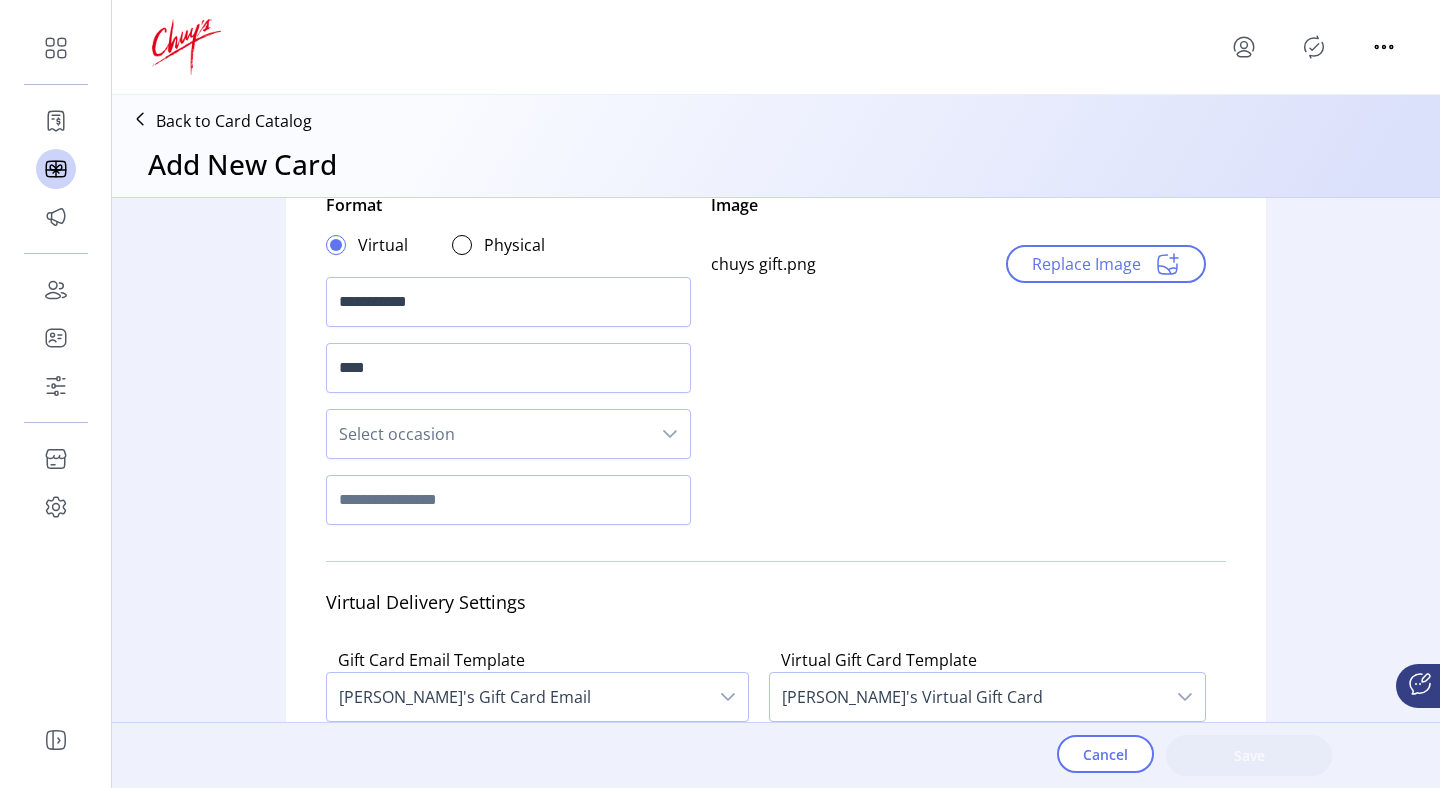 scroll, scrollTop: 85, scrollLeft: 0, axis: vertical 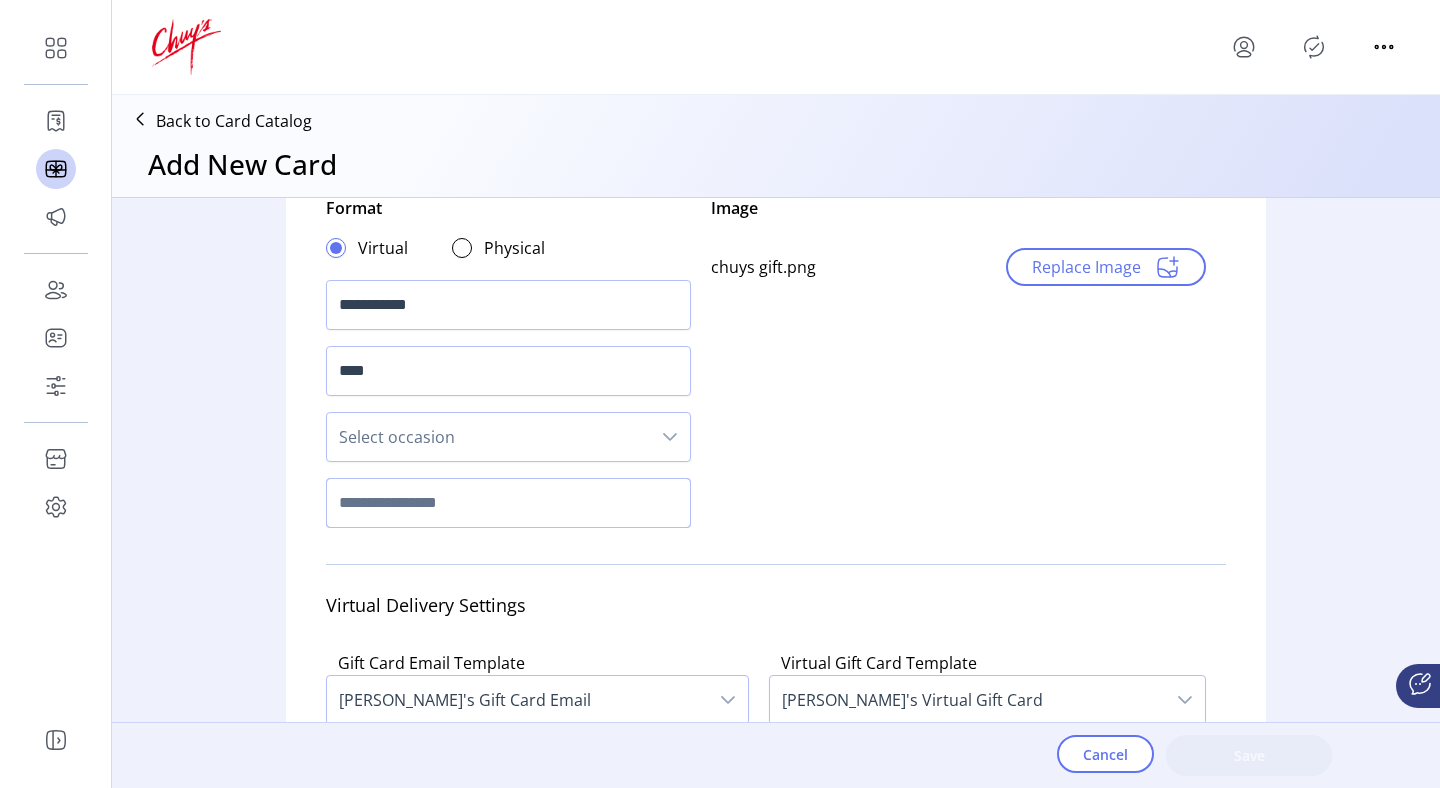click 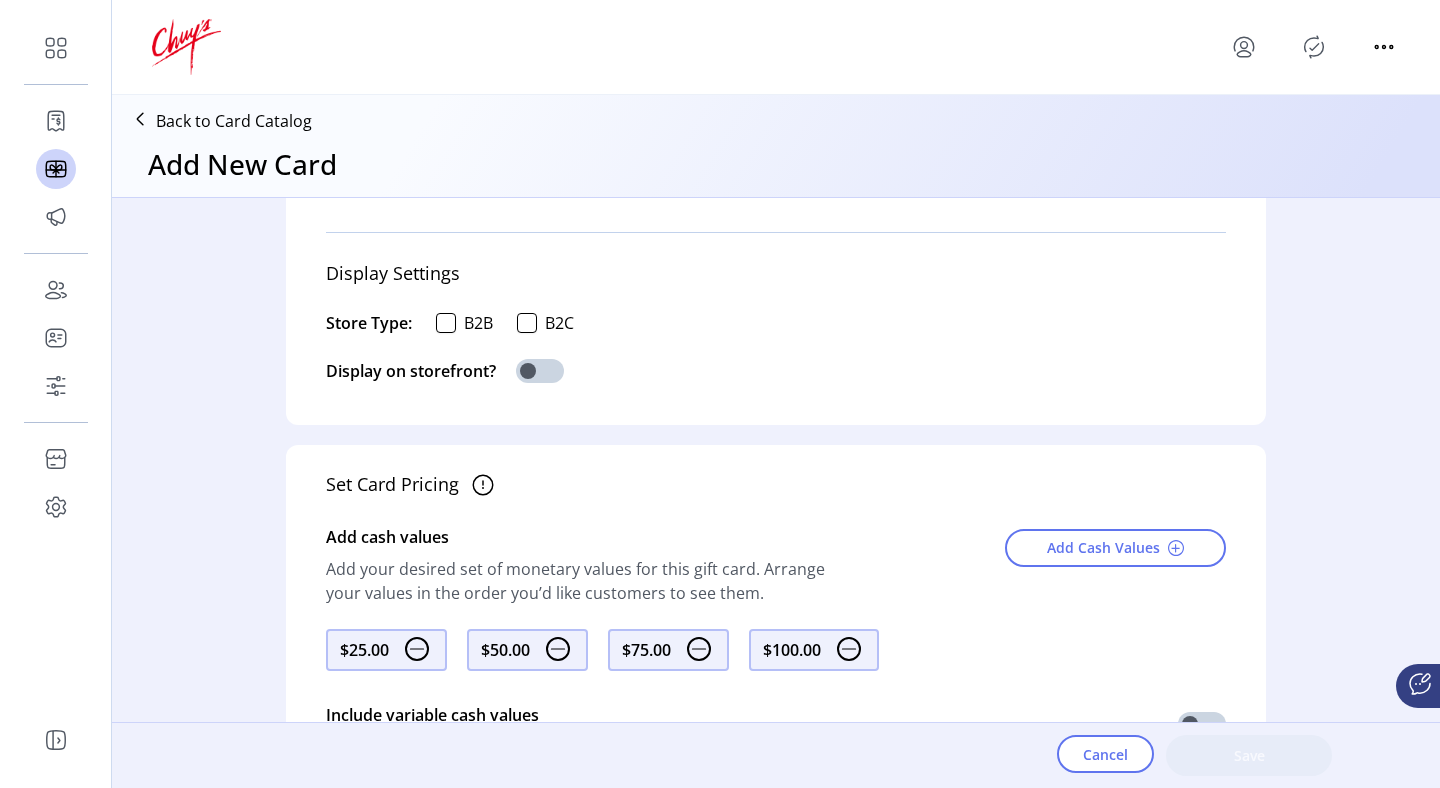 scroll, scrollTop: 615, scrollLeft: 0, axis: vertical 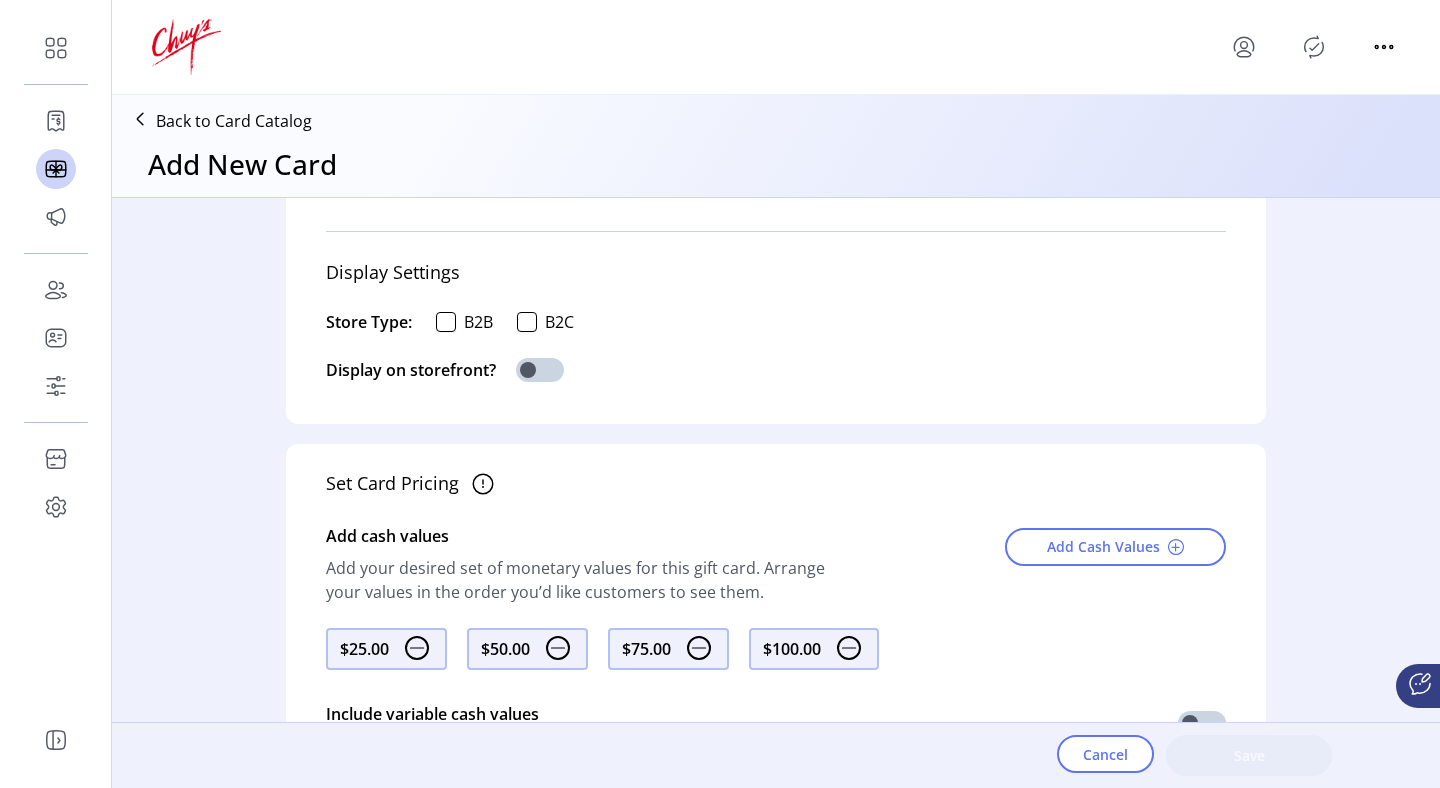 type on "******" 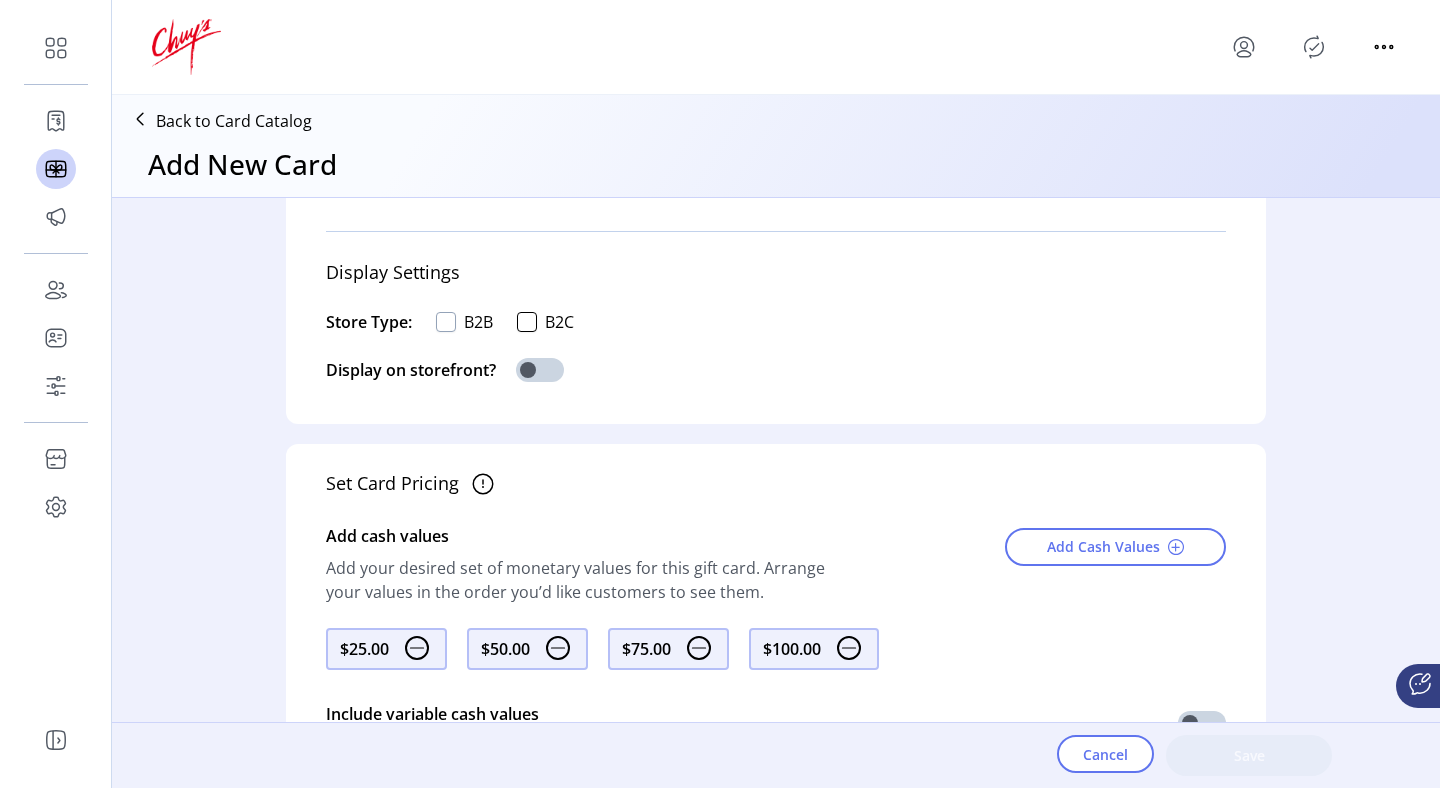 click 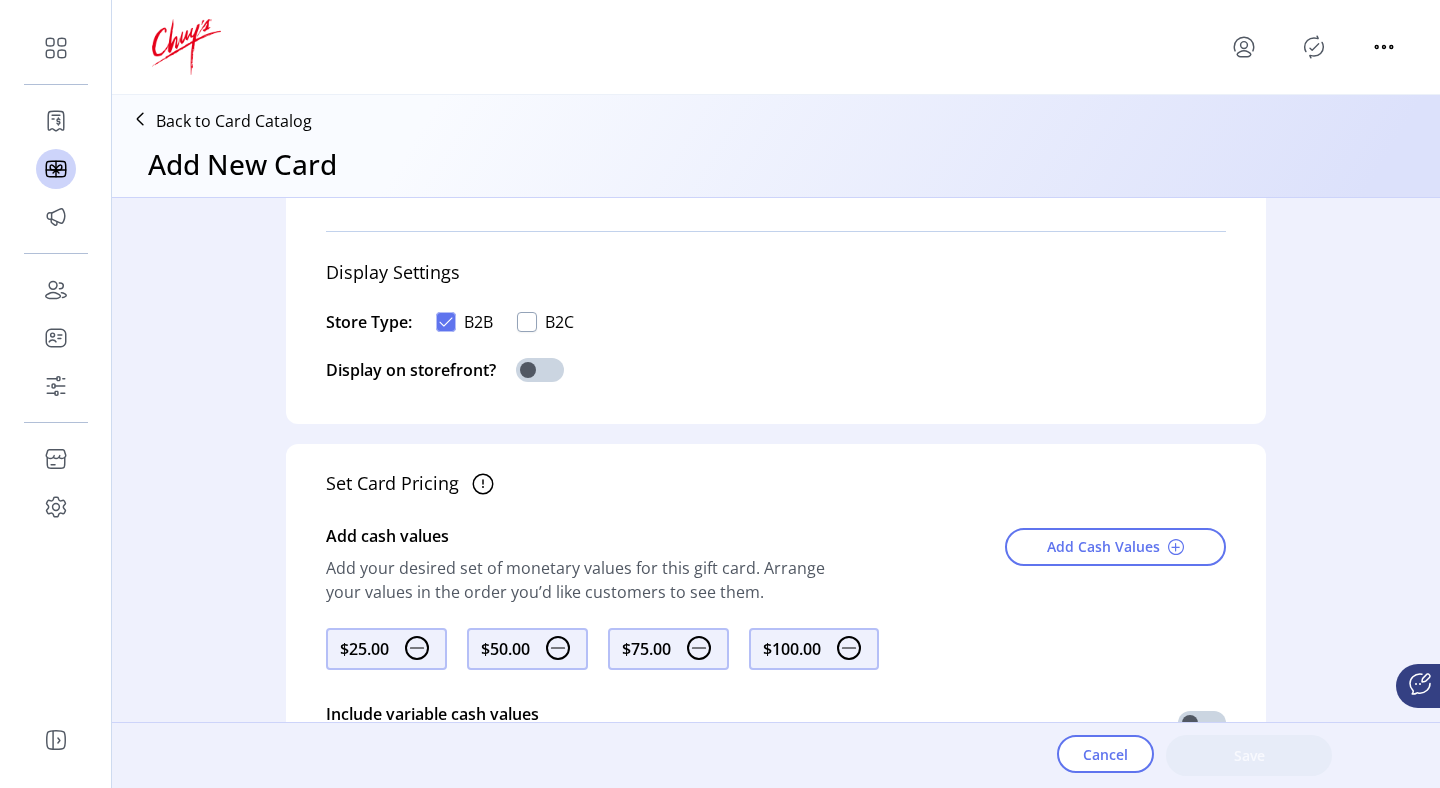 scroll, scrollTop: 12, scrollLeft: 7, axis: both 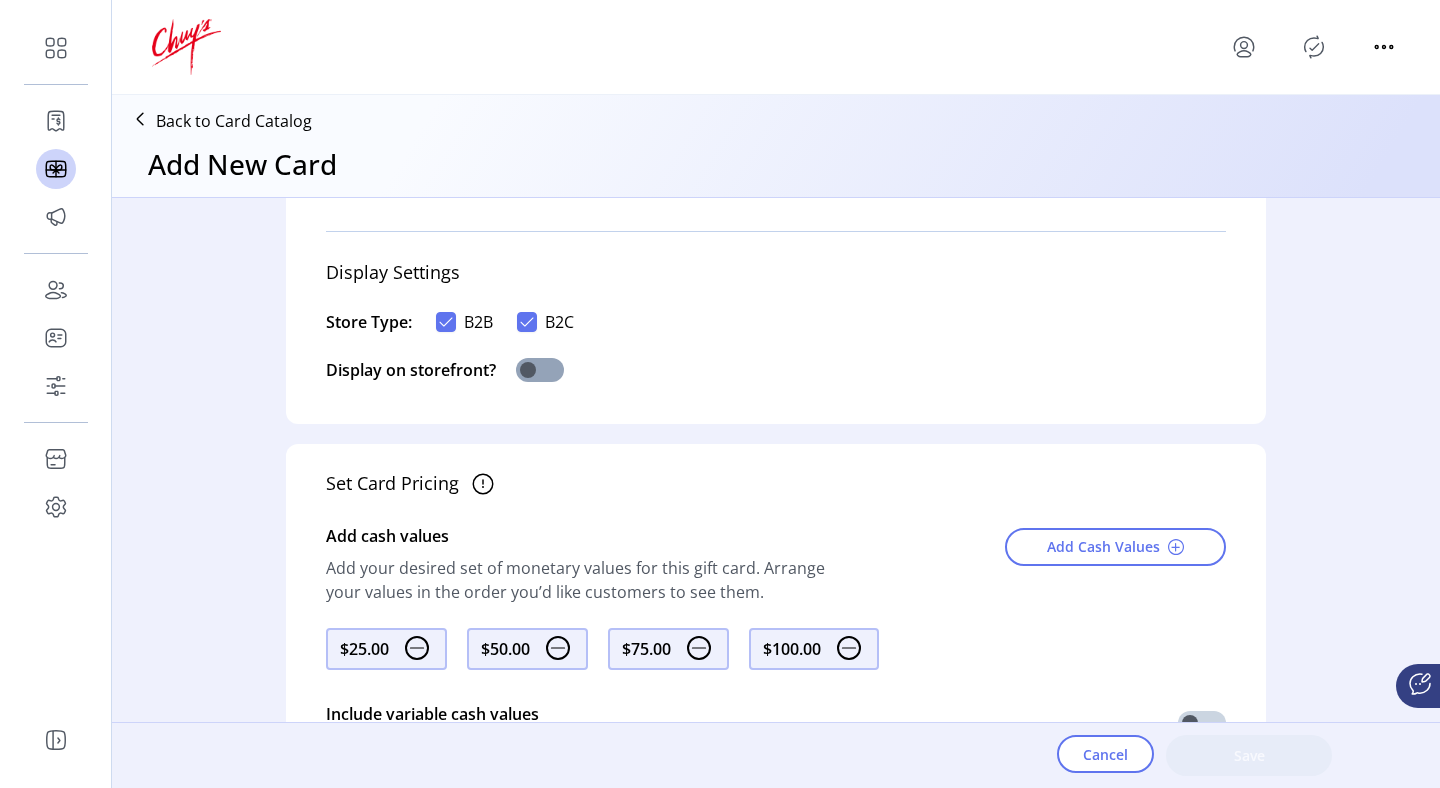 click 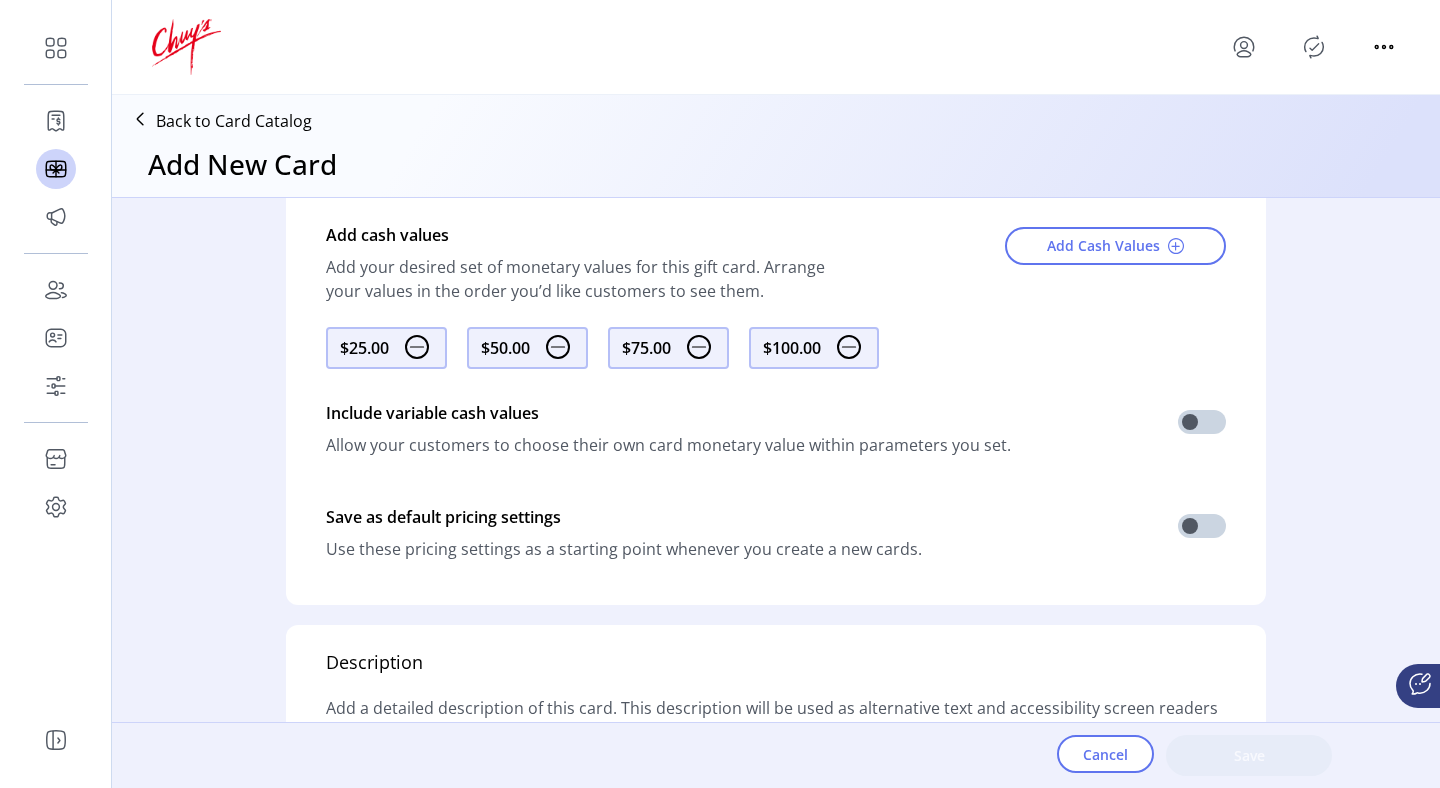 scroll, scrollTop: 989, scrollLeft: 0, axis: vertical 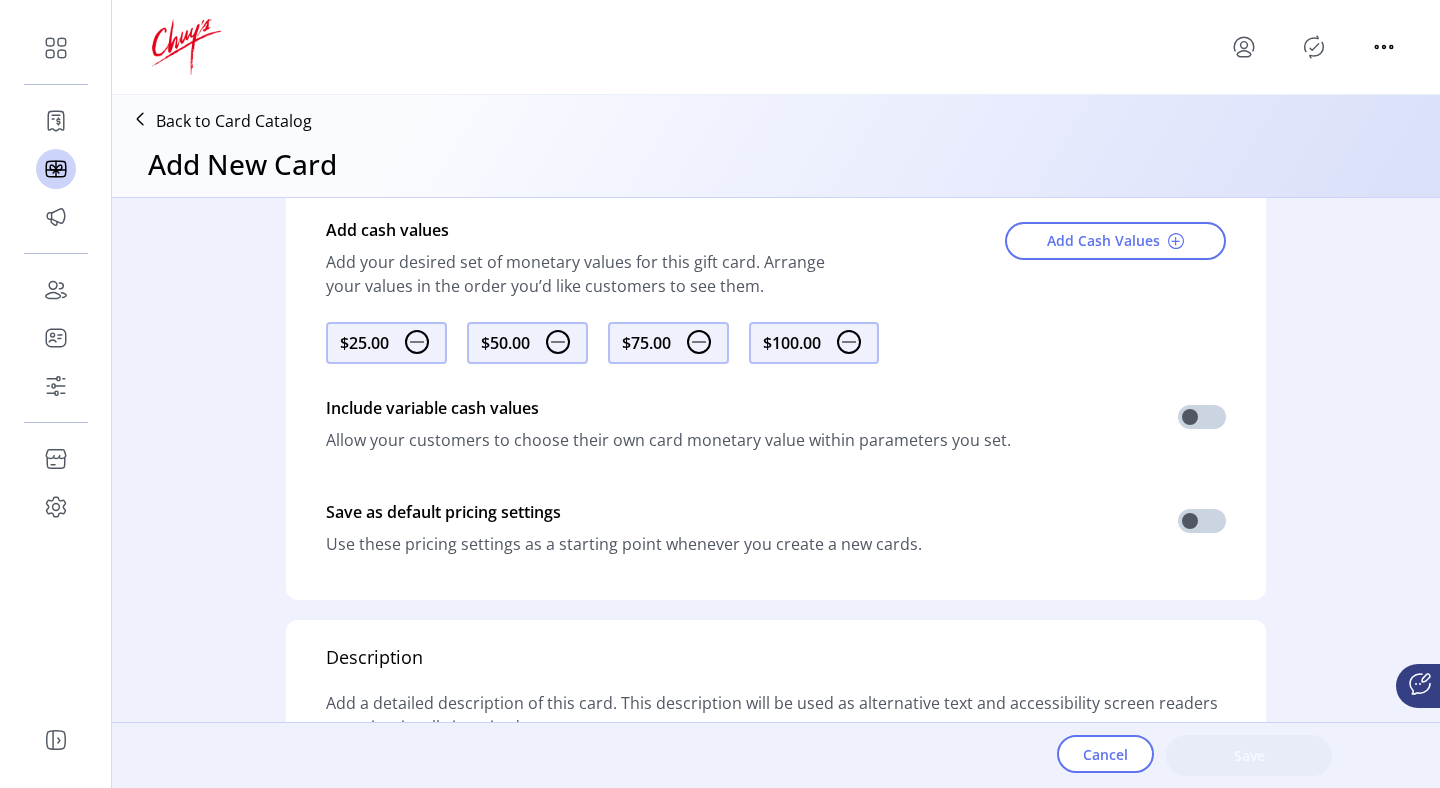 click on "Include variable cash values   Allow your customers to choose their own card monetary value within parameters you set." 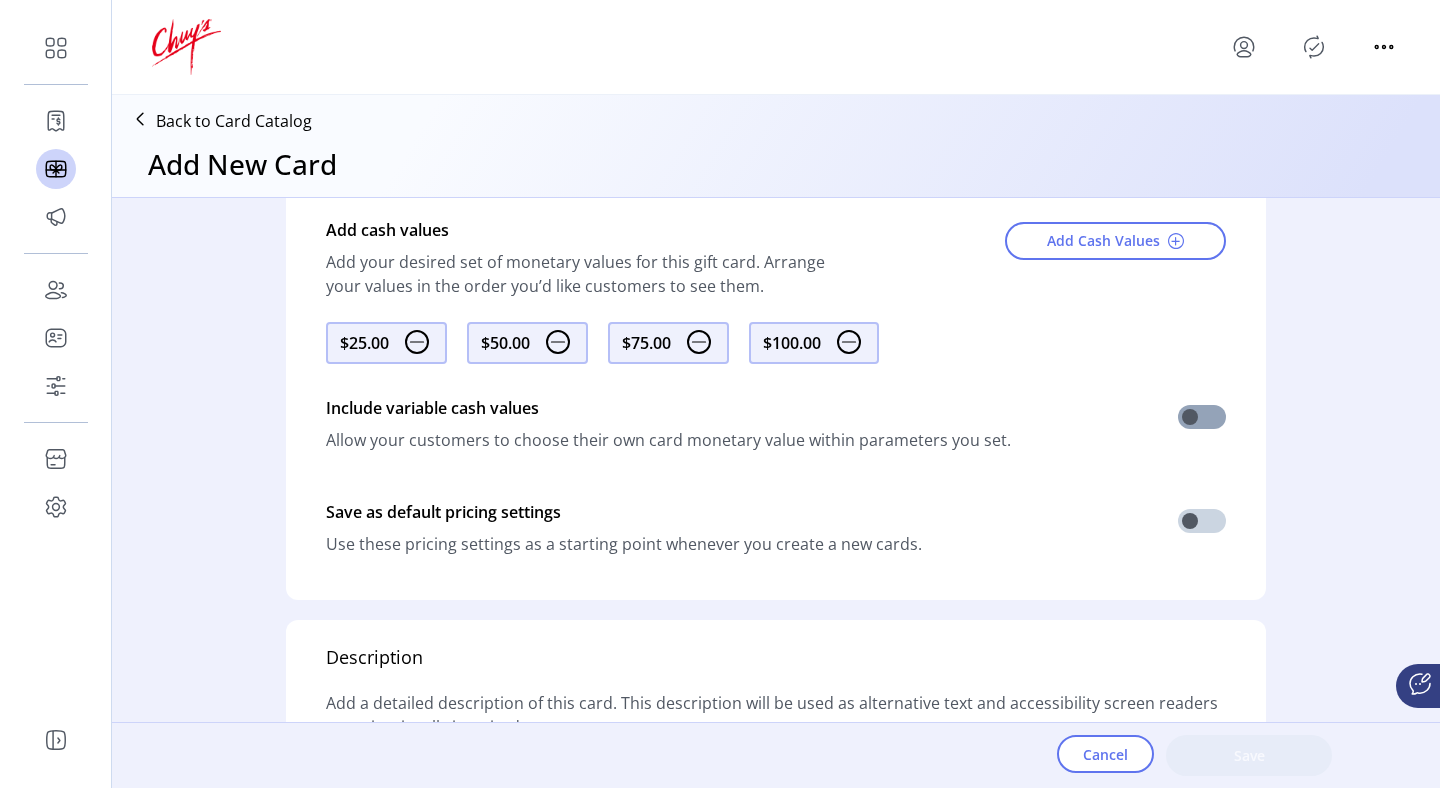 click 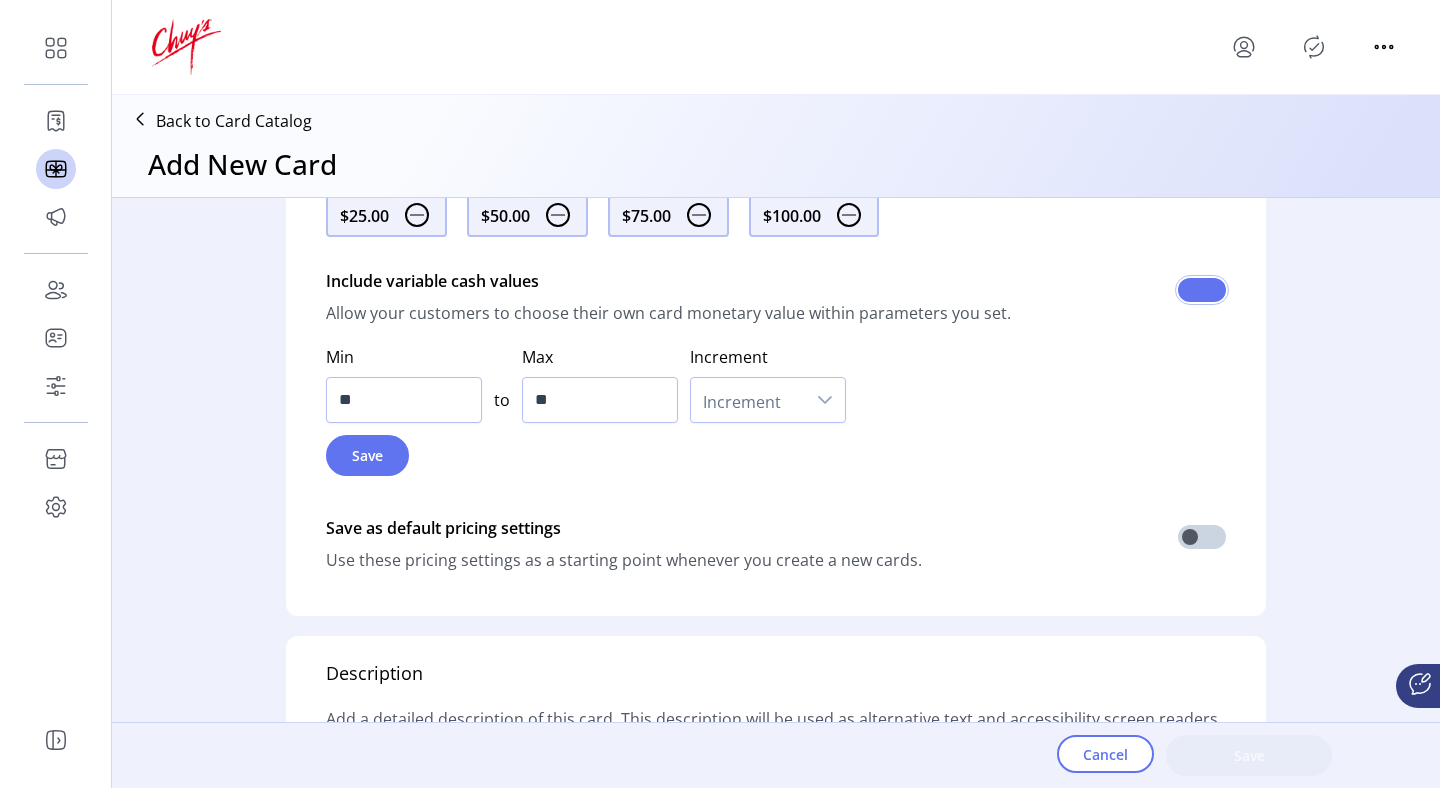 scroll, scrollTop: 1168, scrollLeft: 0, axis: vertical 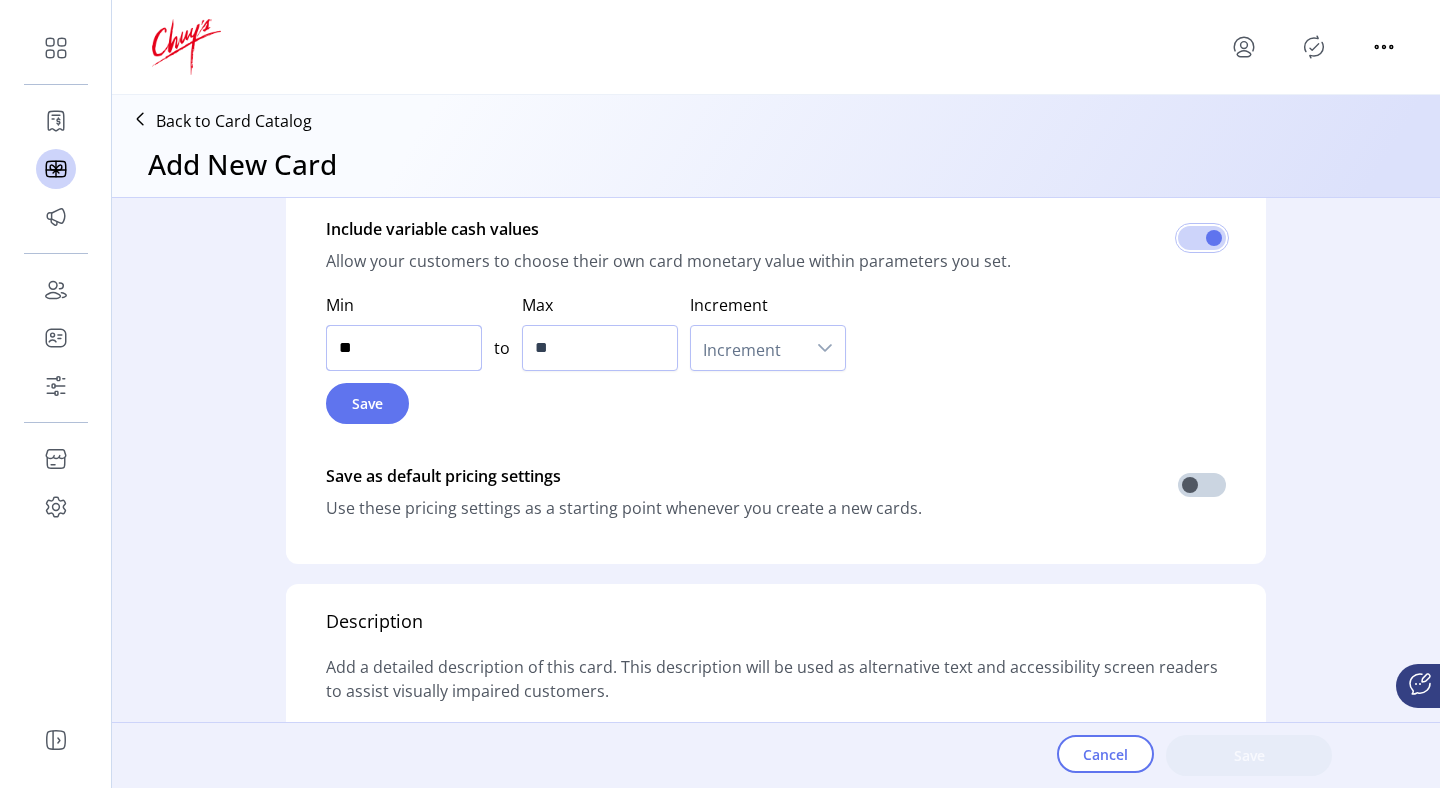 click on "**" at bounding box center [404, 348] 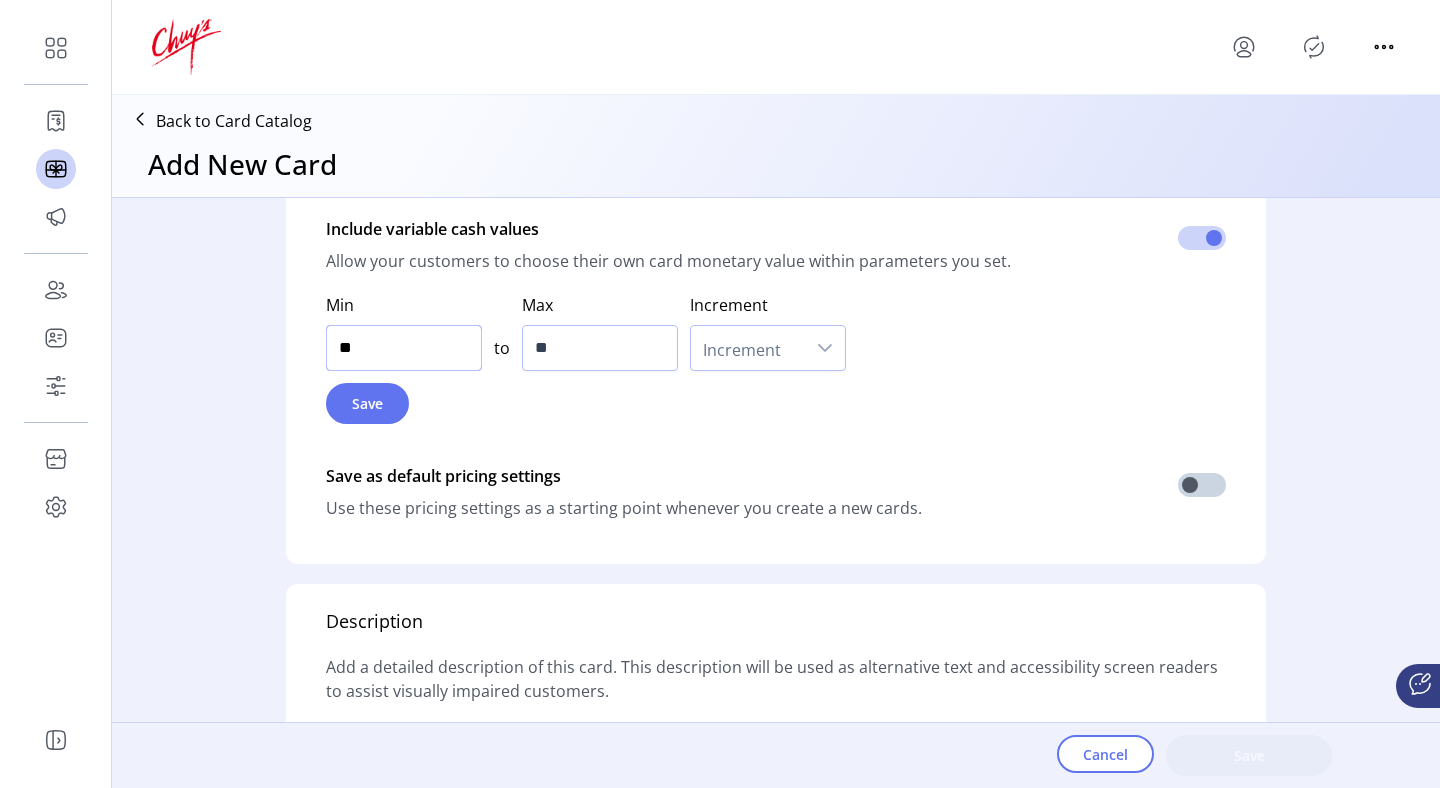 type on "***" 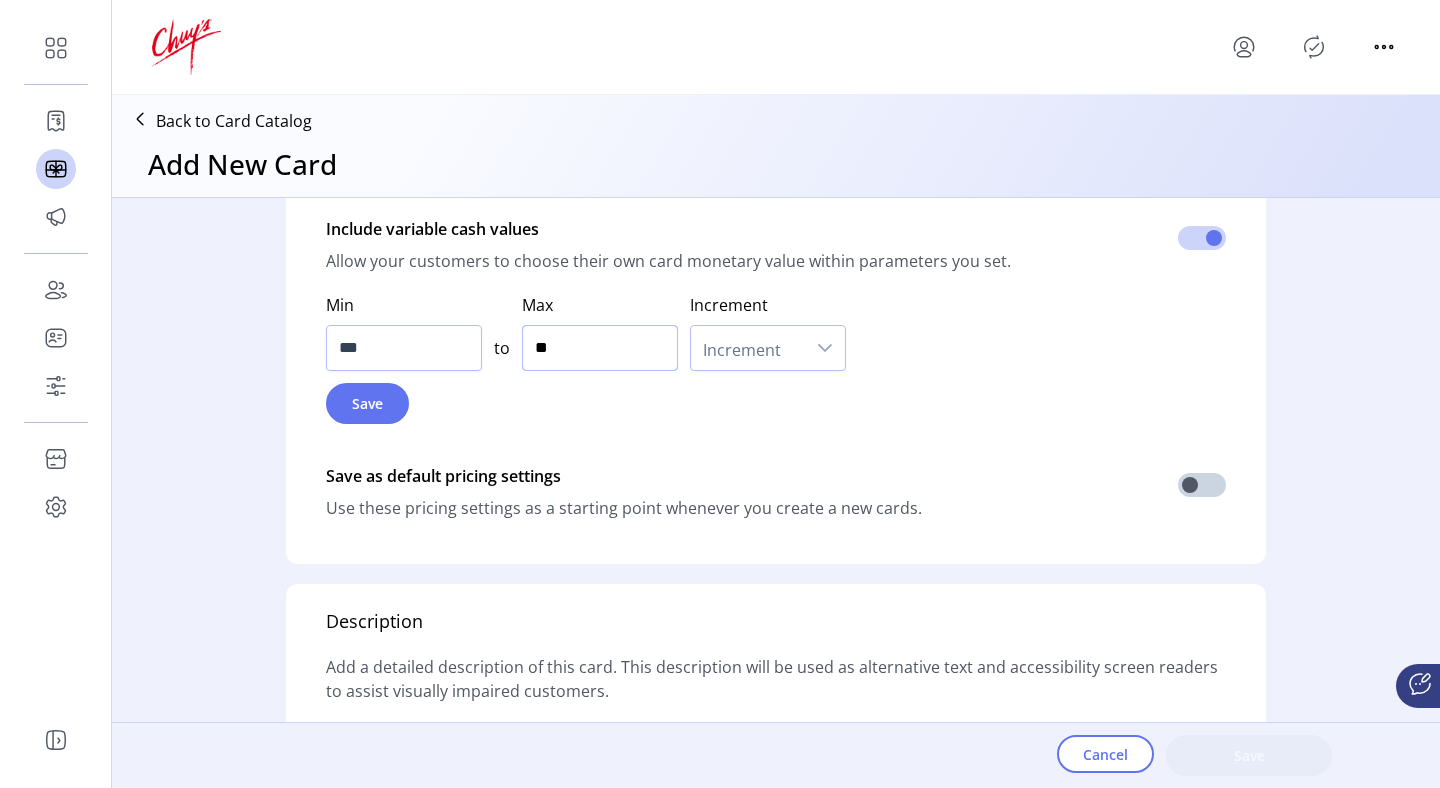 click on "**" at bounding box center [600, 348] 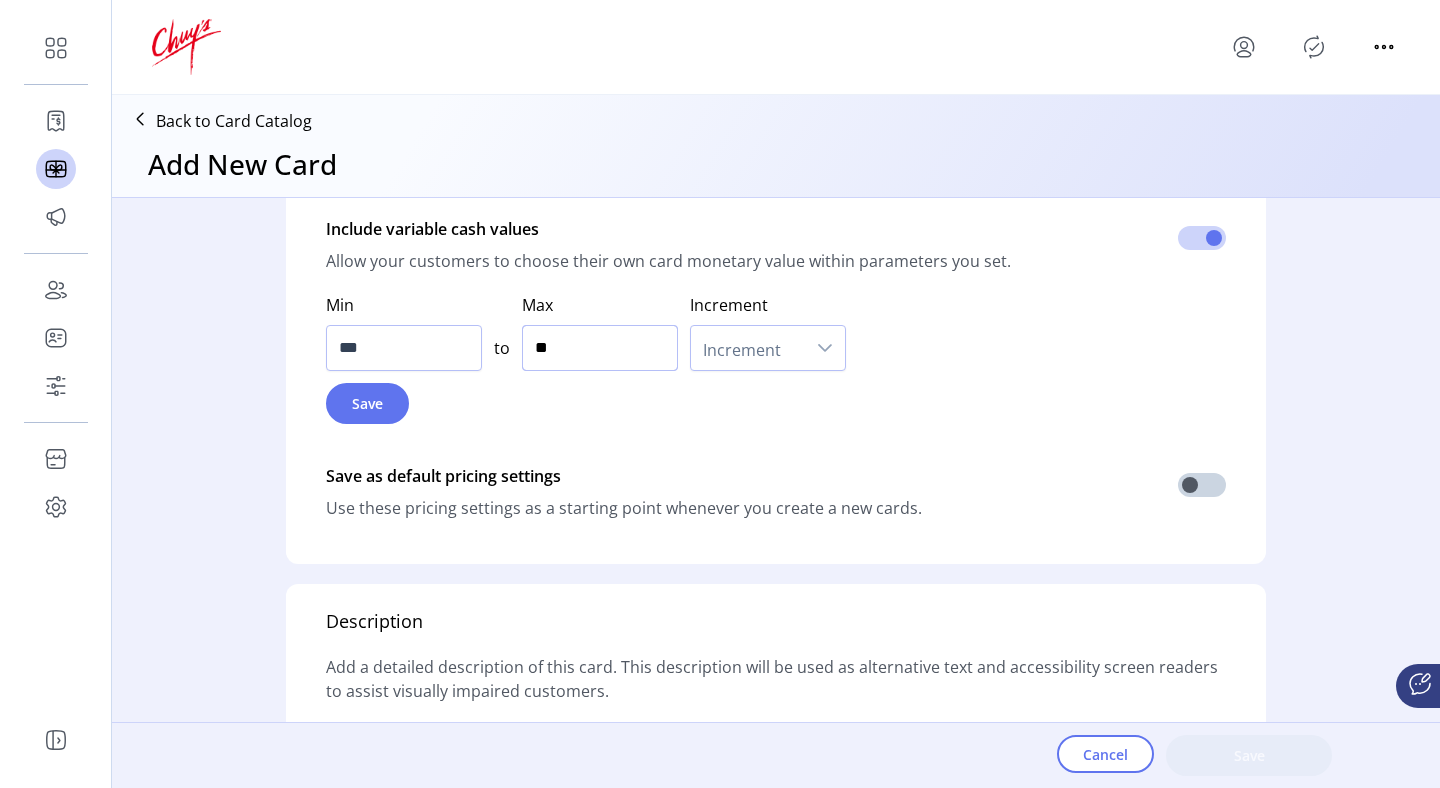click on "**" at bounding box center (600, 348) 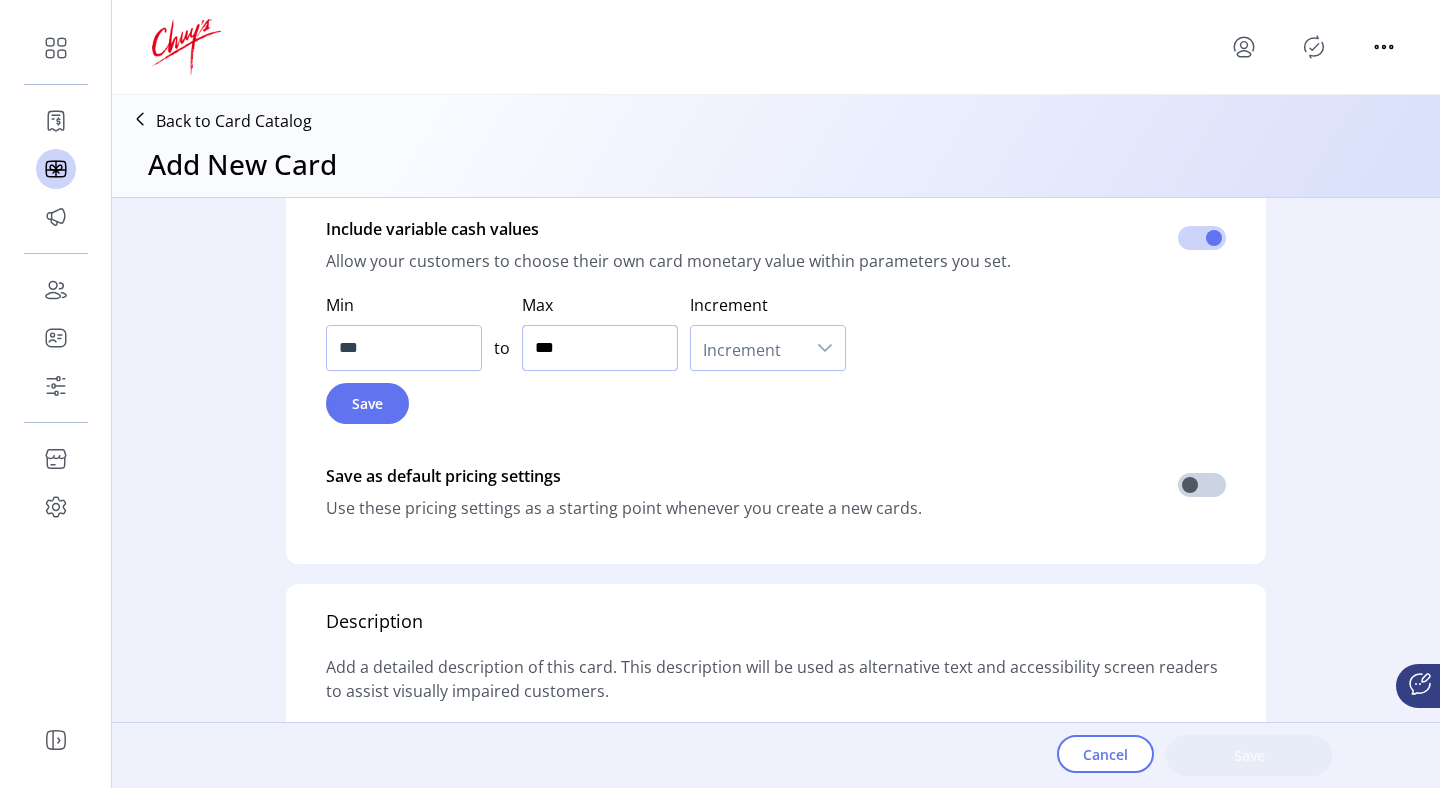 type on "****" 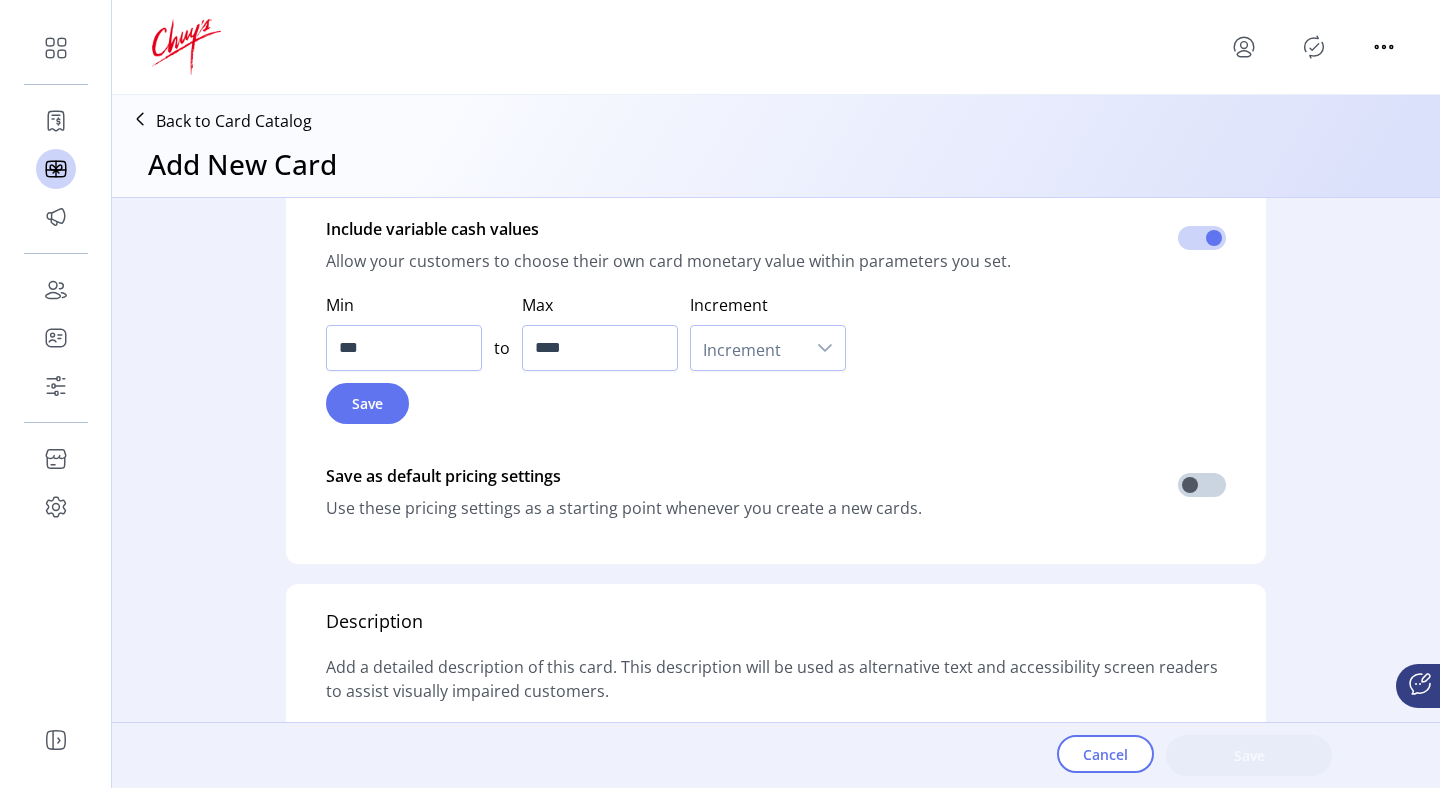 click on "Increment" at bounding box center (748, 348) 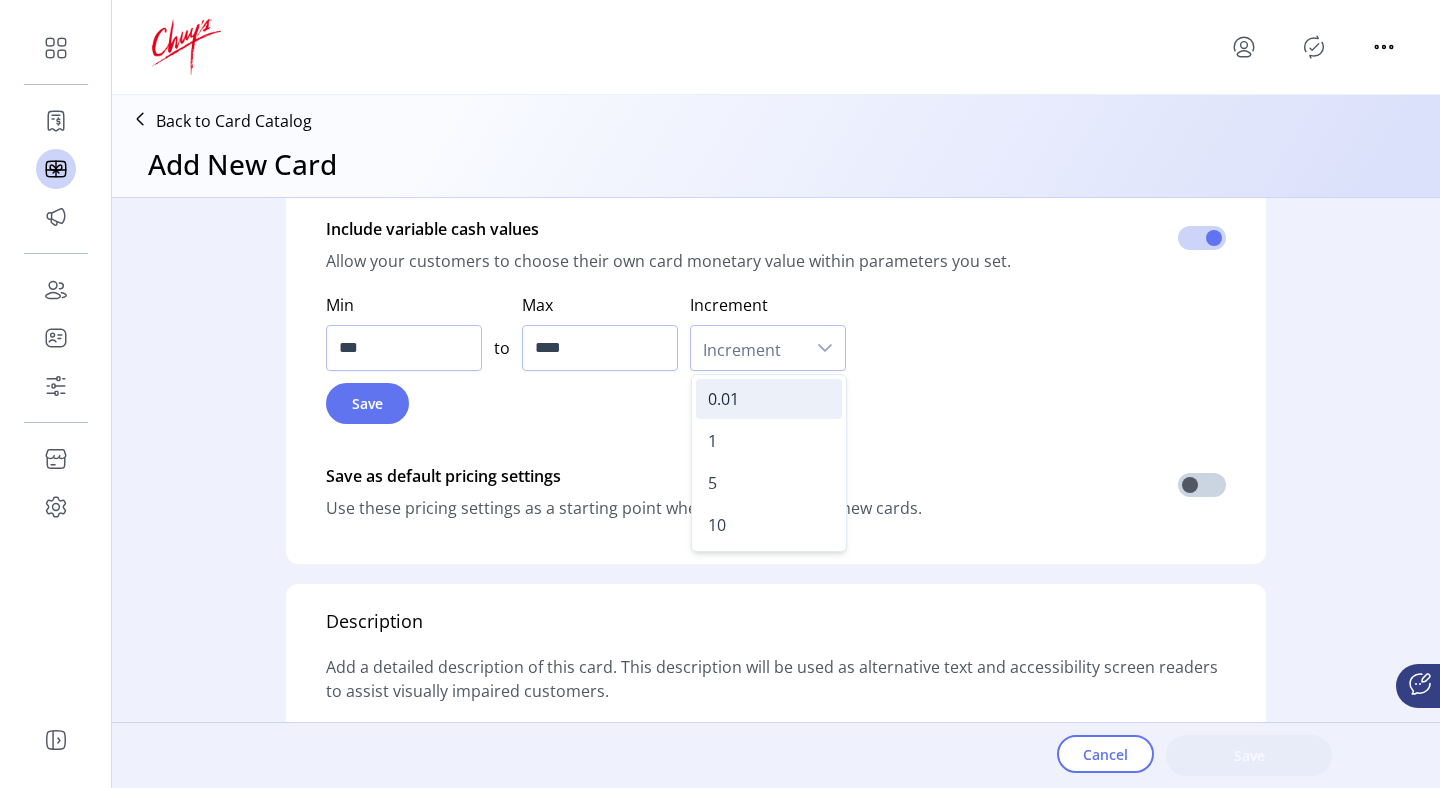 click on "0.01" at bounding box center (769, 399) 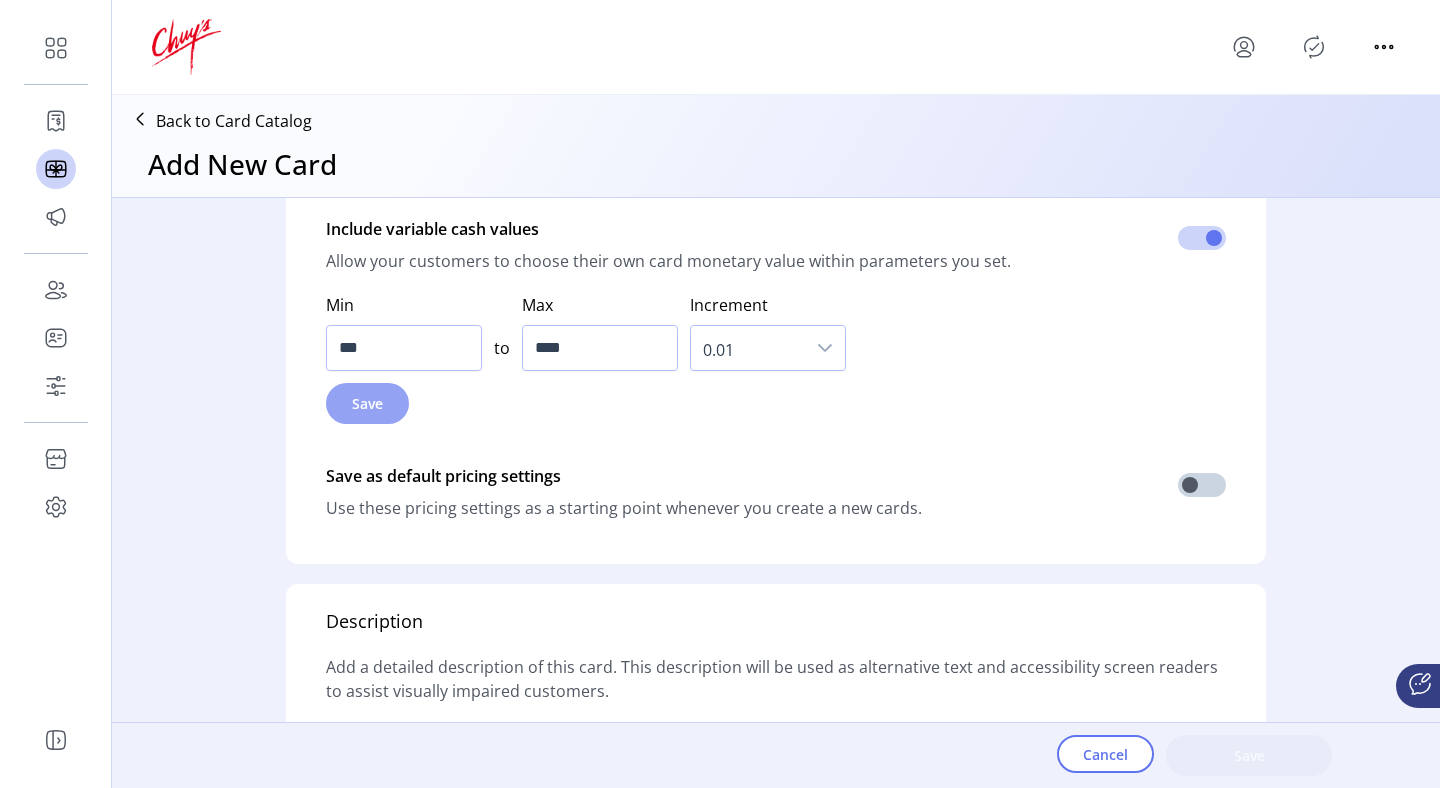 click on "Save" 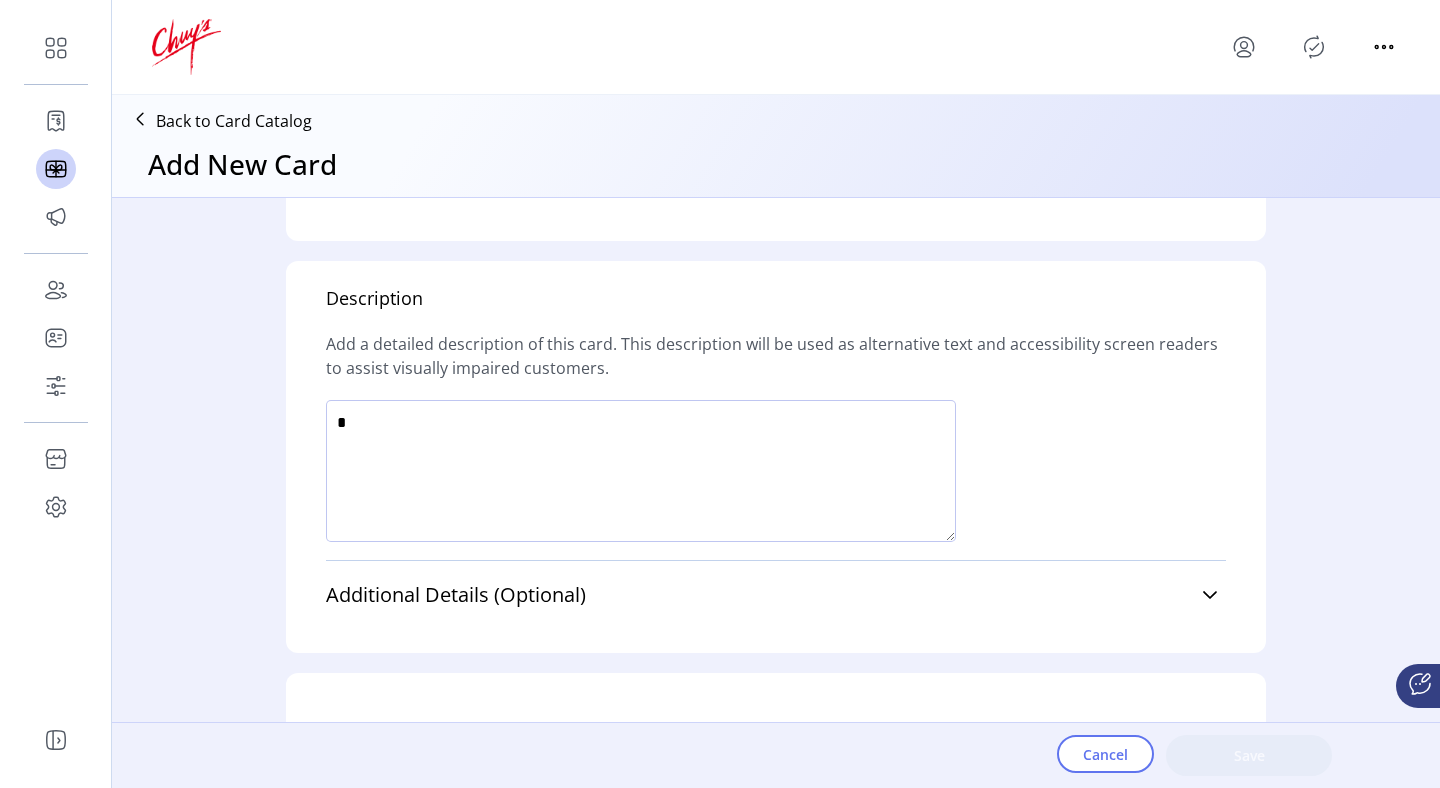 scroll, scrollTop: 1604, scrollLeft: 0, axis: vertical 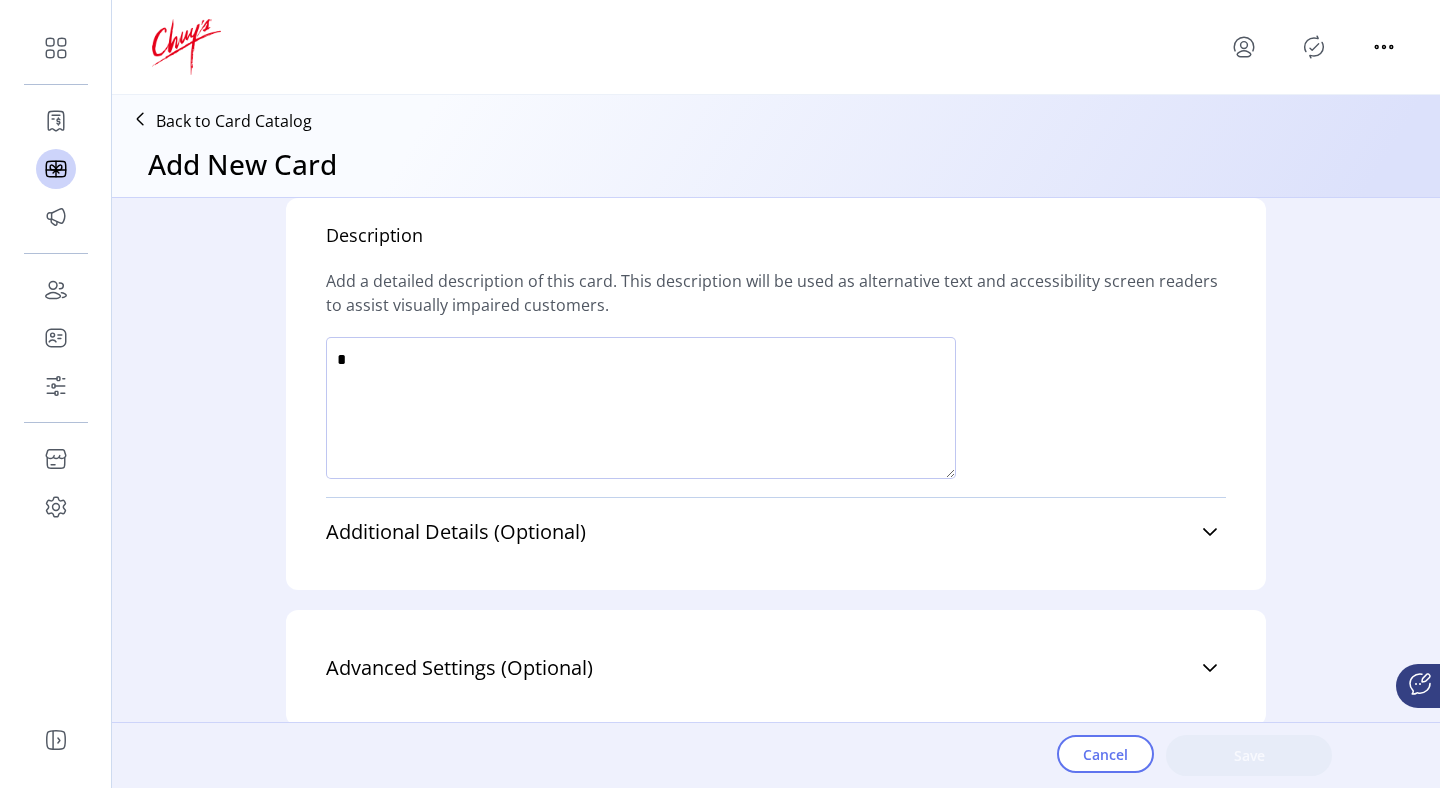 click 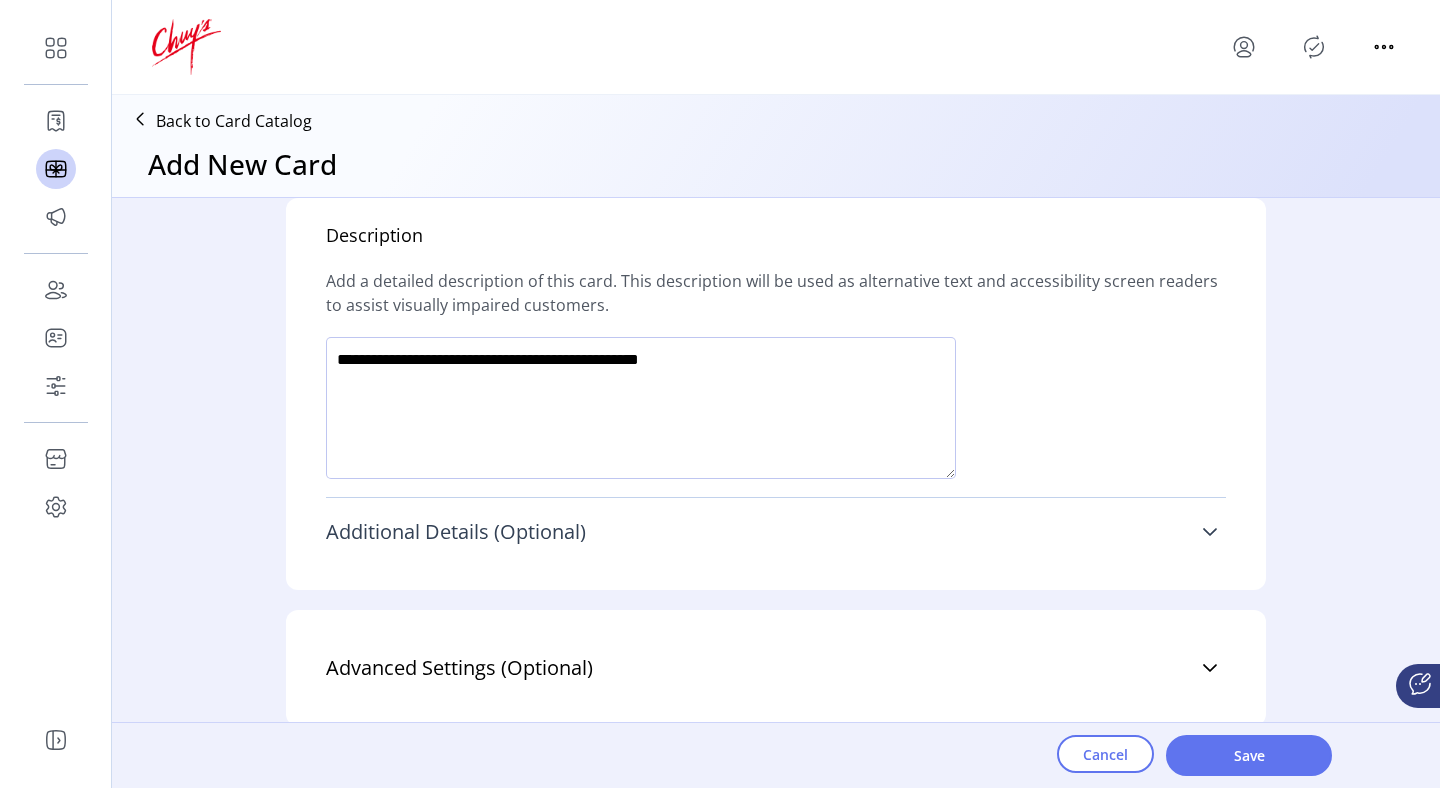 type on "**********" 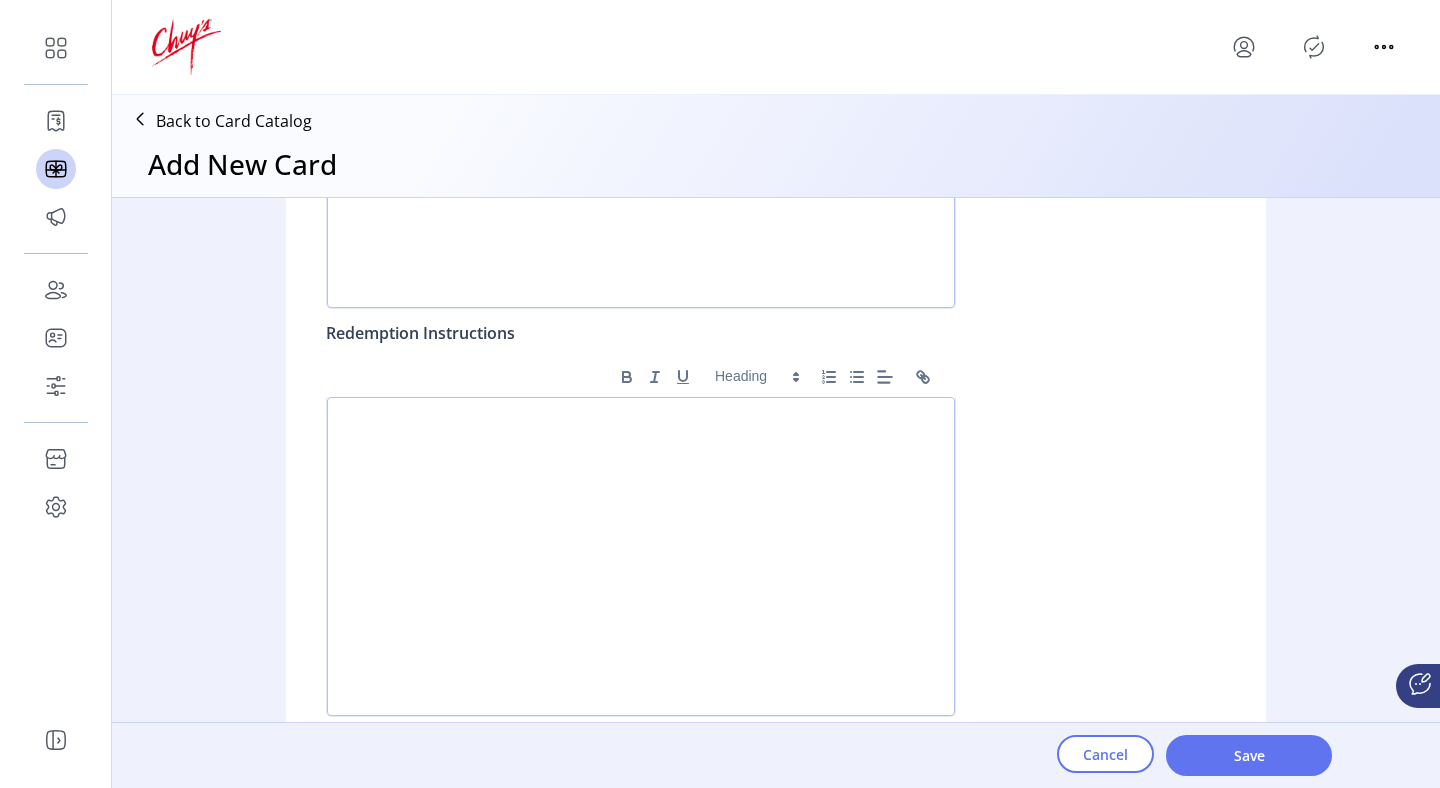 scroll, scrollTop: 2444, scrollLeft: 0, axis: vertical 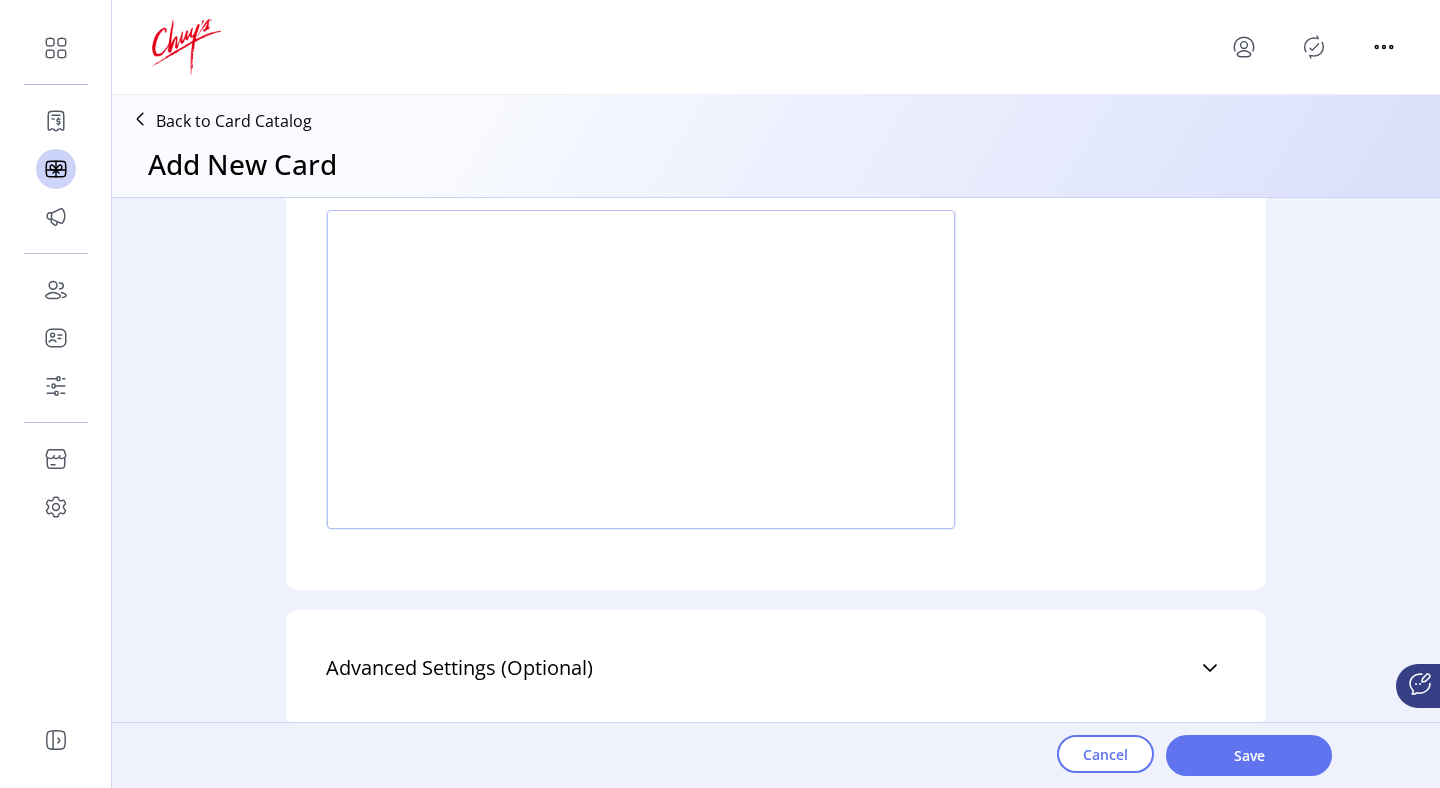 click on "Advanced Settings (Optional)  Stored Value Processor Supplier Source Supplier Discount %" 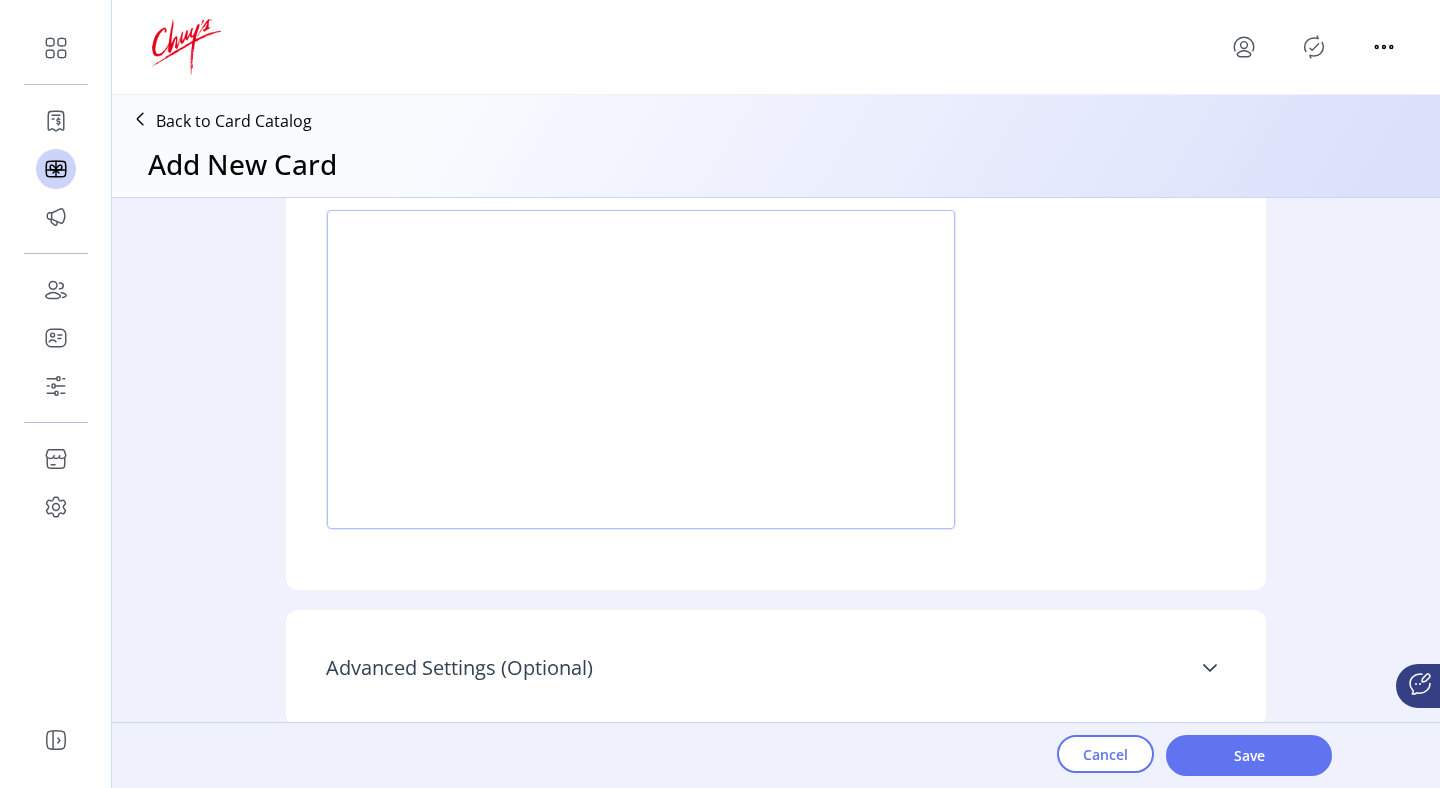 click 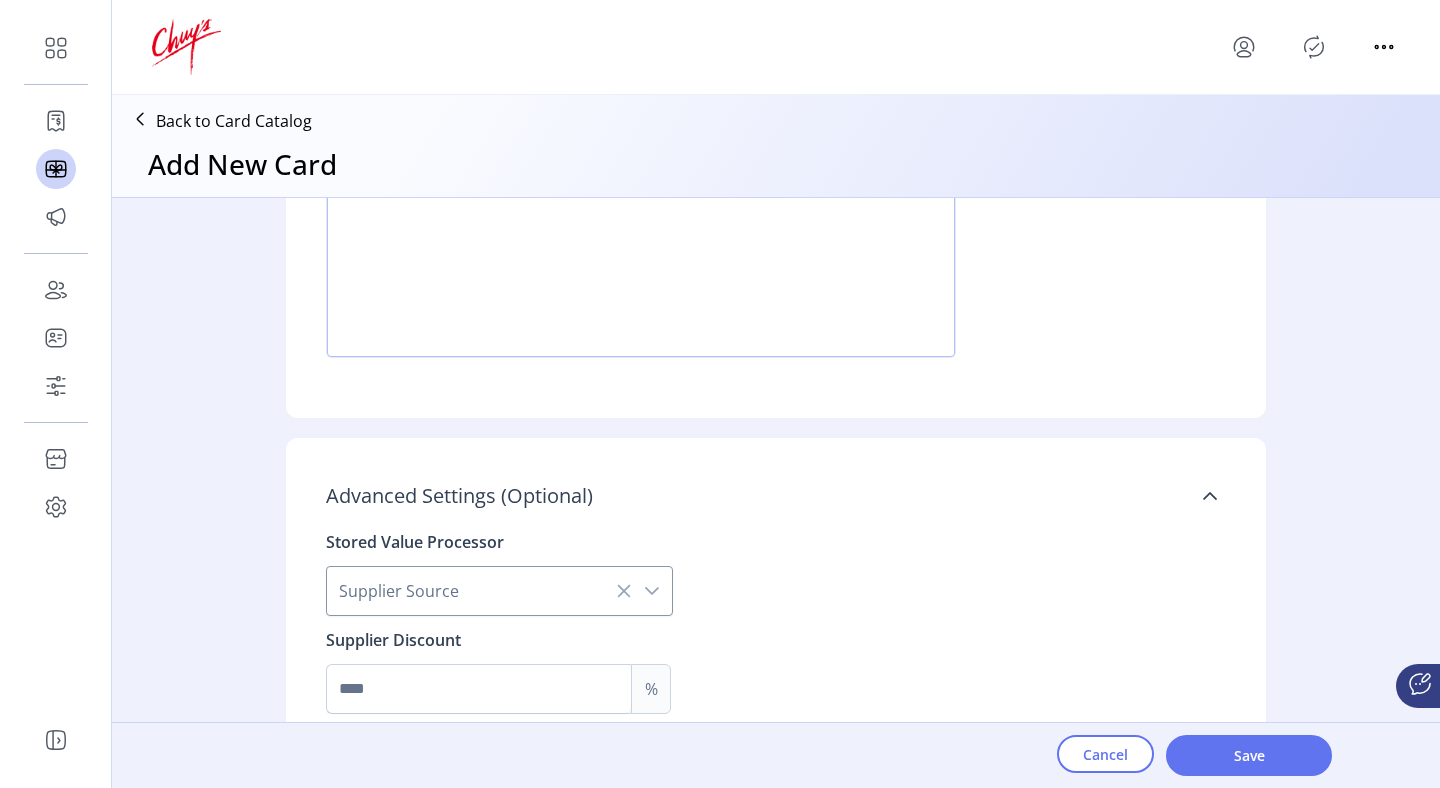 scroll, scrollTop: 2664, scrollLeft: 0, axis: vertical 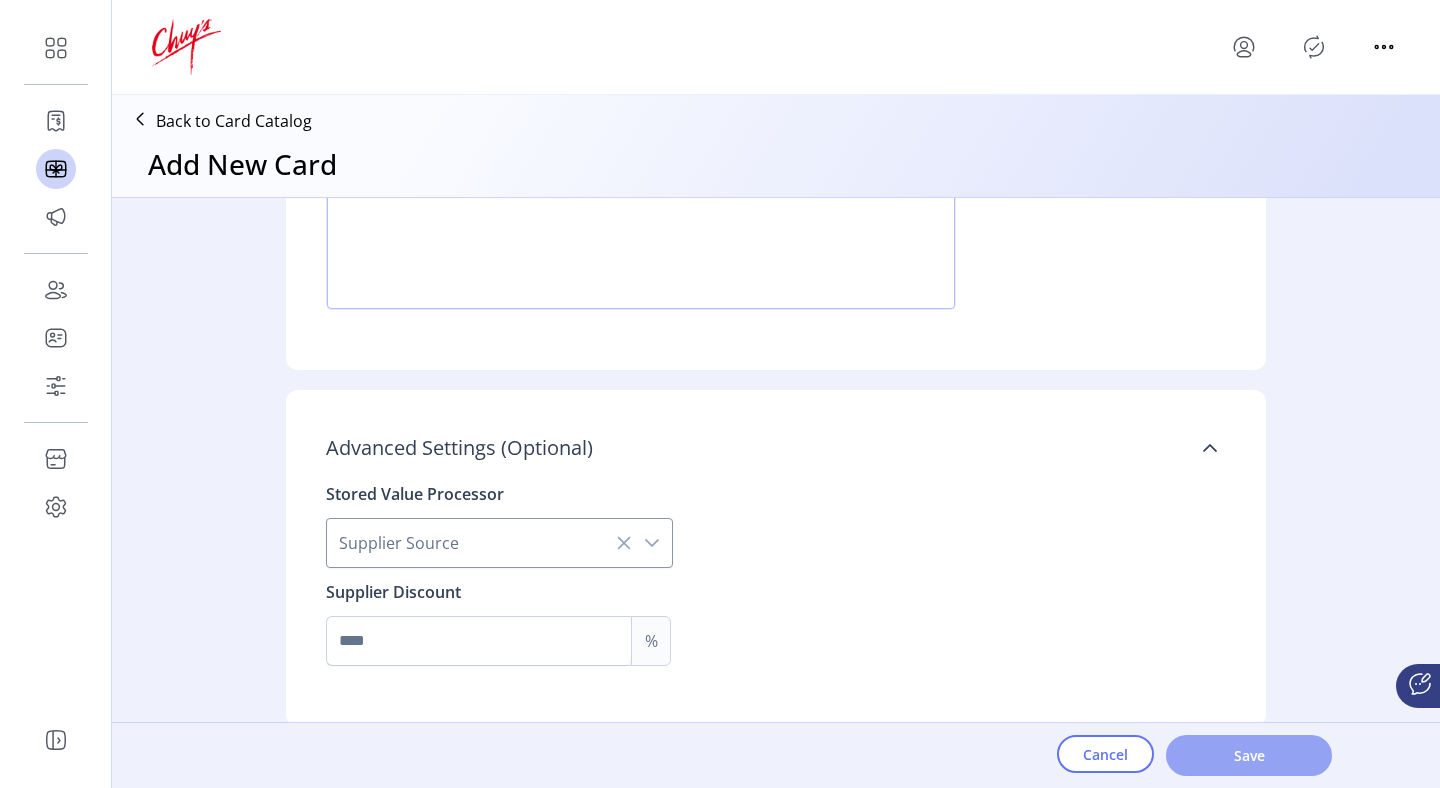 click on "Save" 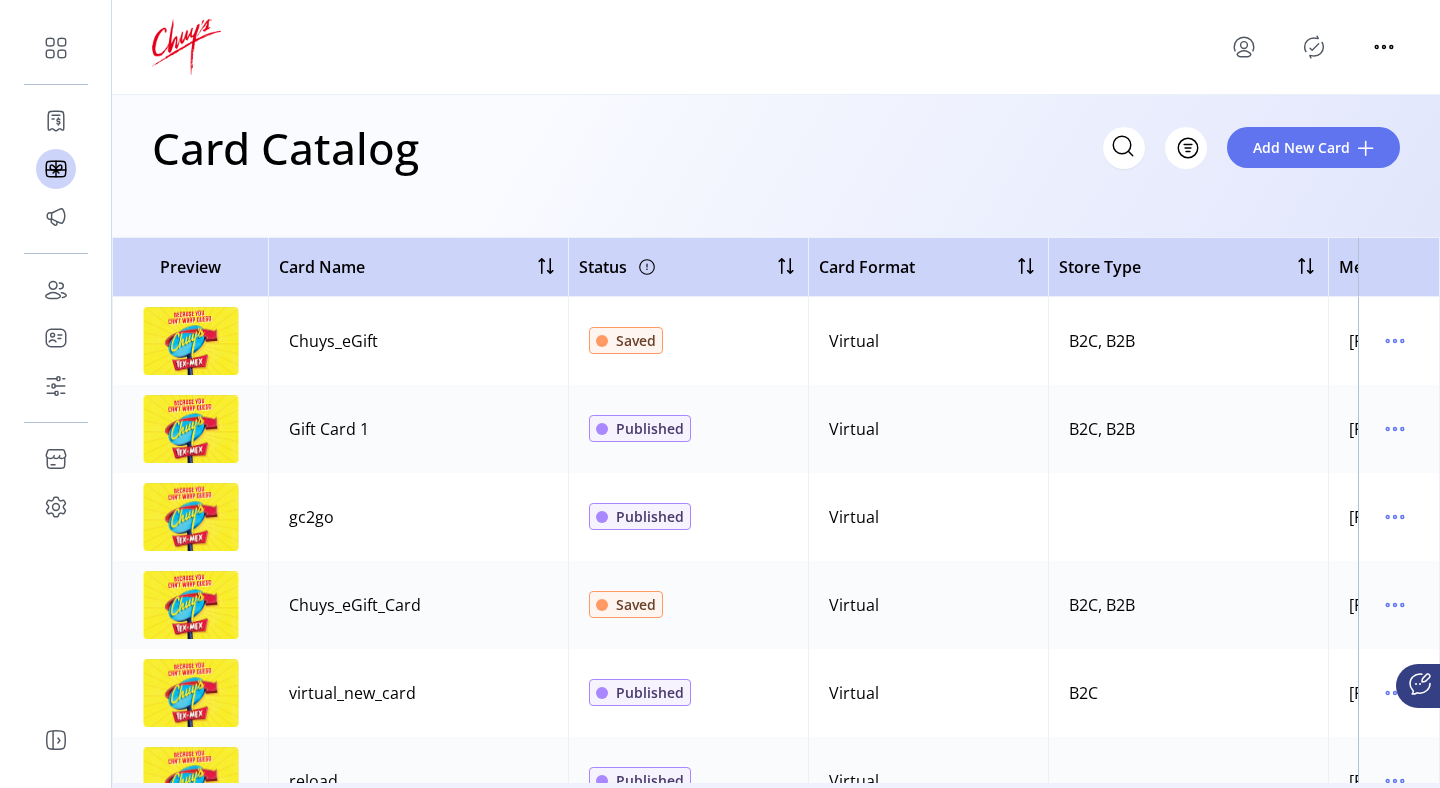 click on "Chuys_eGift" 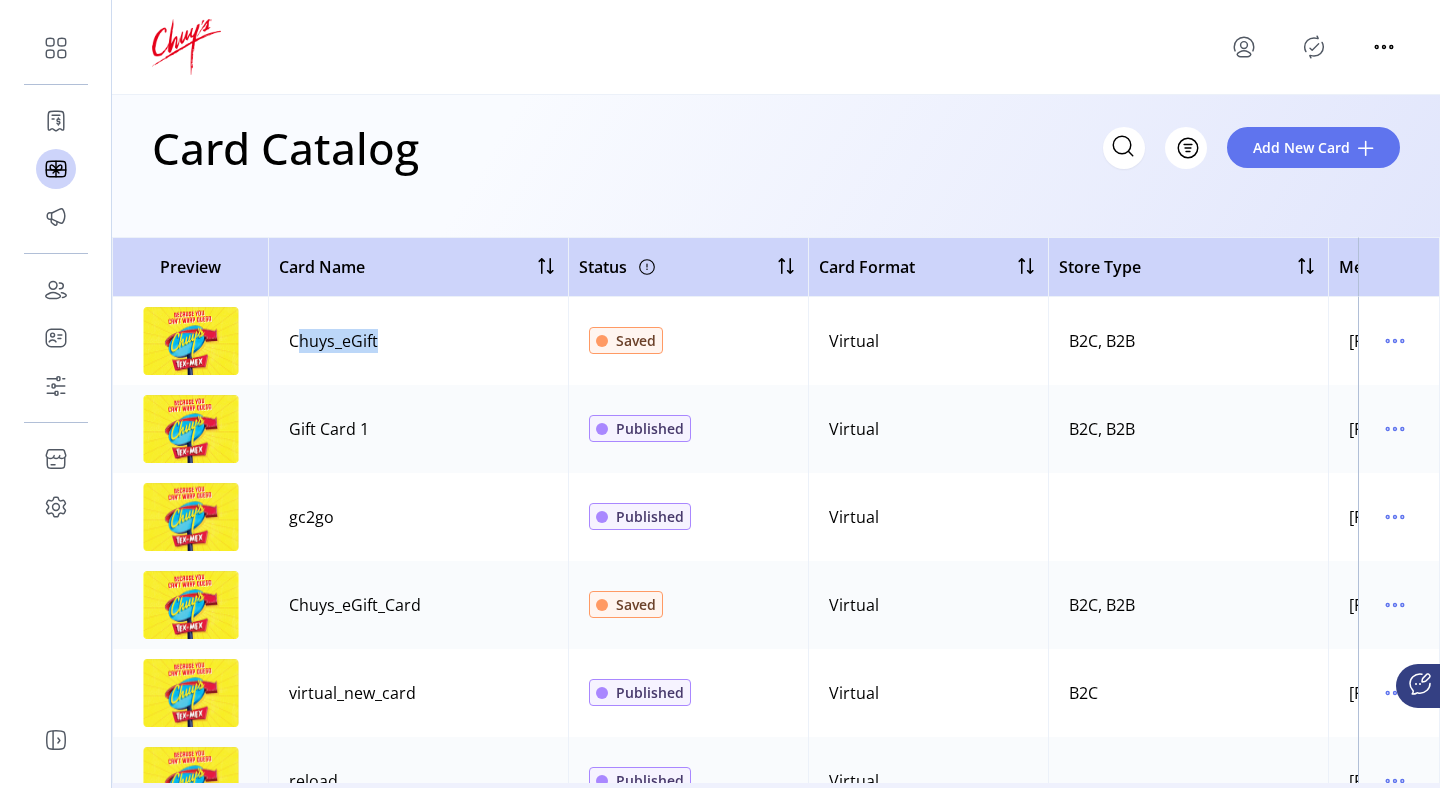 click on "Chuys_eGift" 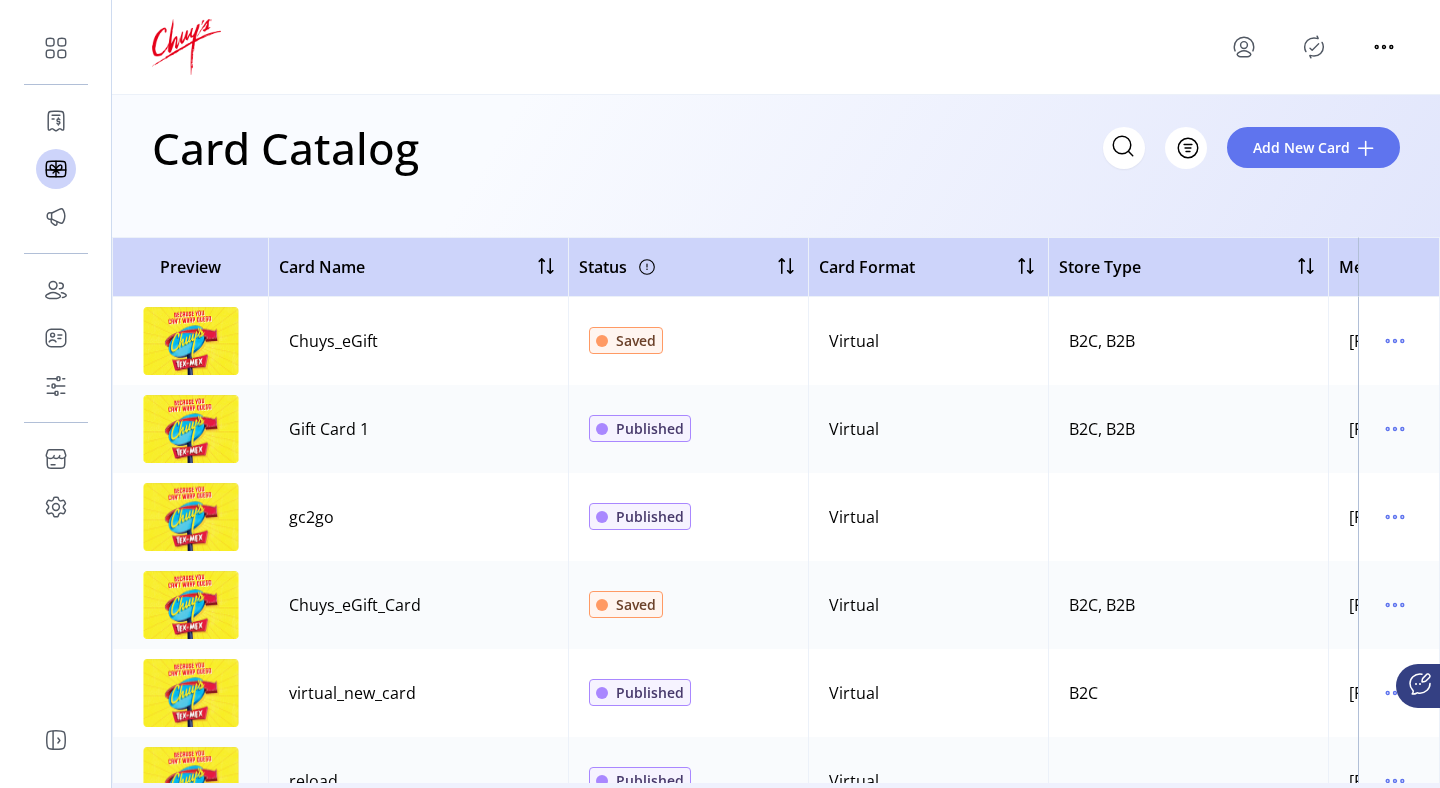 click on "Chuys_eGift" 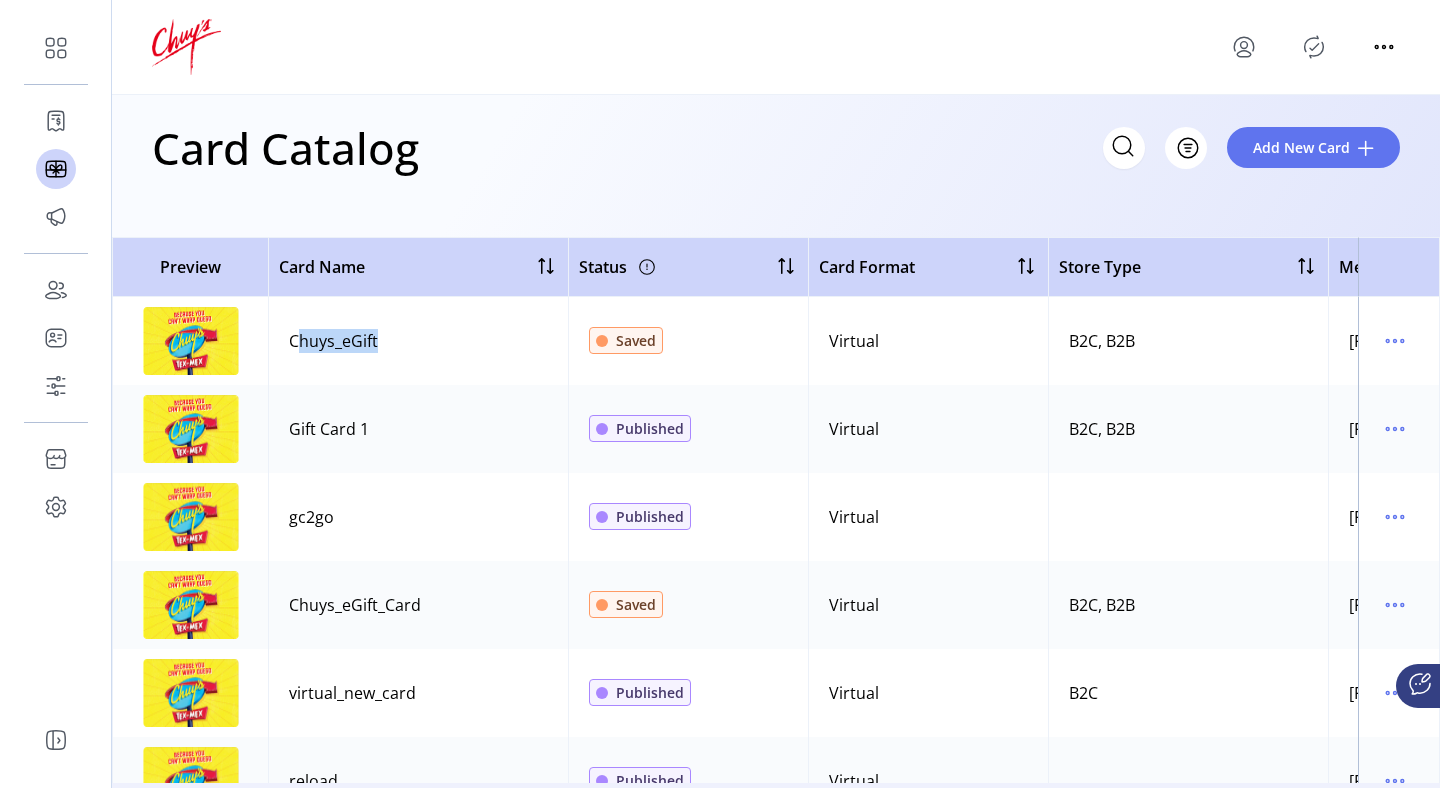 click on "Chuys_eGift" 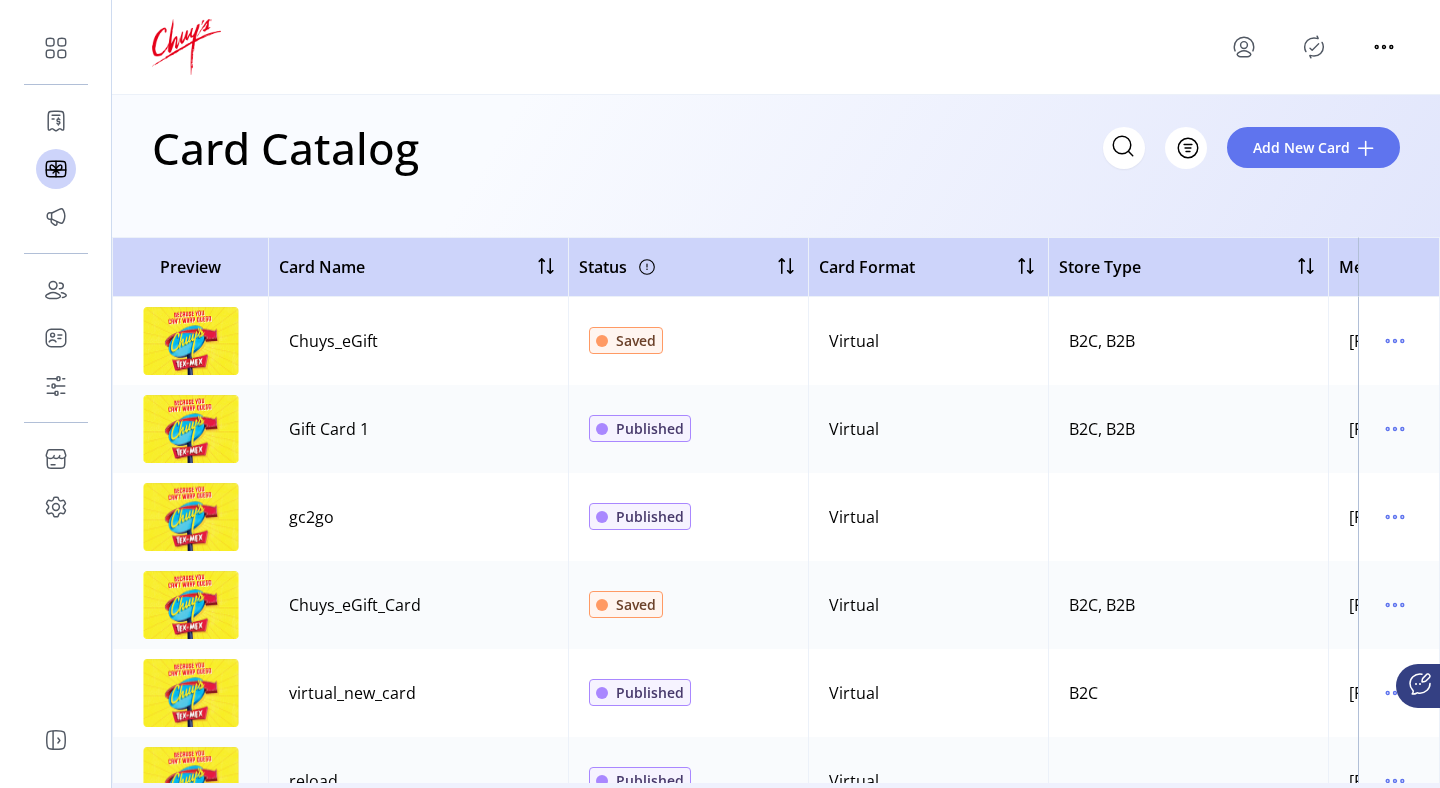click 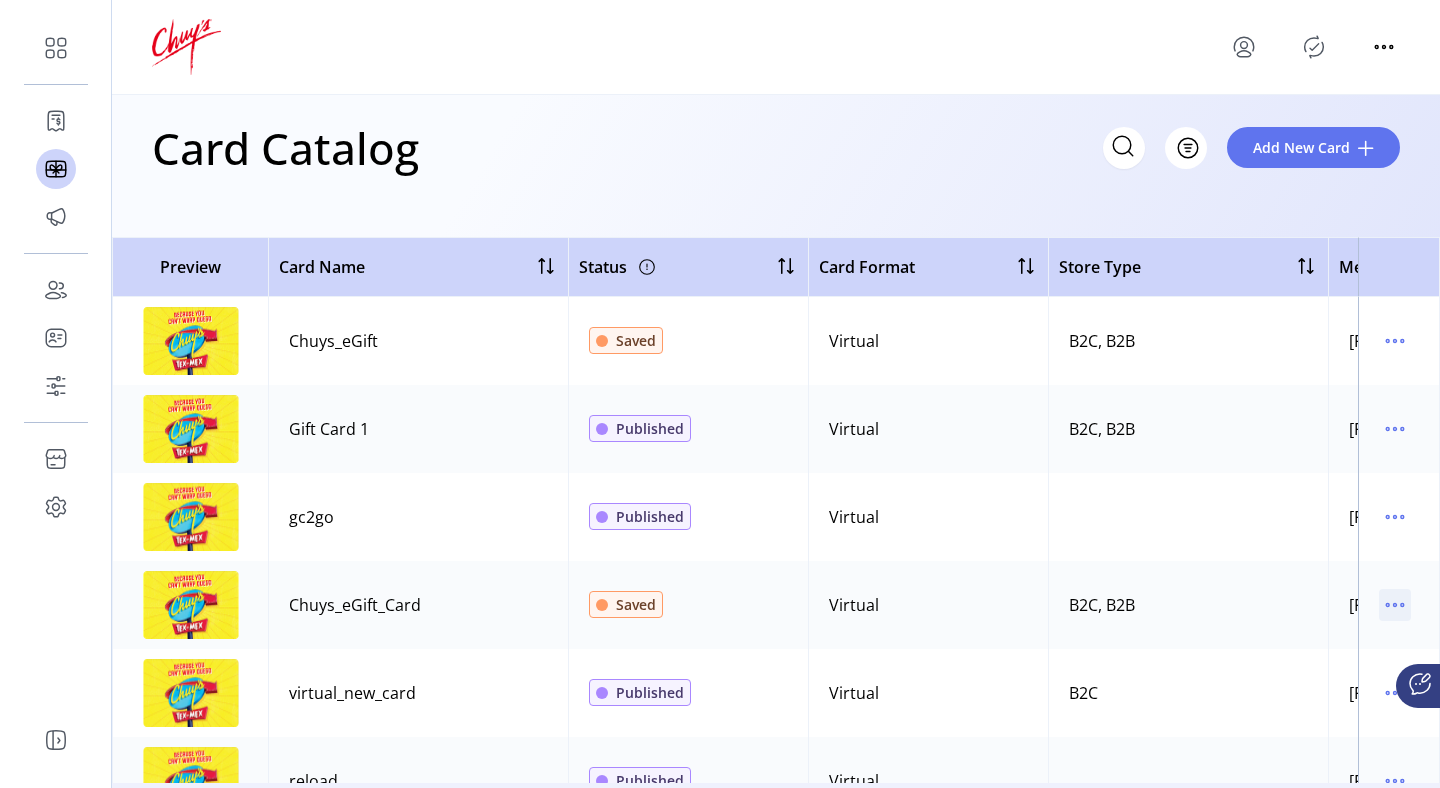 click 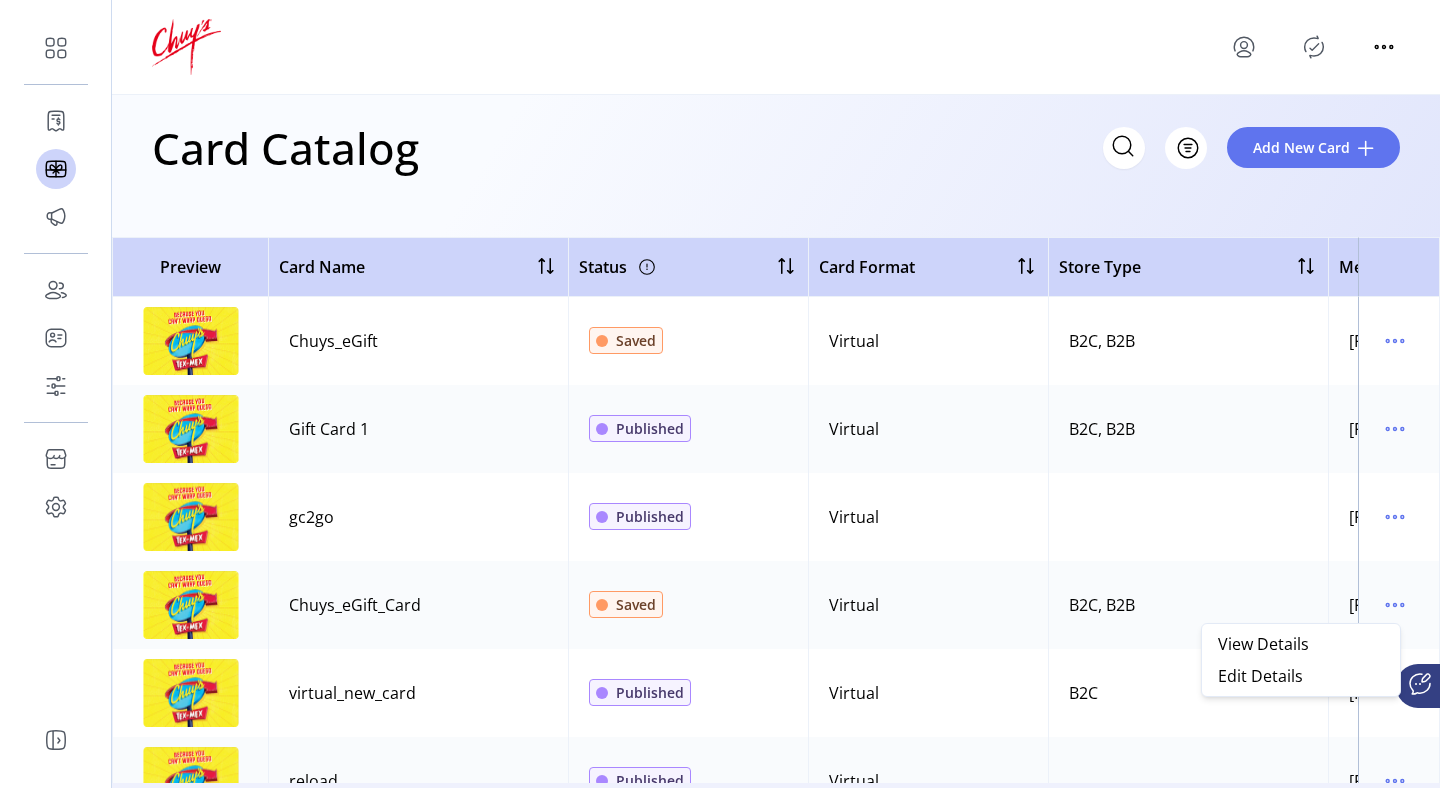 click on "B2C, B2B" 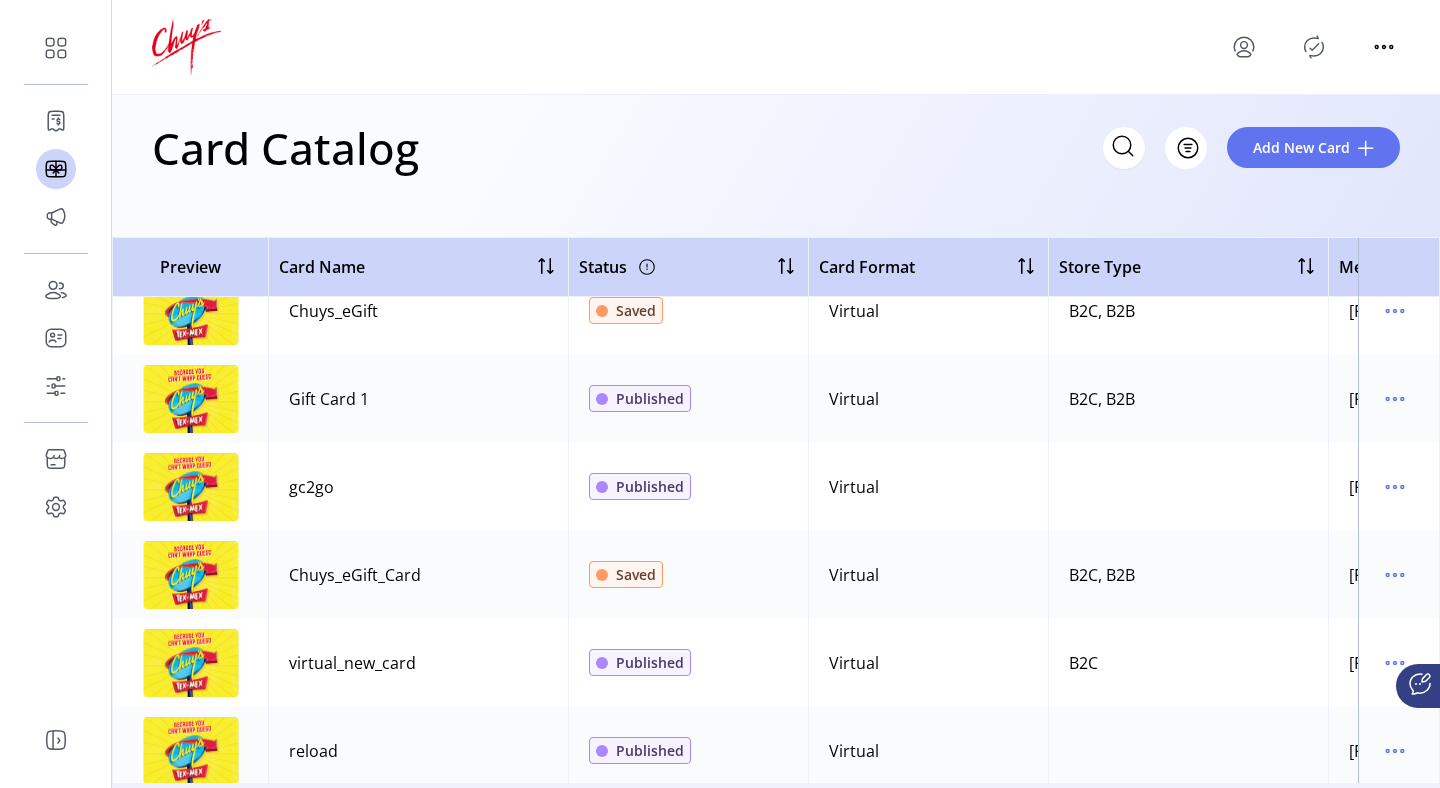 scroll, scrollTop: 0, scrollLeft: 0, axis: both 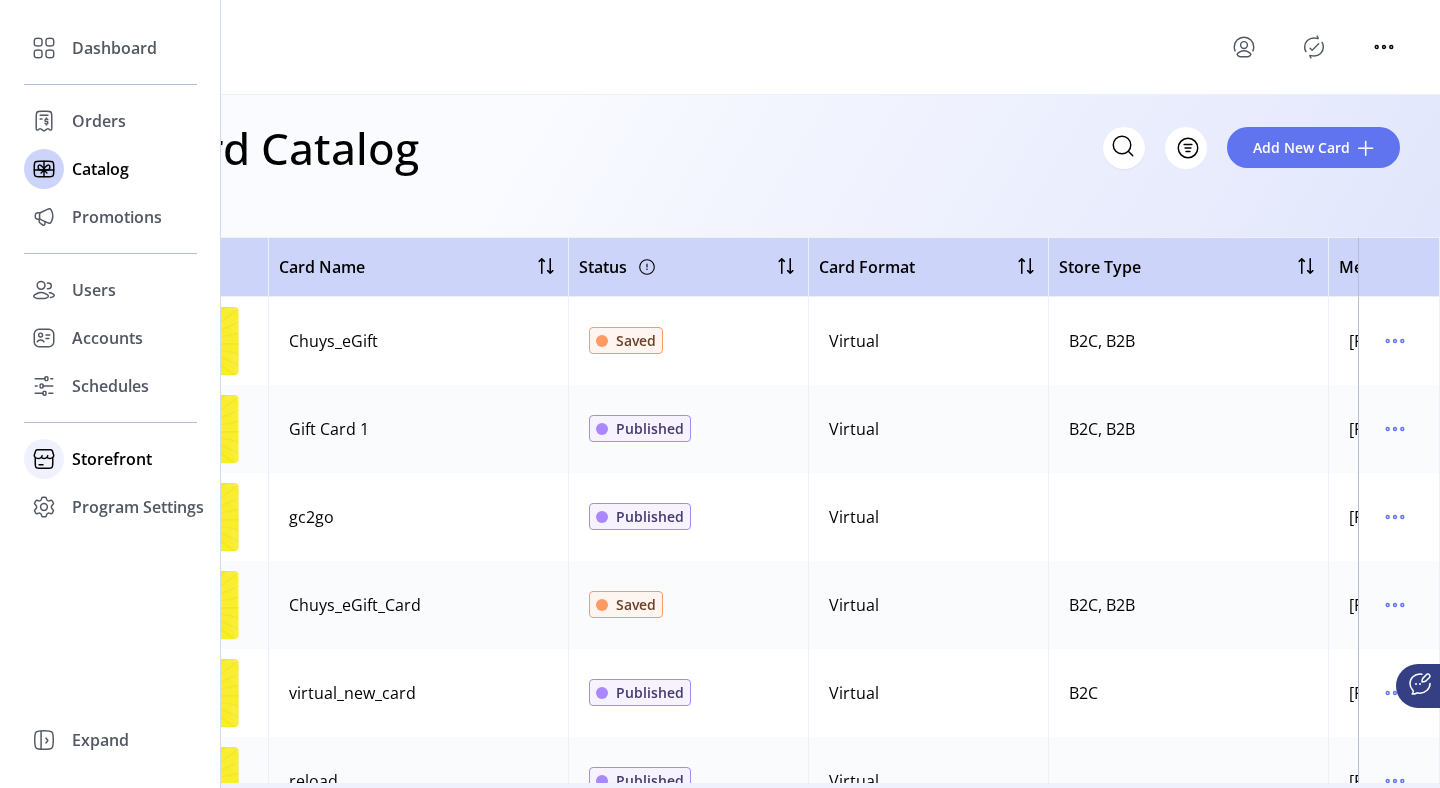 click on "Storefront" 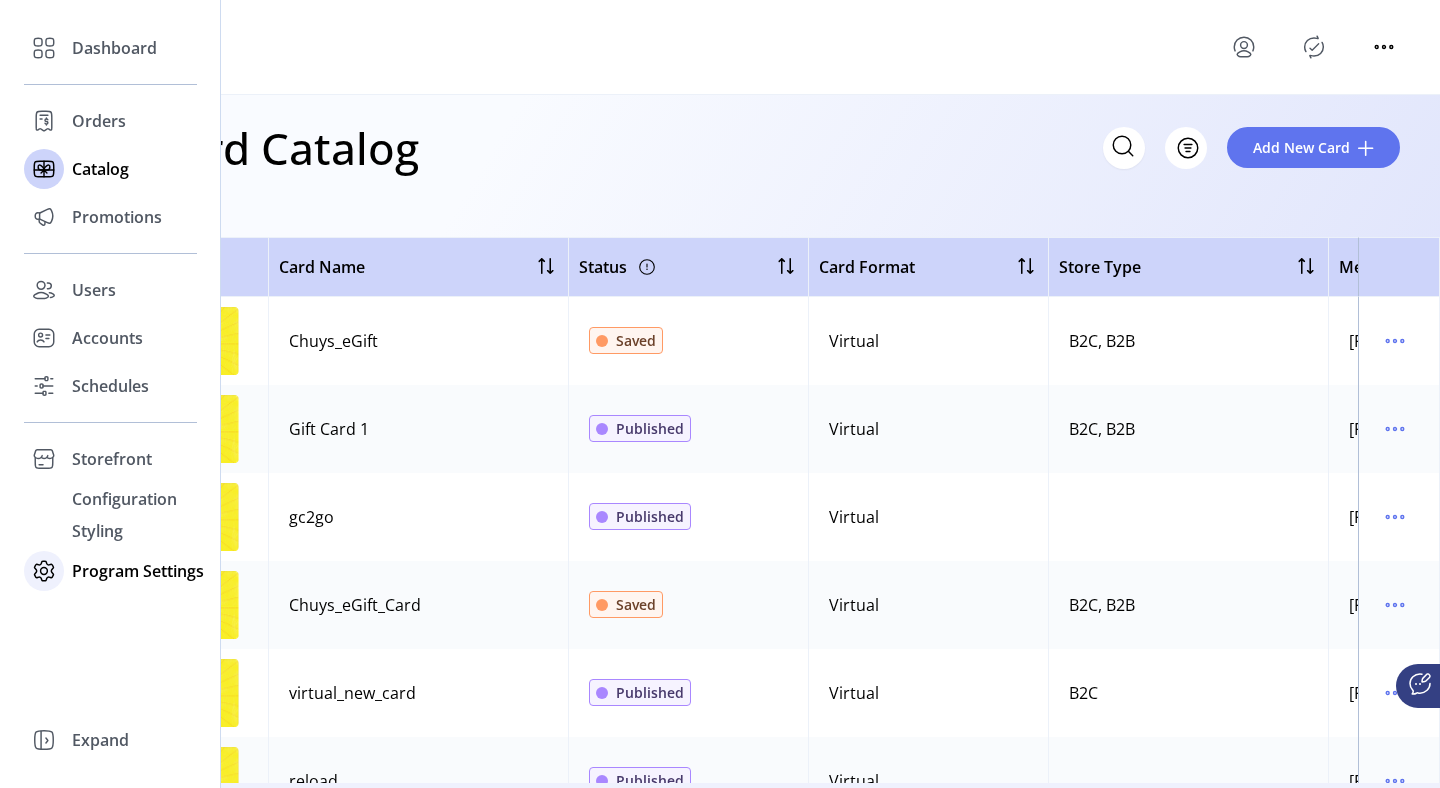 click on "Program Settings" 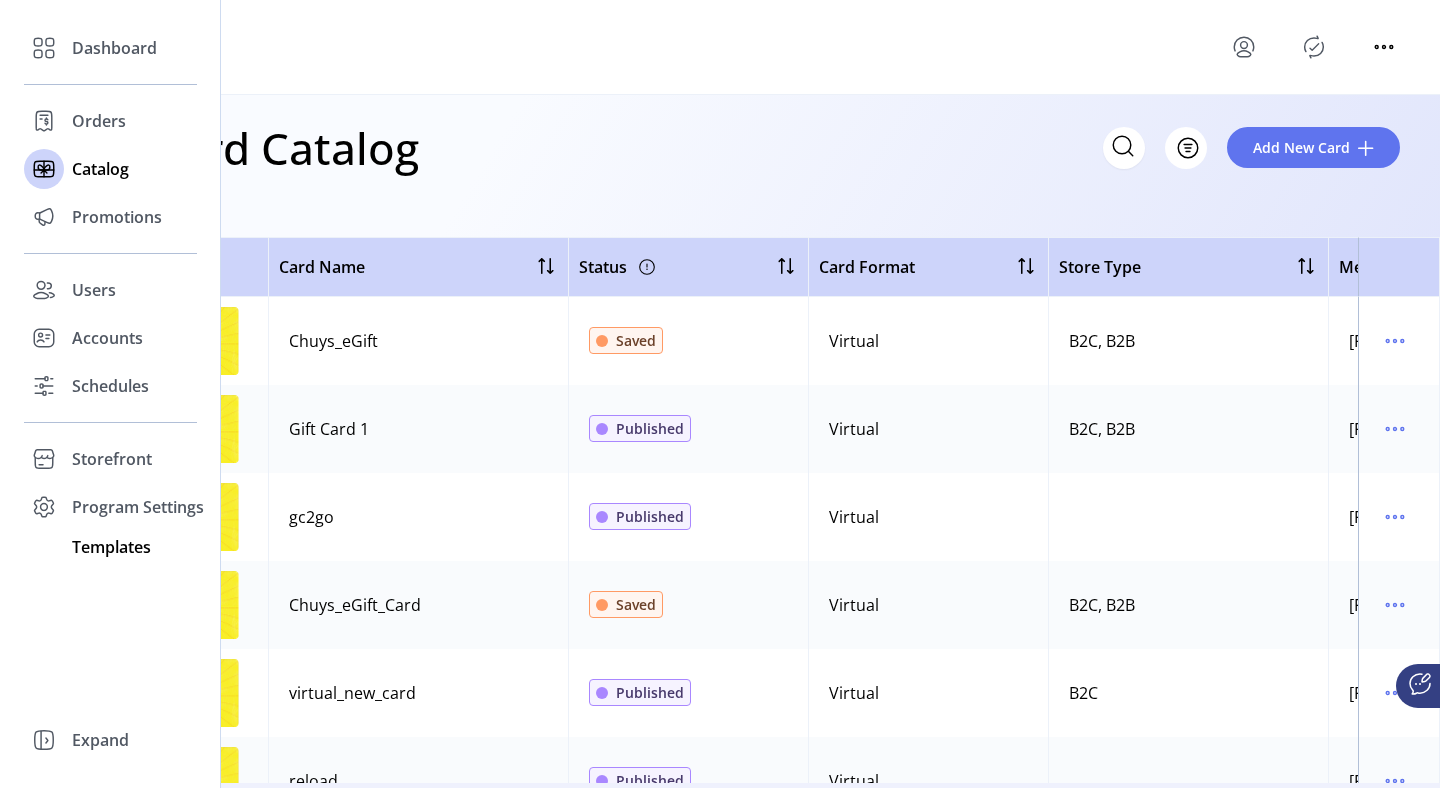 click on "Templates" 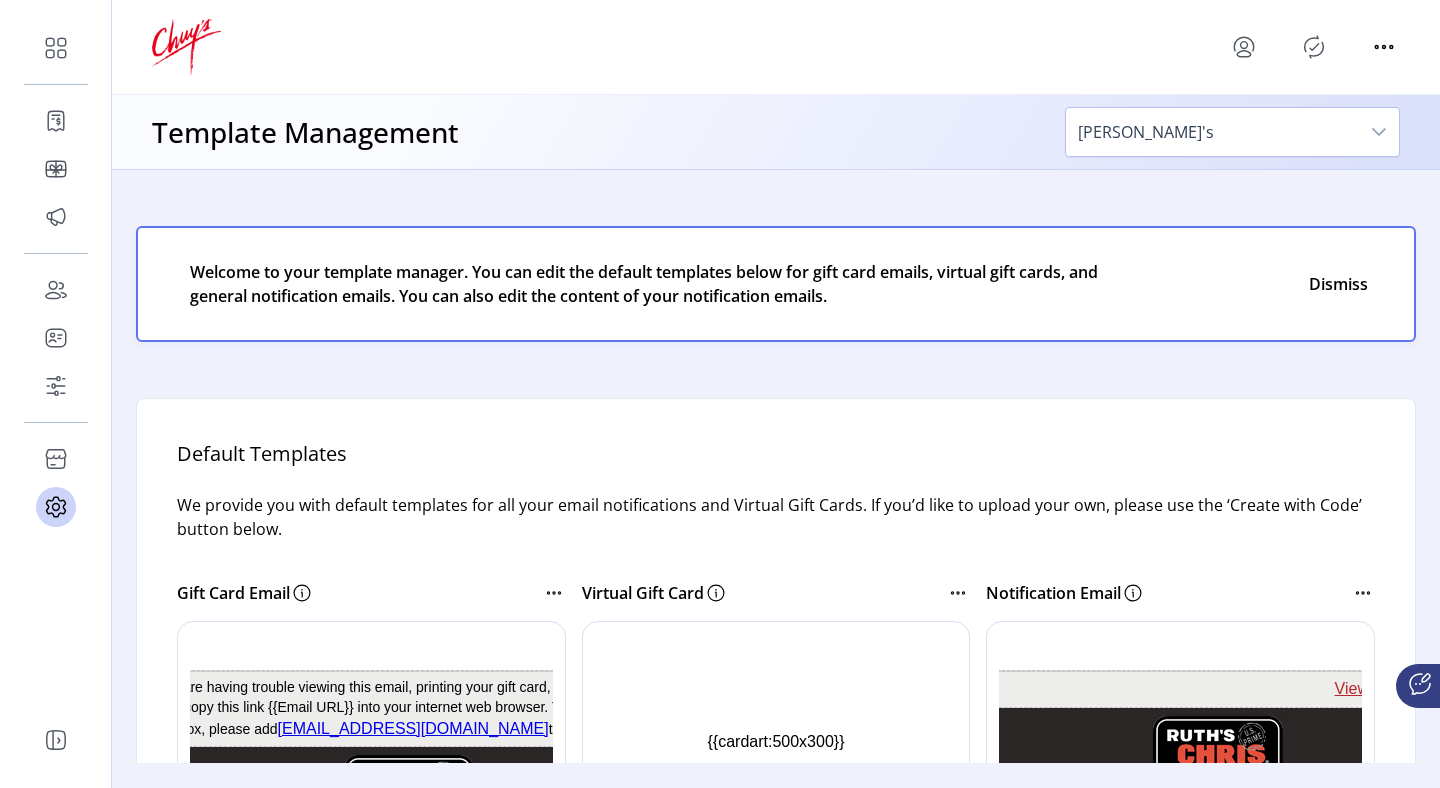scroll, scrollTop: 0, scrollLeft: 0, axis: both 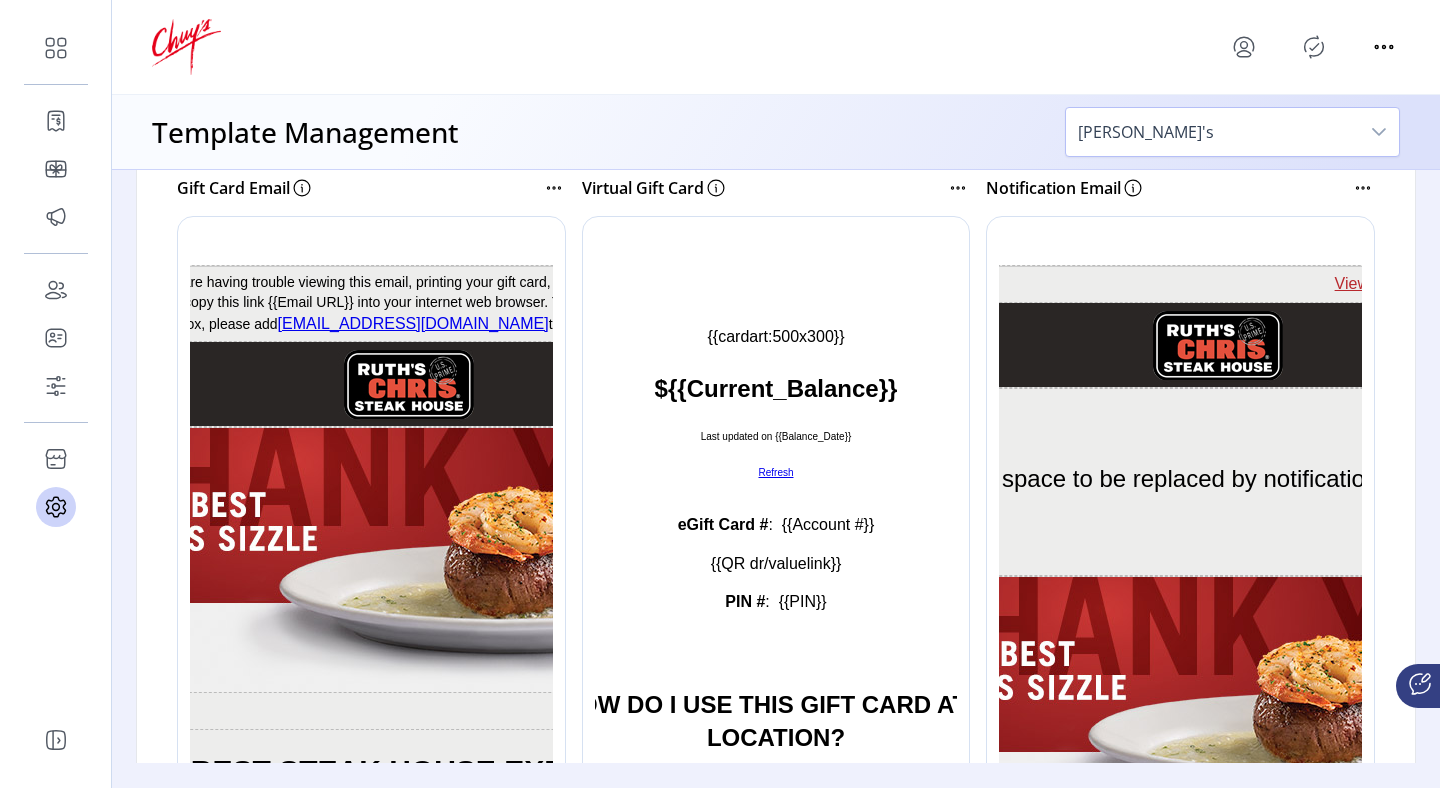 click 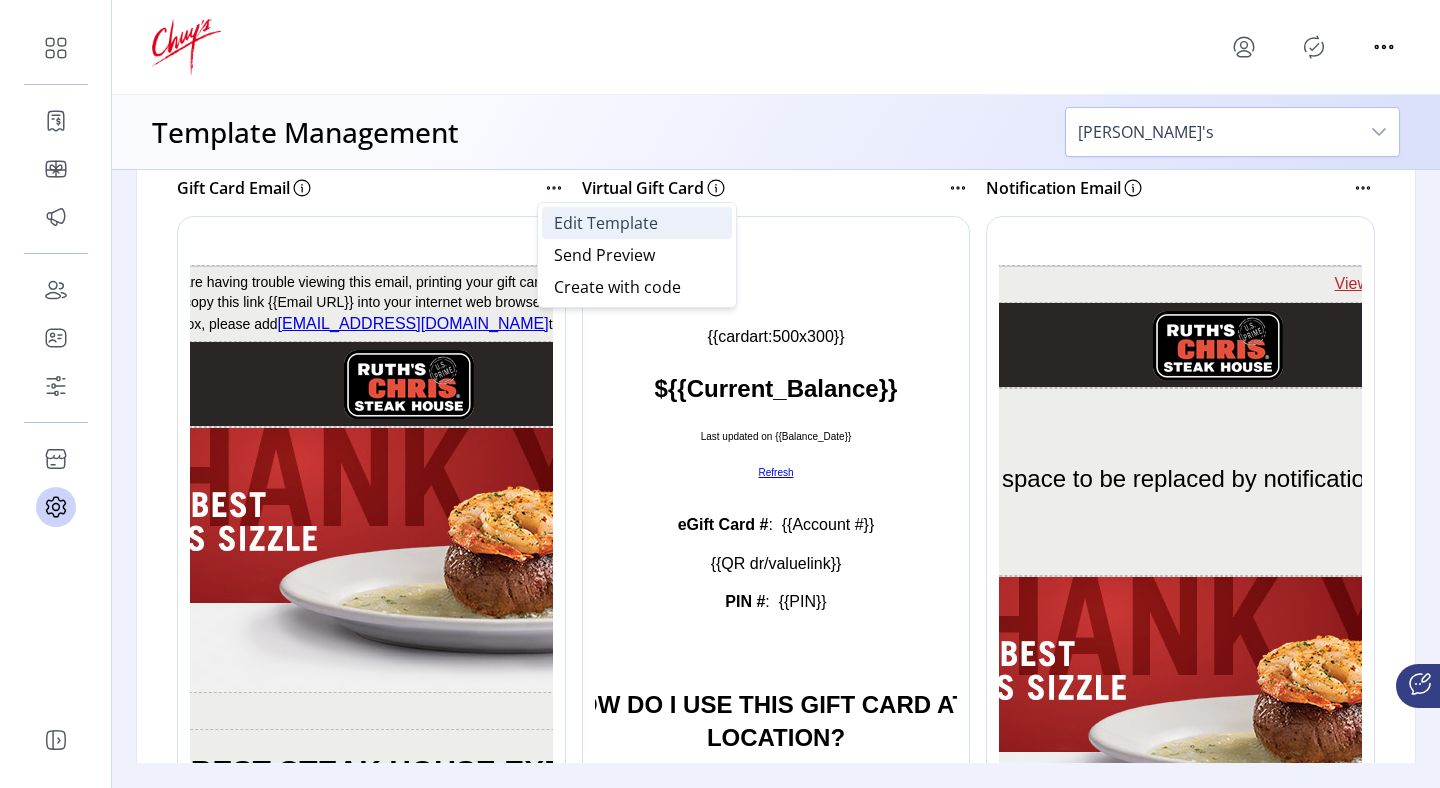 click on "Edit Template" at bounding box center (606, 223) 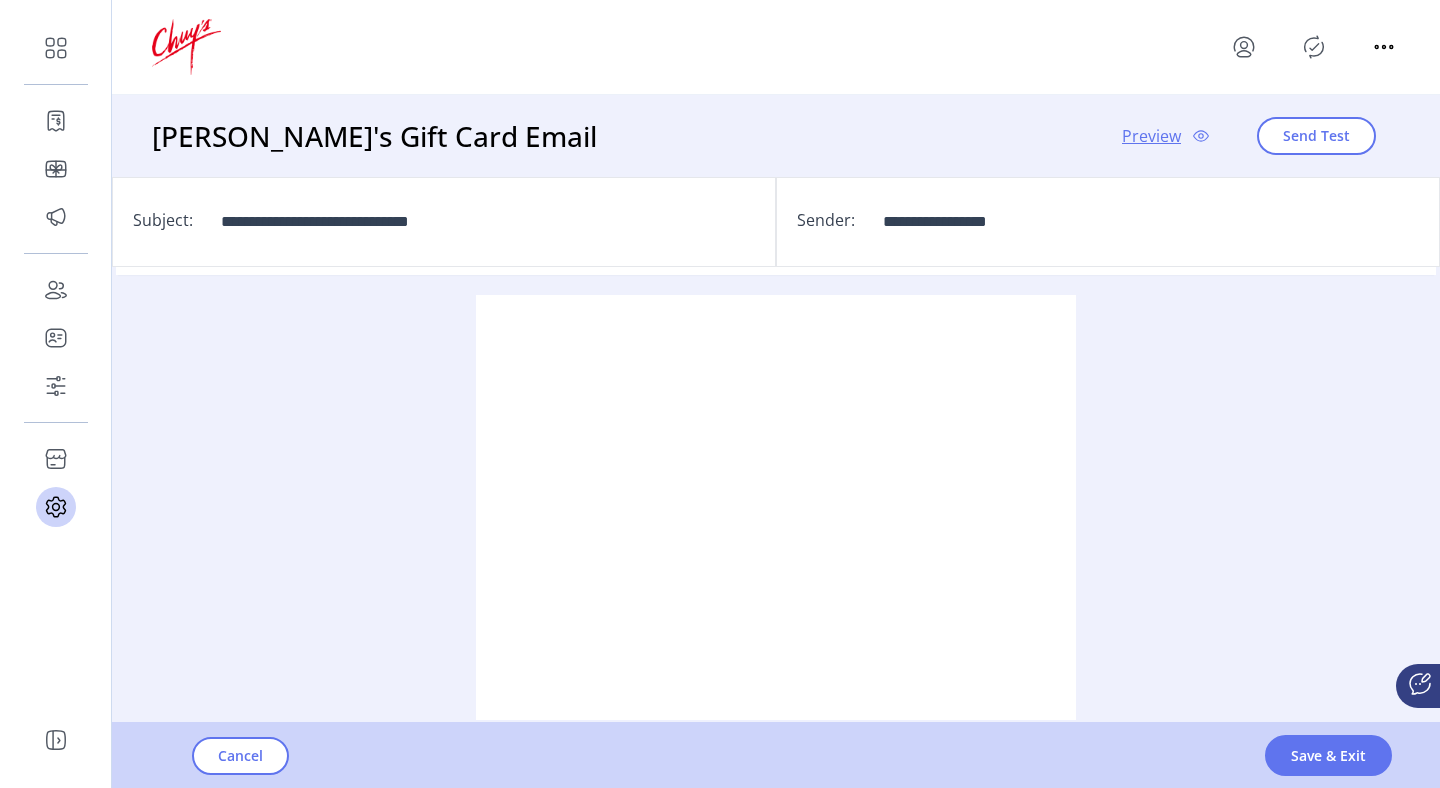 scroll, scrollTop: 0, scrollLeft: 0, axis: both 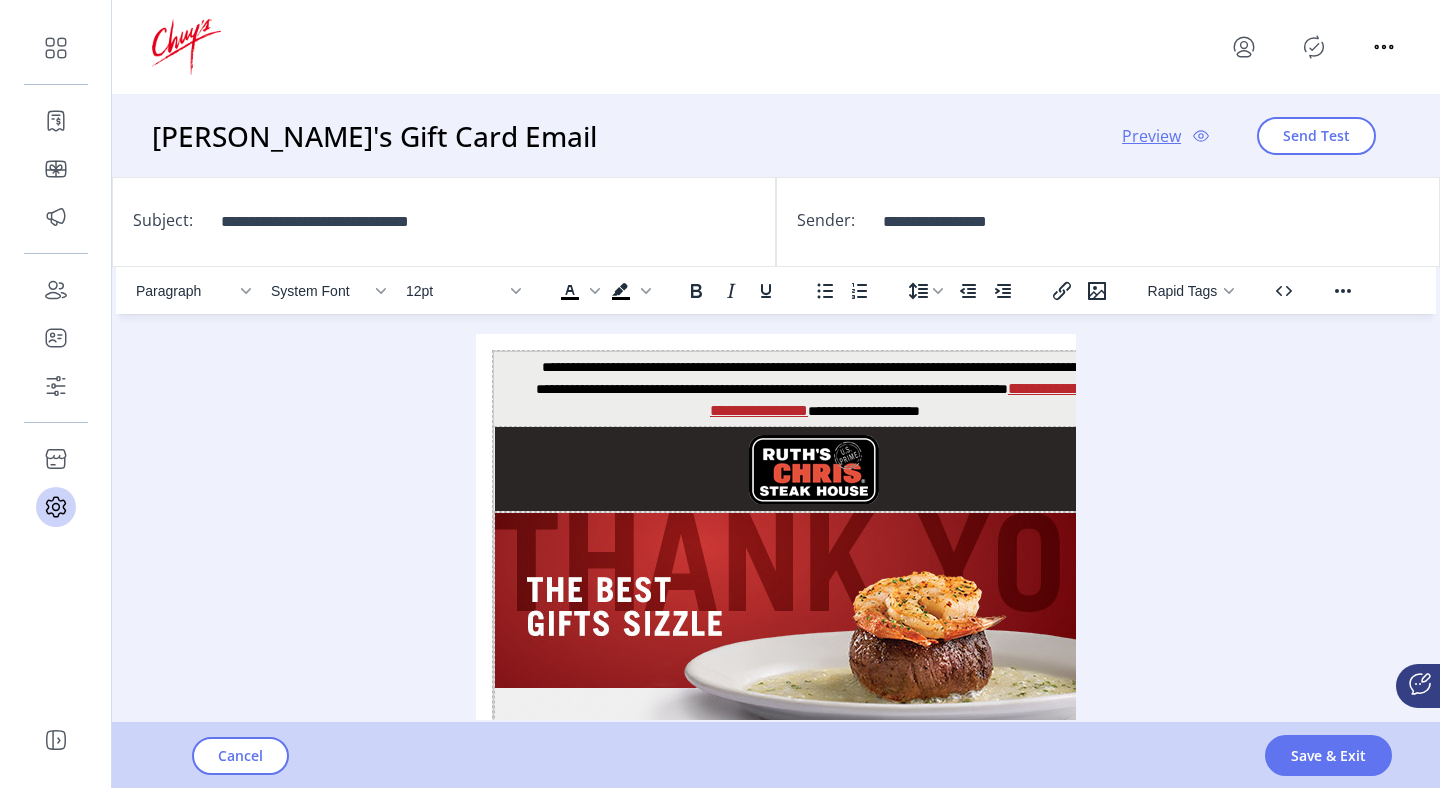 click on "**********" at bounding box center (359, 222) 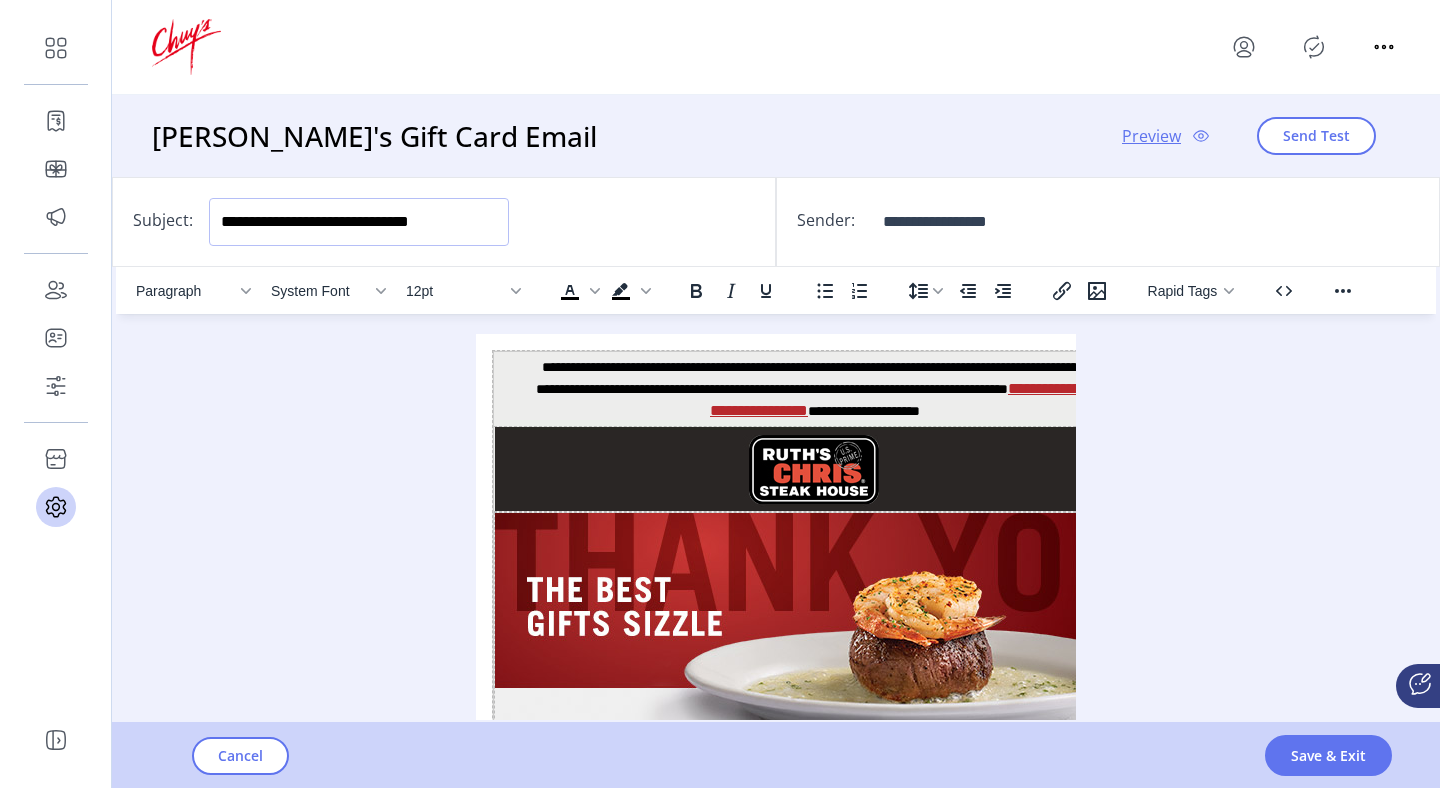 click on "**********" at bounding box center (359, 222) 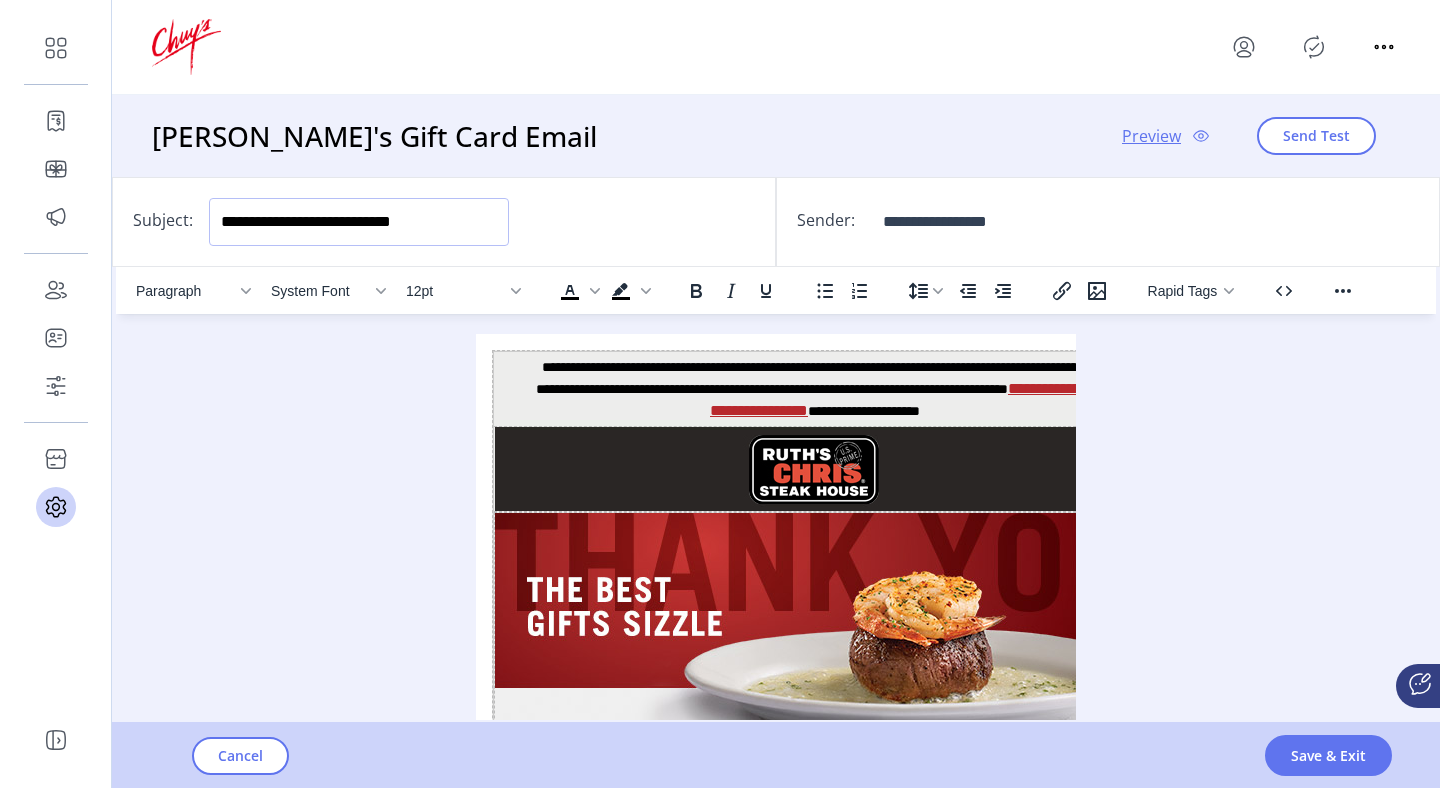 type on "**********" 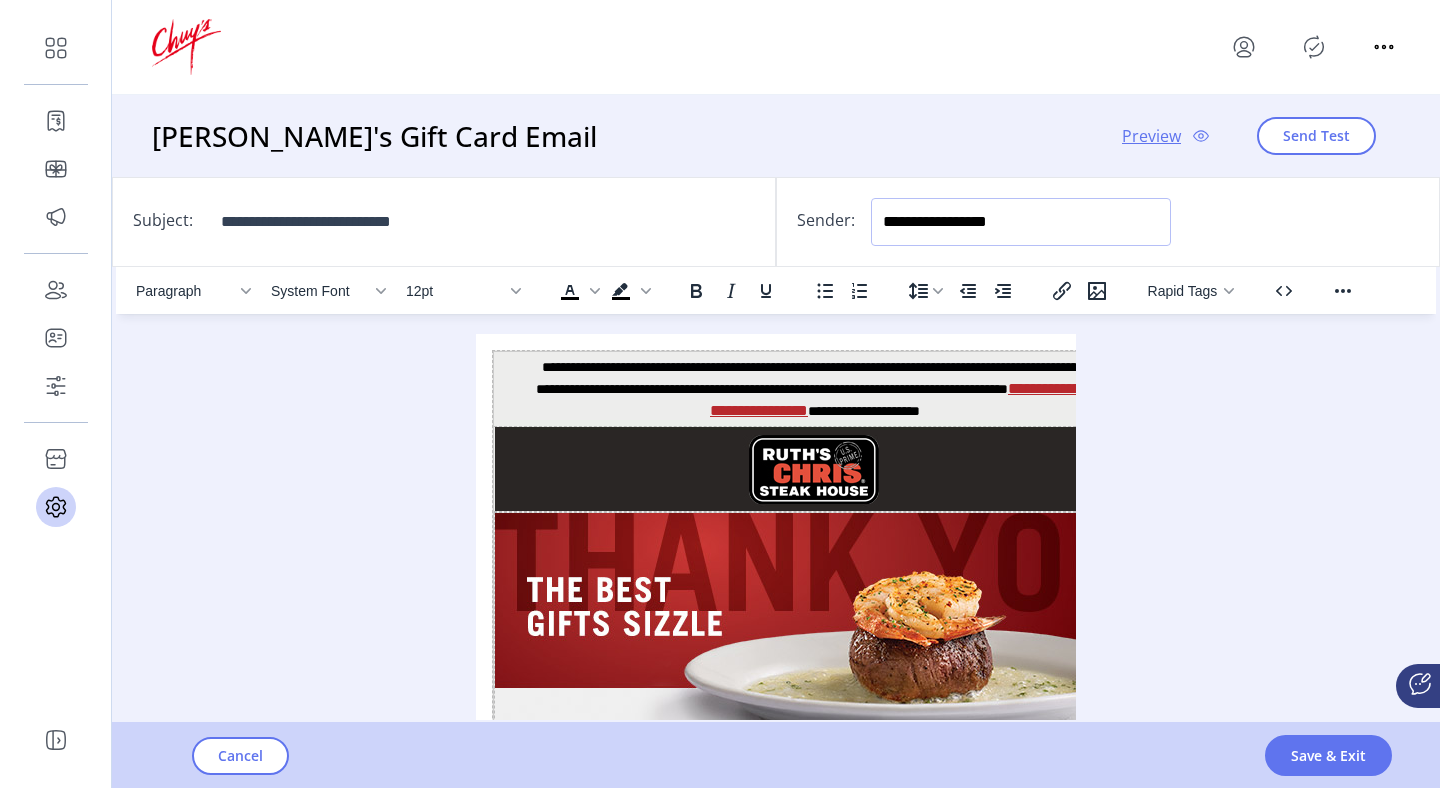 click on "**********" at bounding box center [1021, 222] 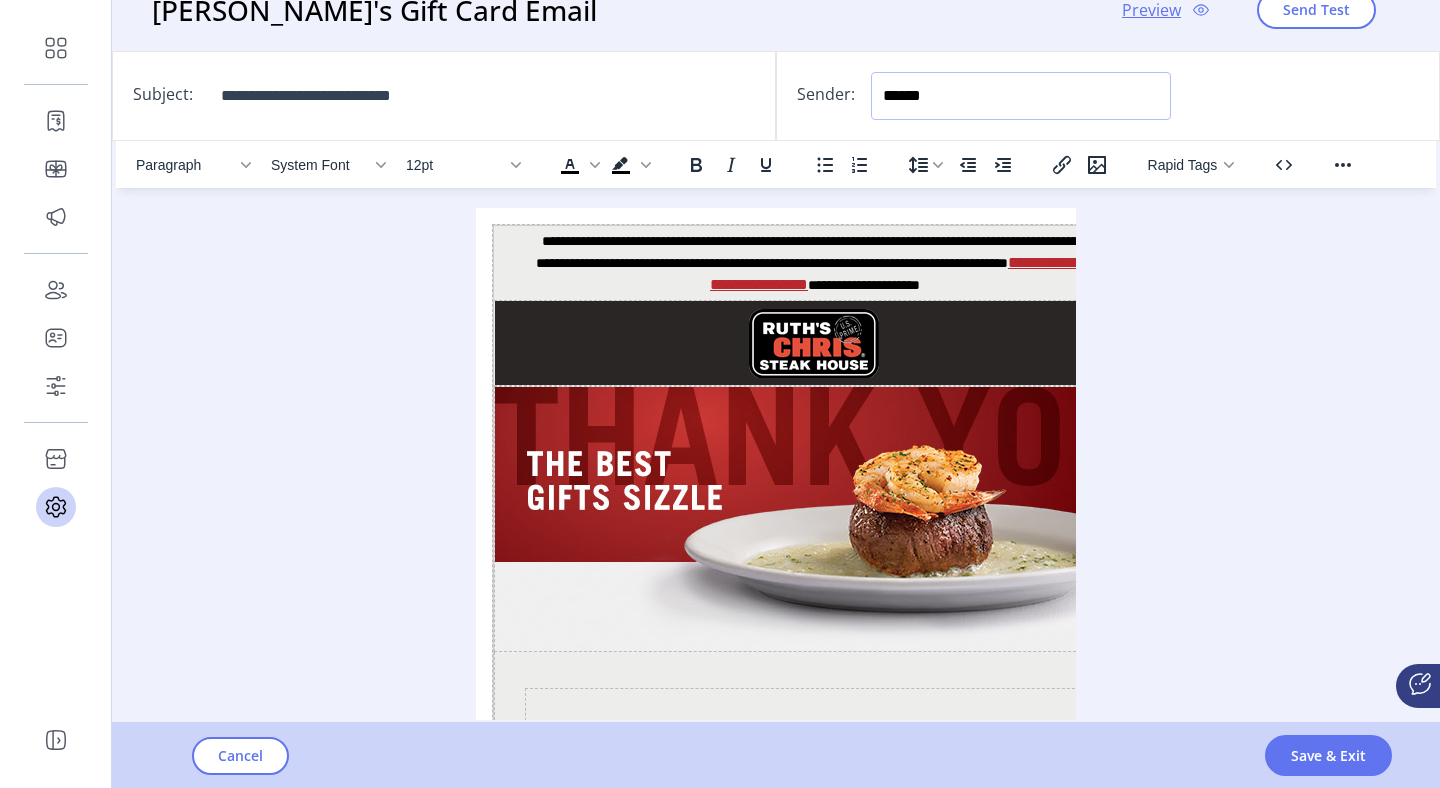 scroll, scrollTop: 147, scrollLeft: 0, axis: vertical 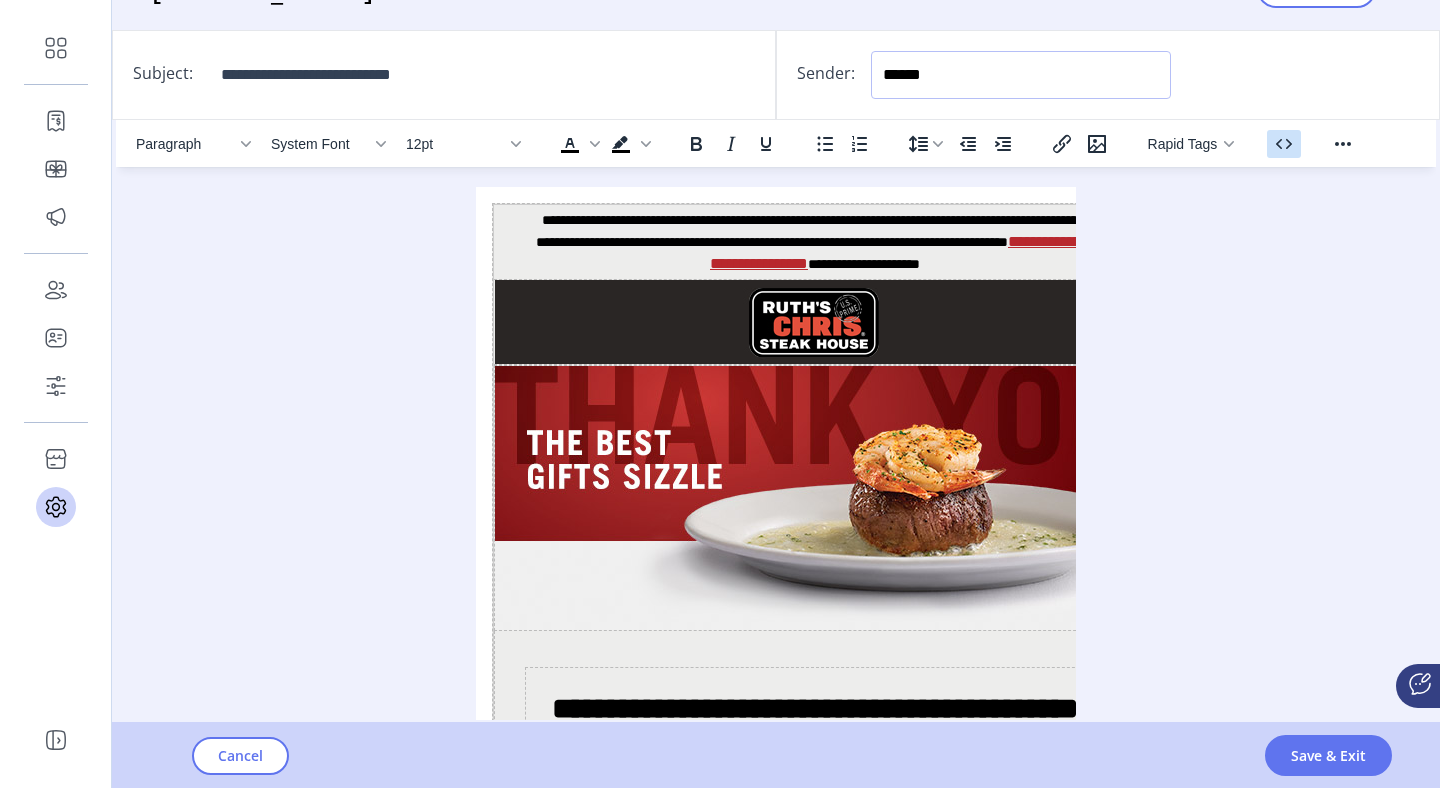 click 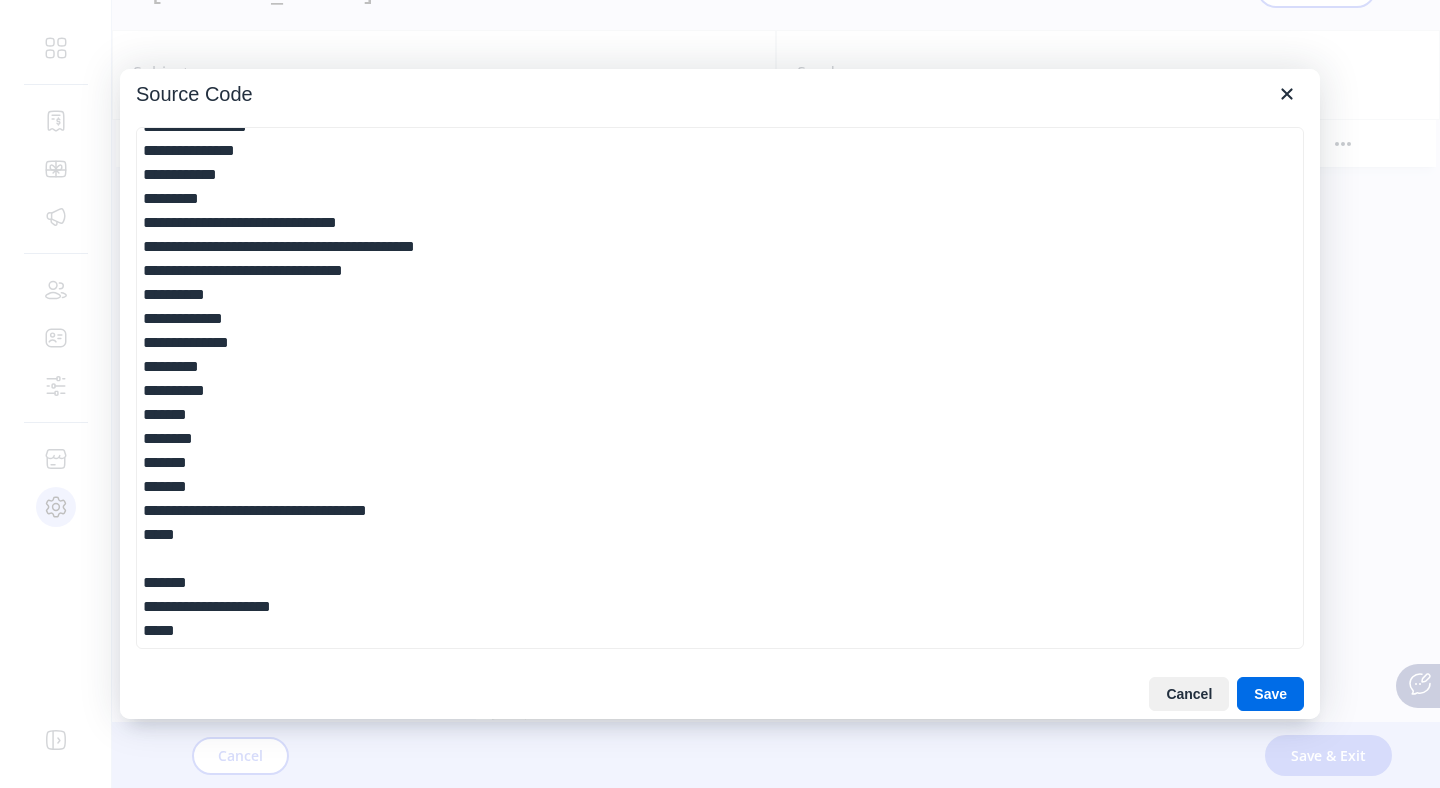 scroll, scrollTop: 0, scrollLeft: 0, axis: both 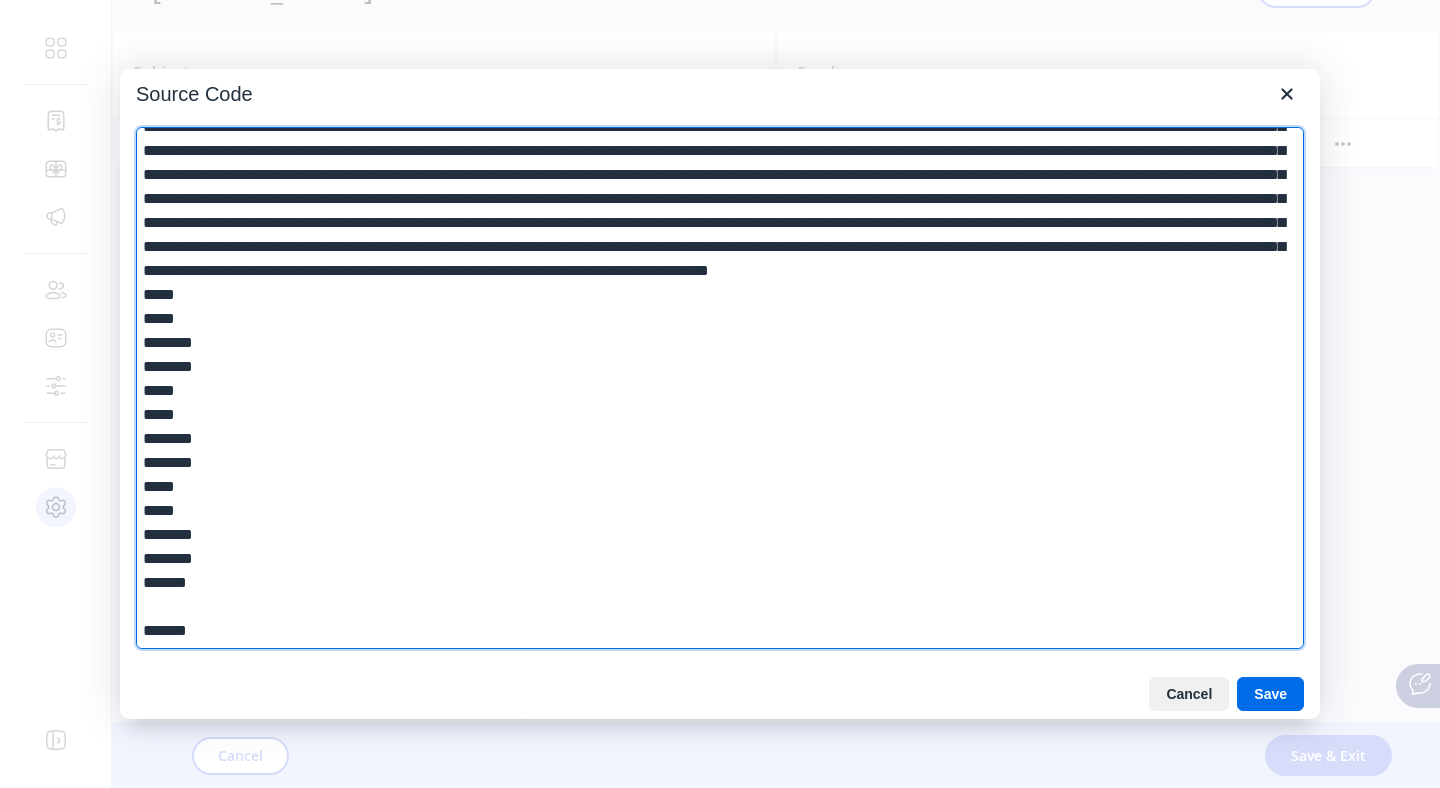 drag, startPoint x: 142, startPoint y: 138, endPoint x: 854, endPoint y: 872, distance: 1022.5947 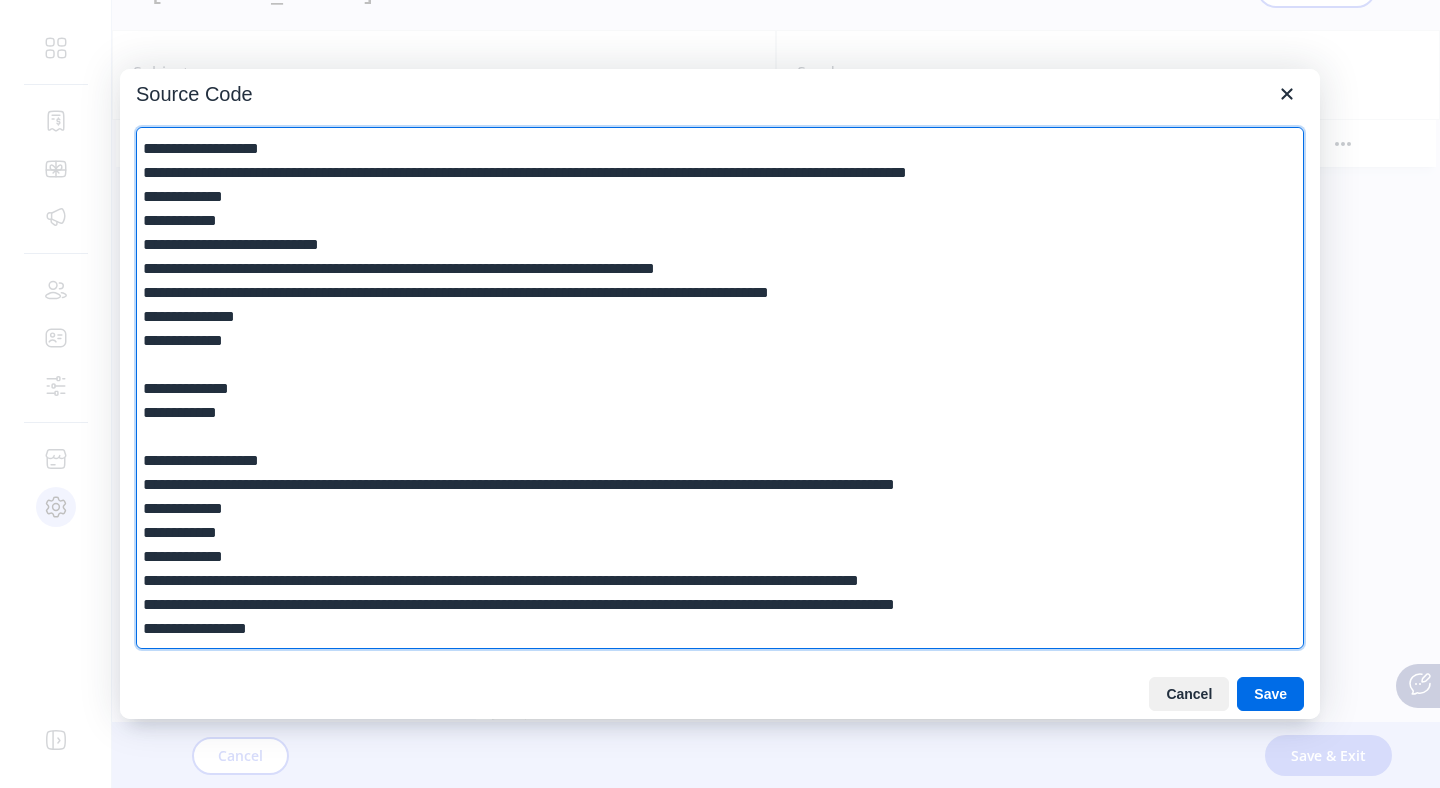 scroll, scrollTop: 0, scrollLeft: 0, axis: both 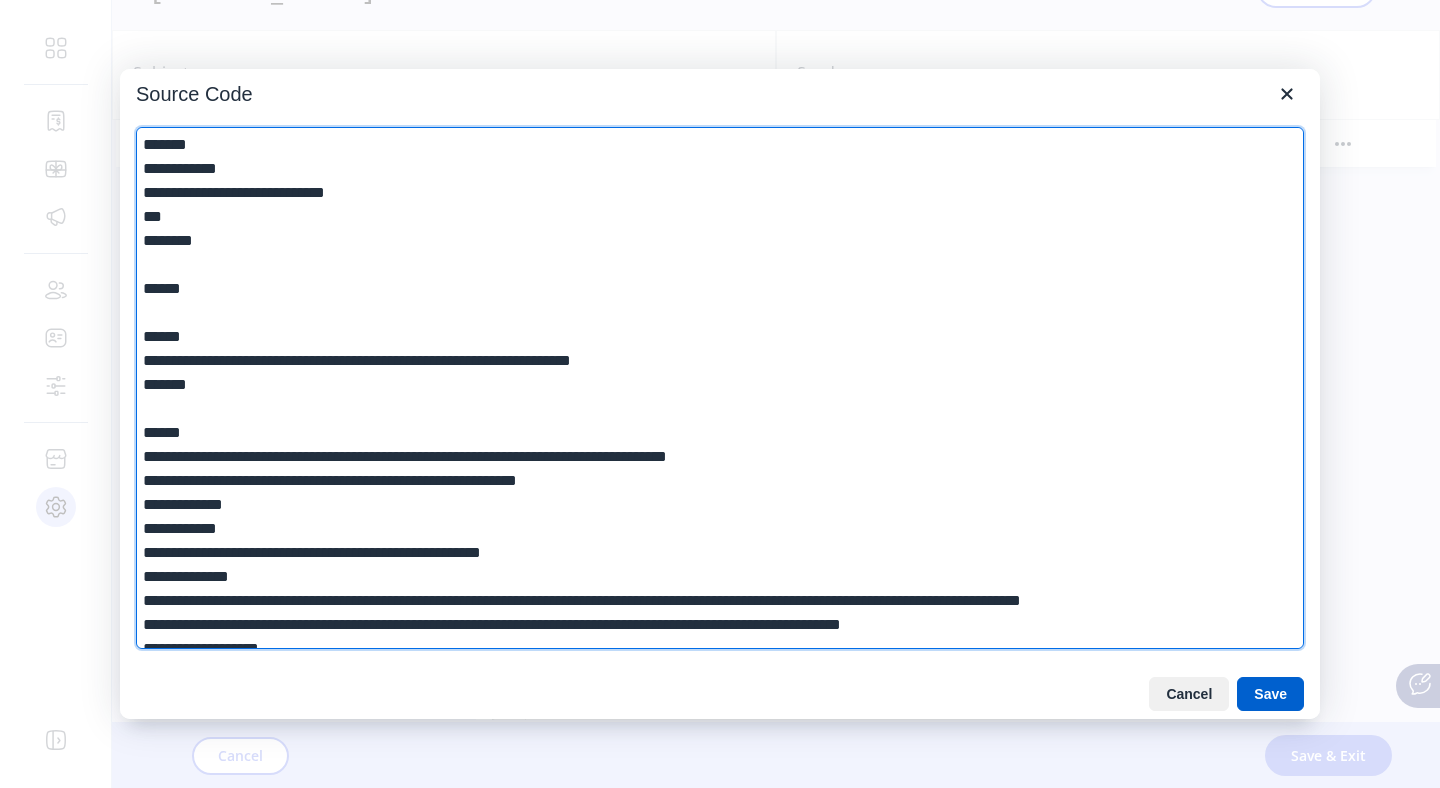 click on "Save" at bounding box center [1270, 694] 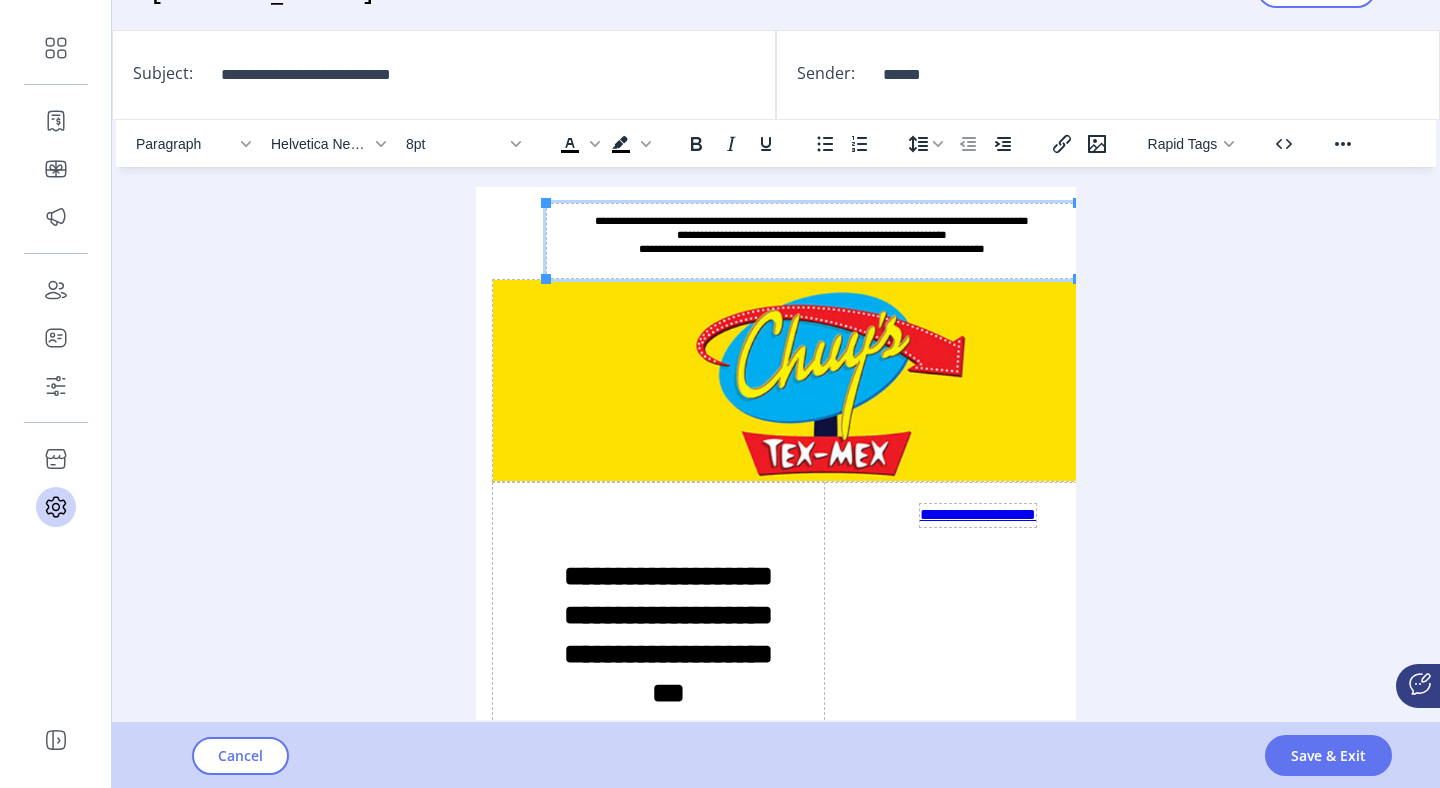 scroll, scrollTop: 0, scrollLeft: 18, axis: horizontal 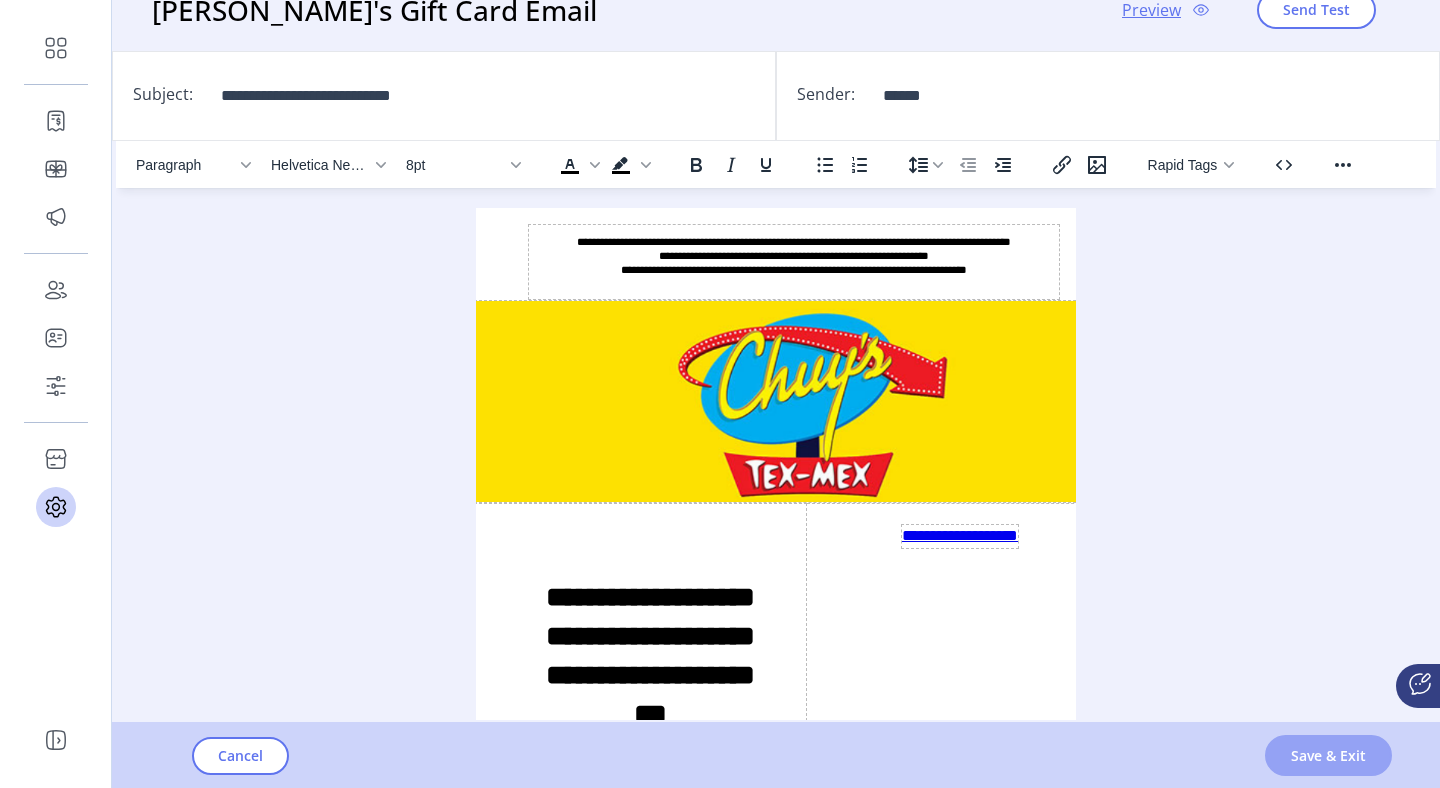 click on "Save & Exit" 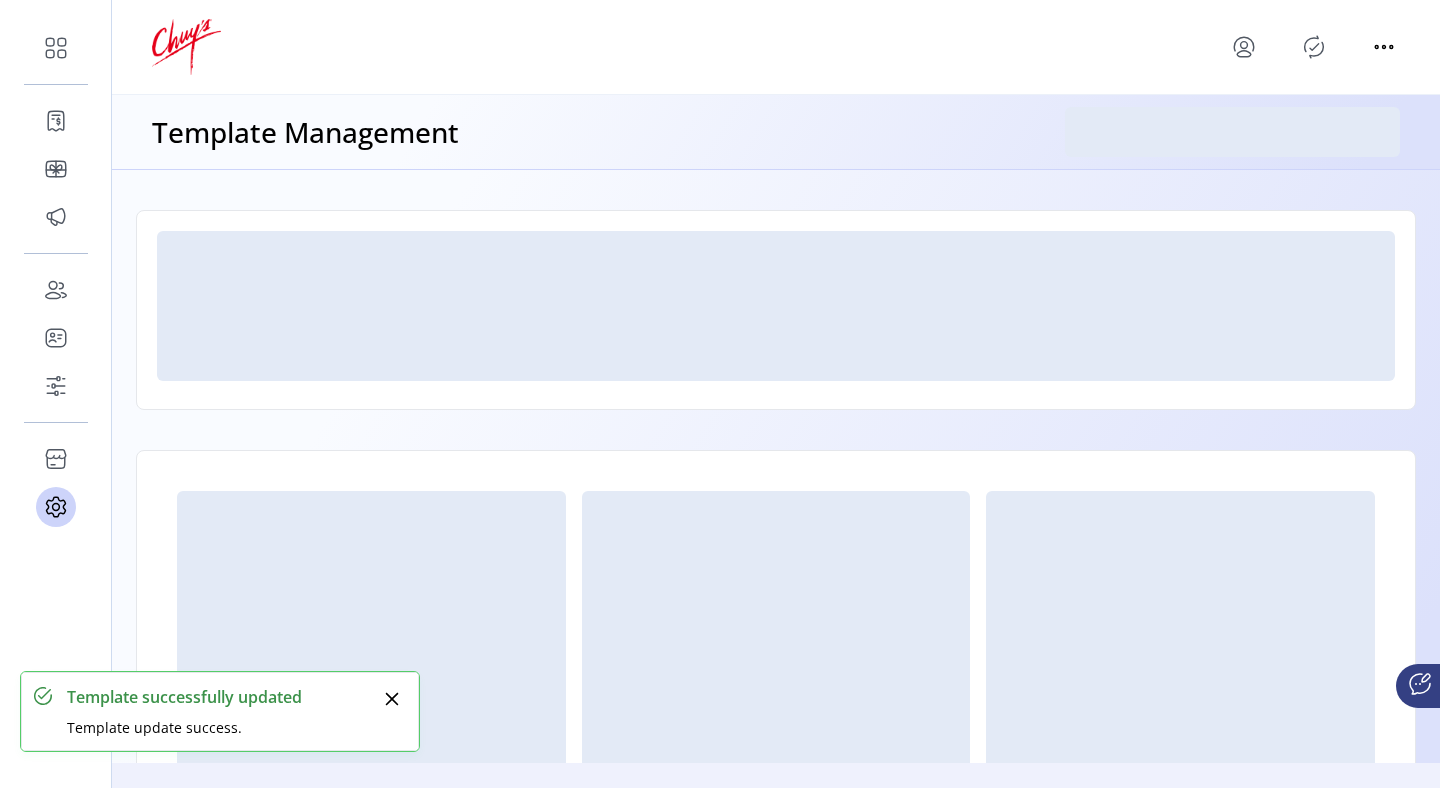 scroll, scrollTop: 0, scrollLeft: 0, axis: both 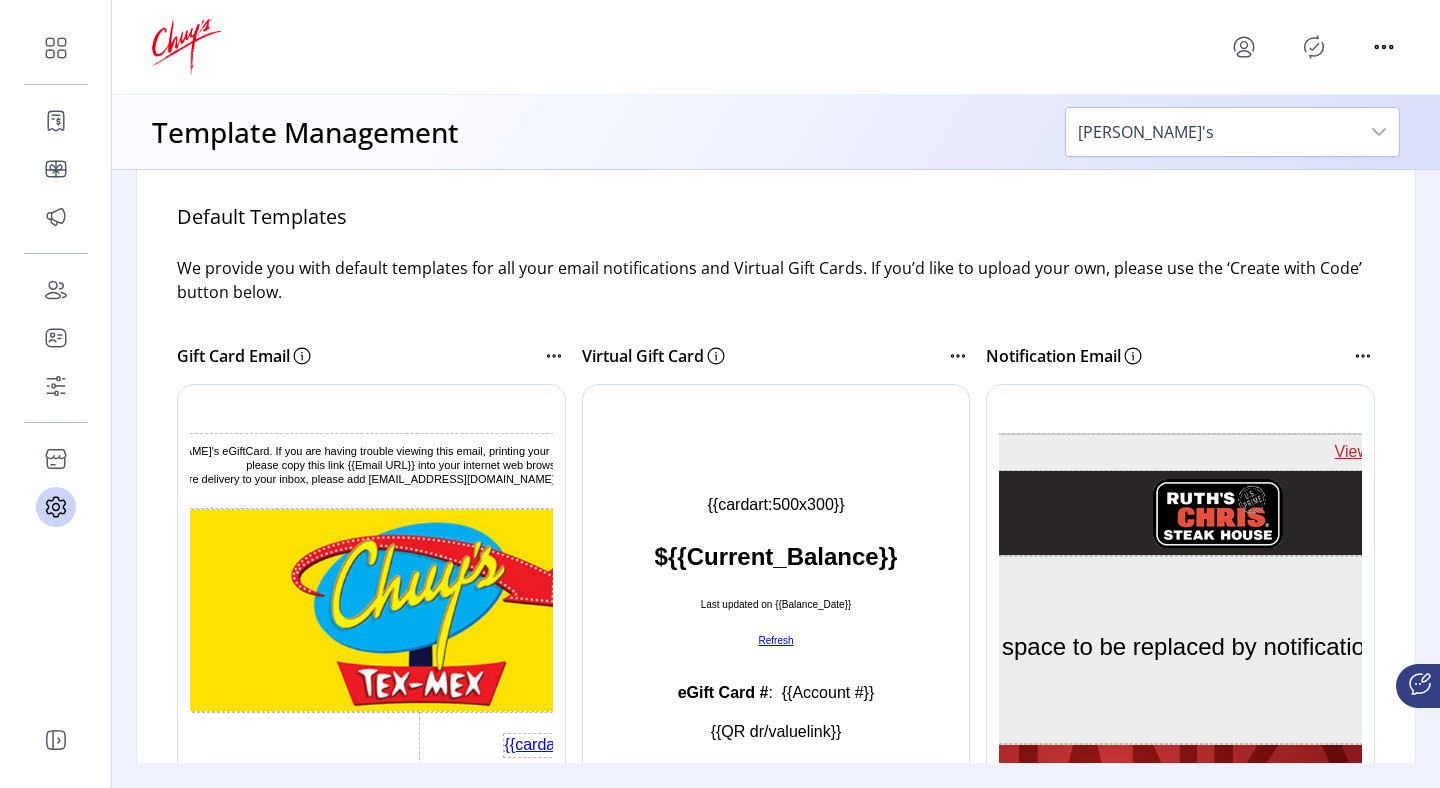 click 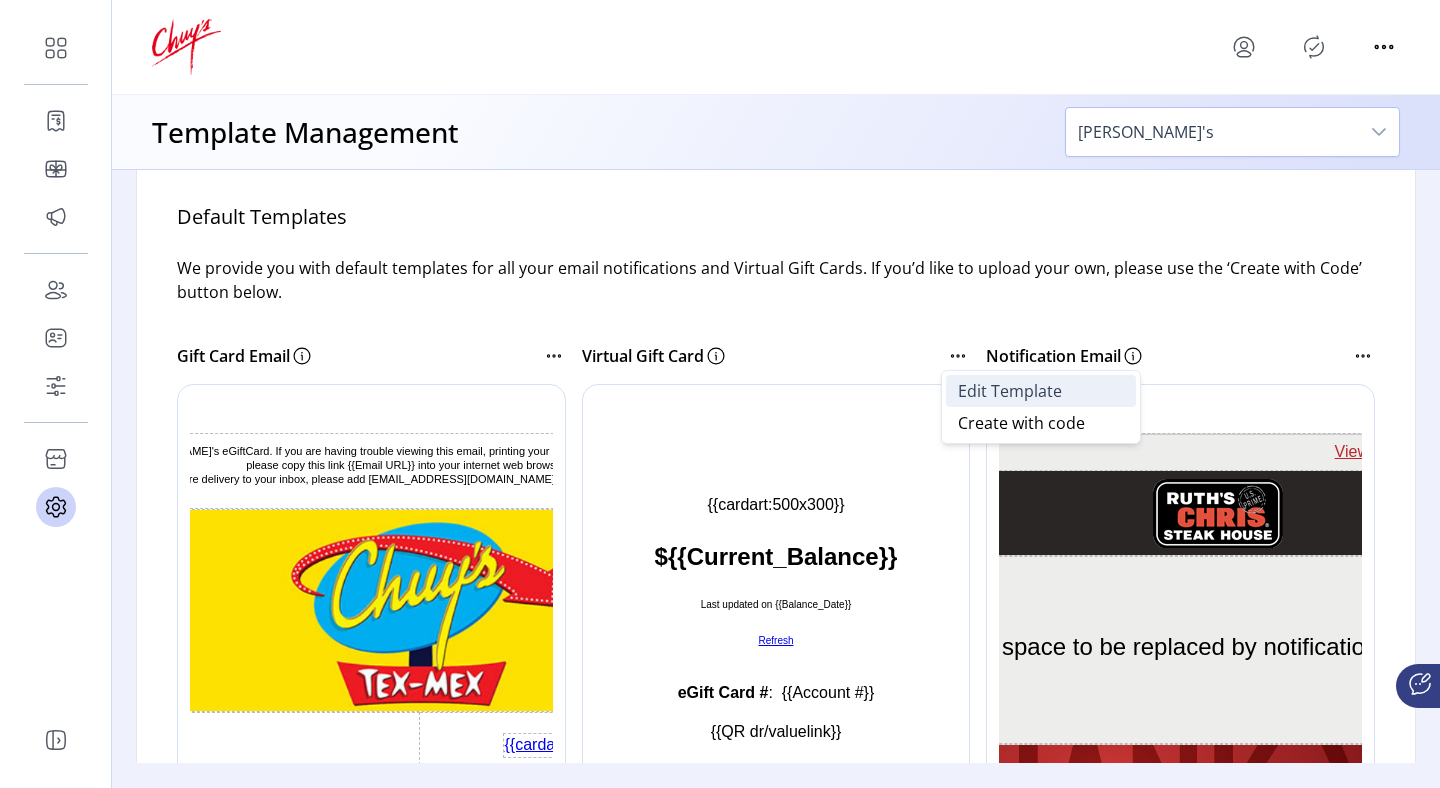 click on "Edit Template" at bounding box center (1010, 391) 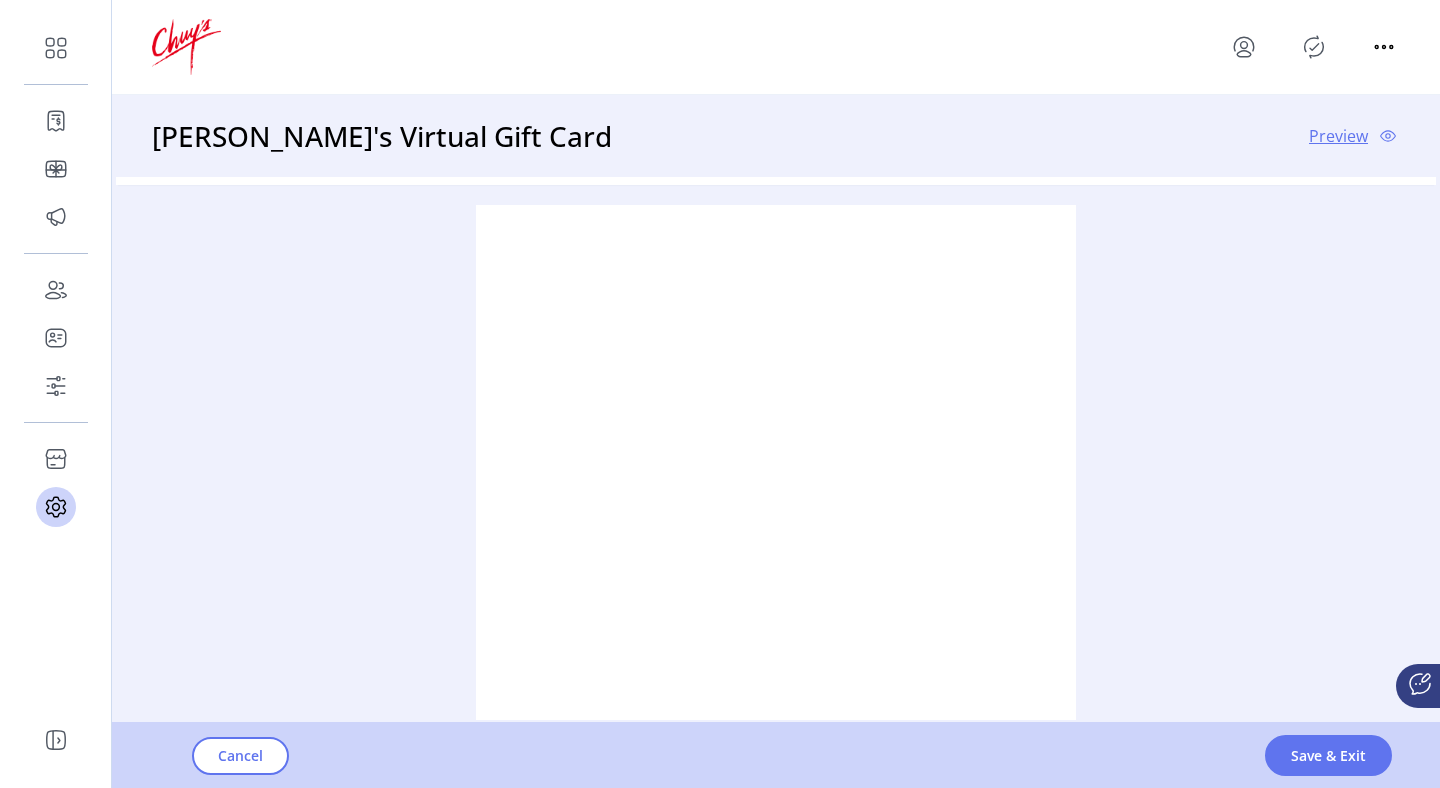 scroll, scrollTop: 0, scrollLeft: 0, axis: both 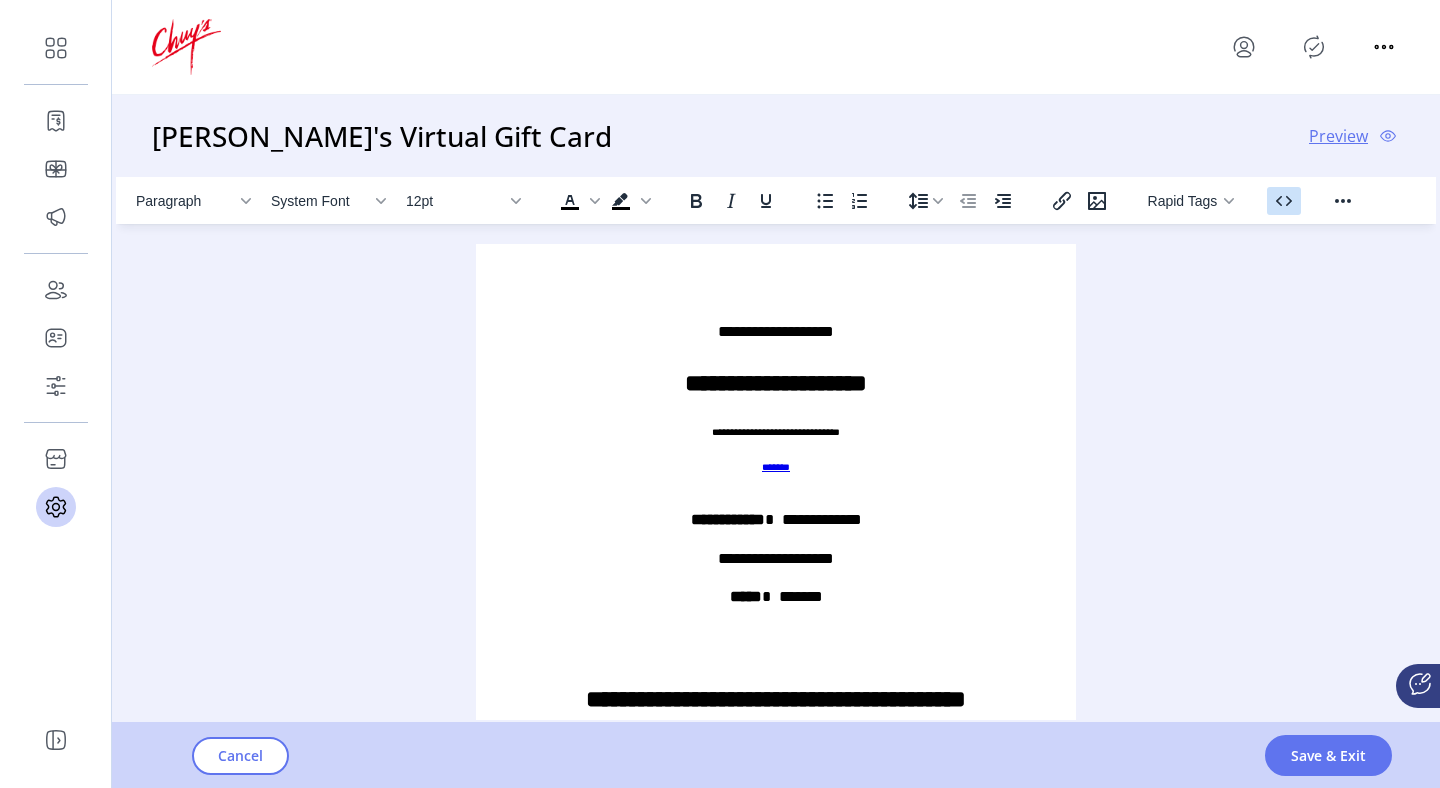 click 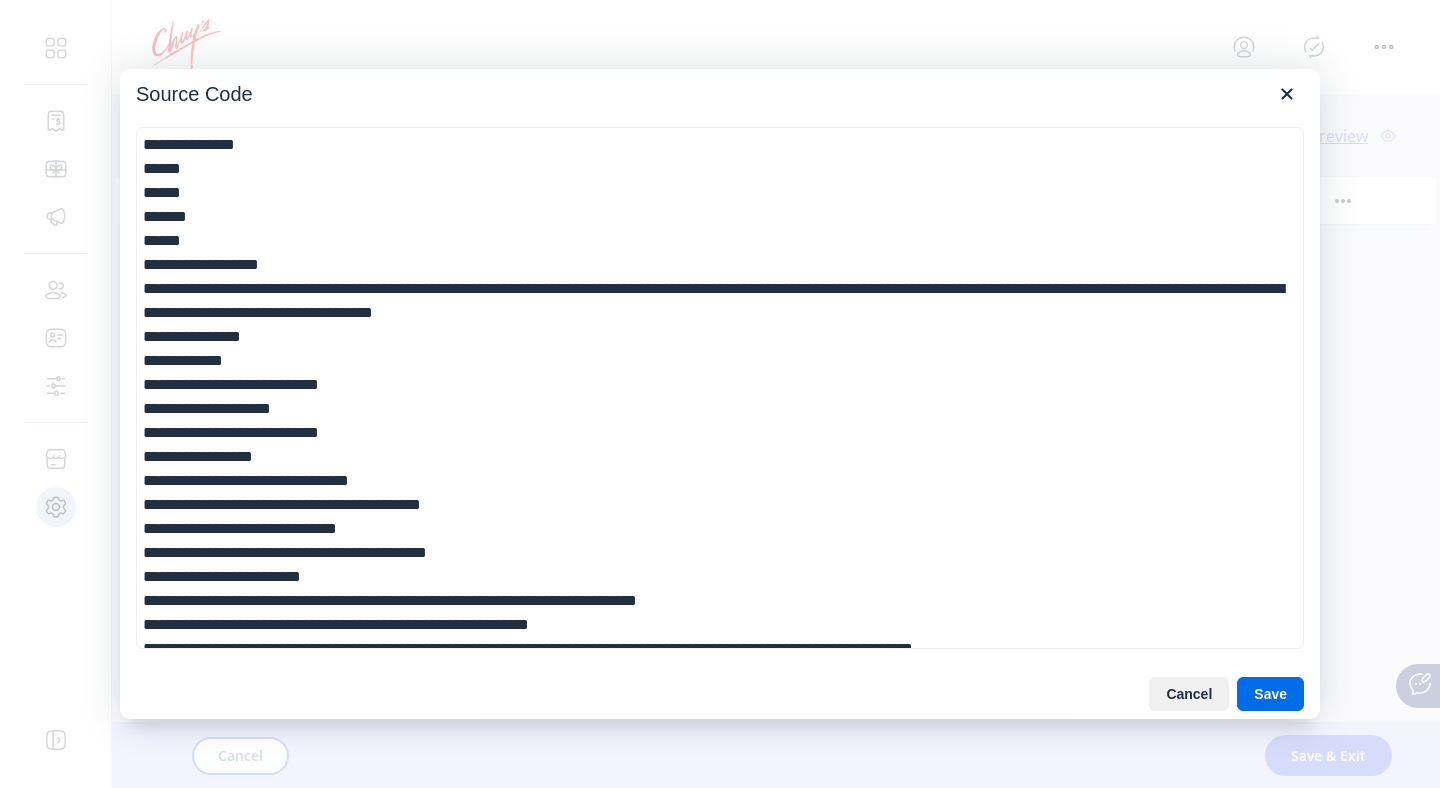 scroll, scrollTop: 2058, scrollLeft: 0, axis: vertical 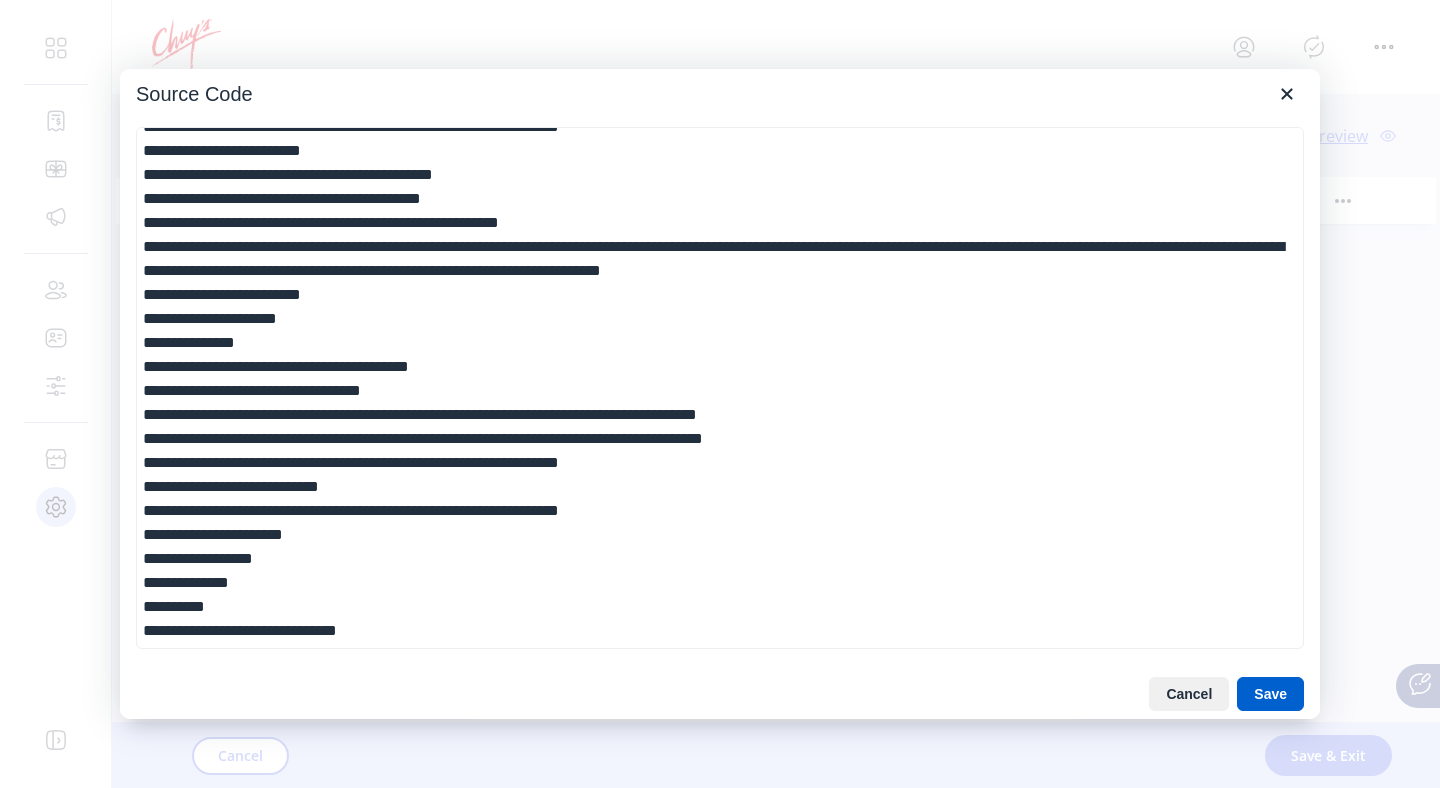 type on "**********" 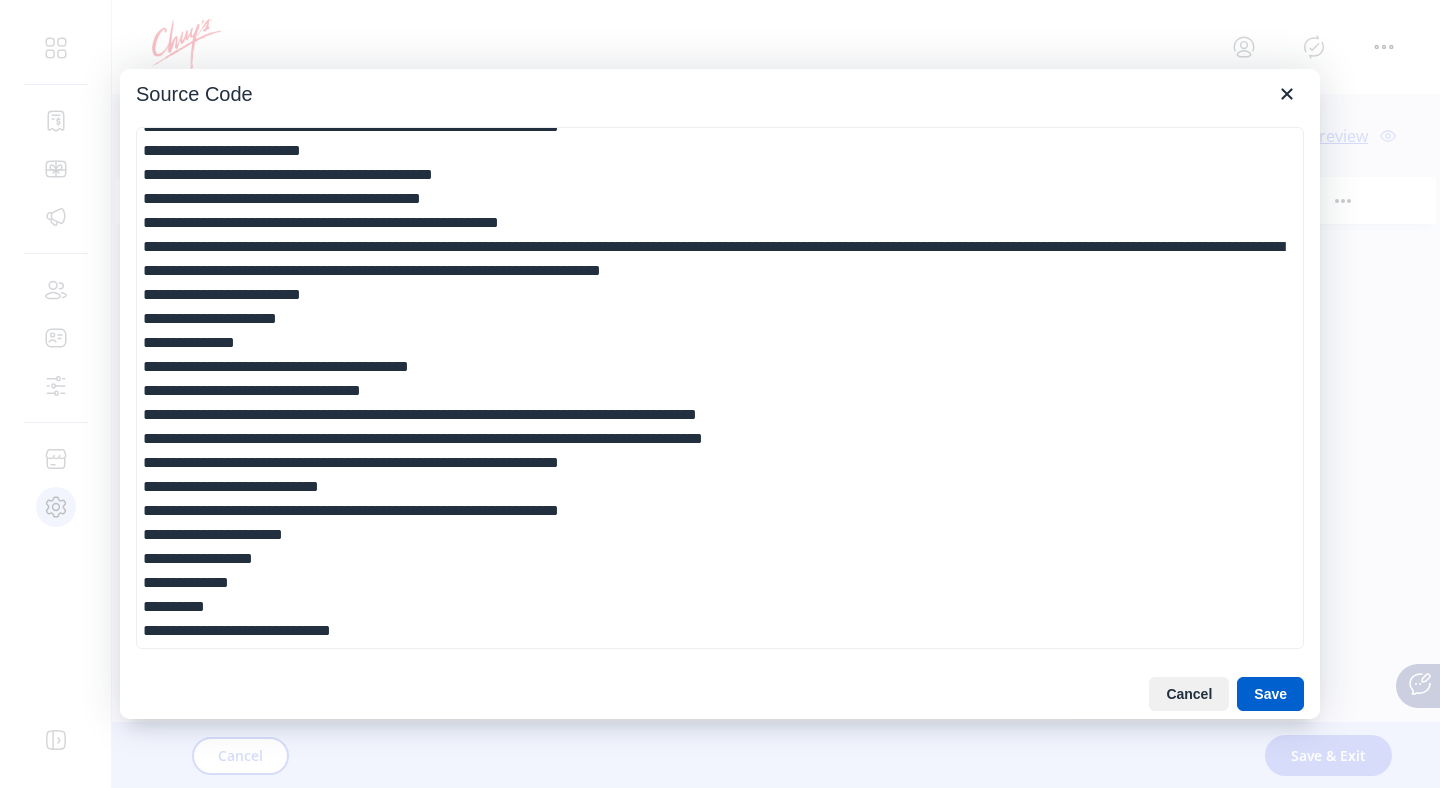 scroll, scrollTop: 7482, scrollLeft: 0, axis: vertical 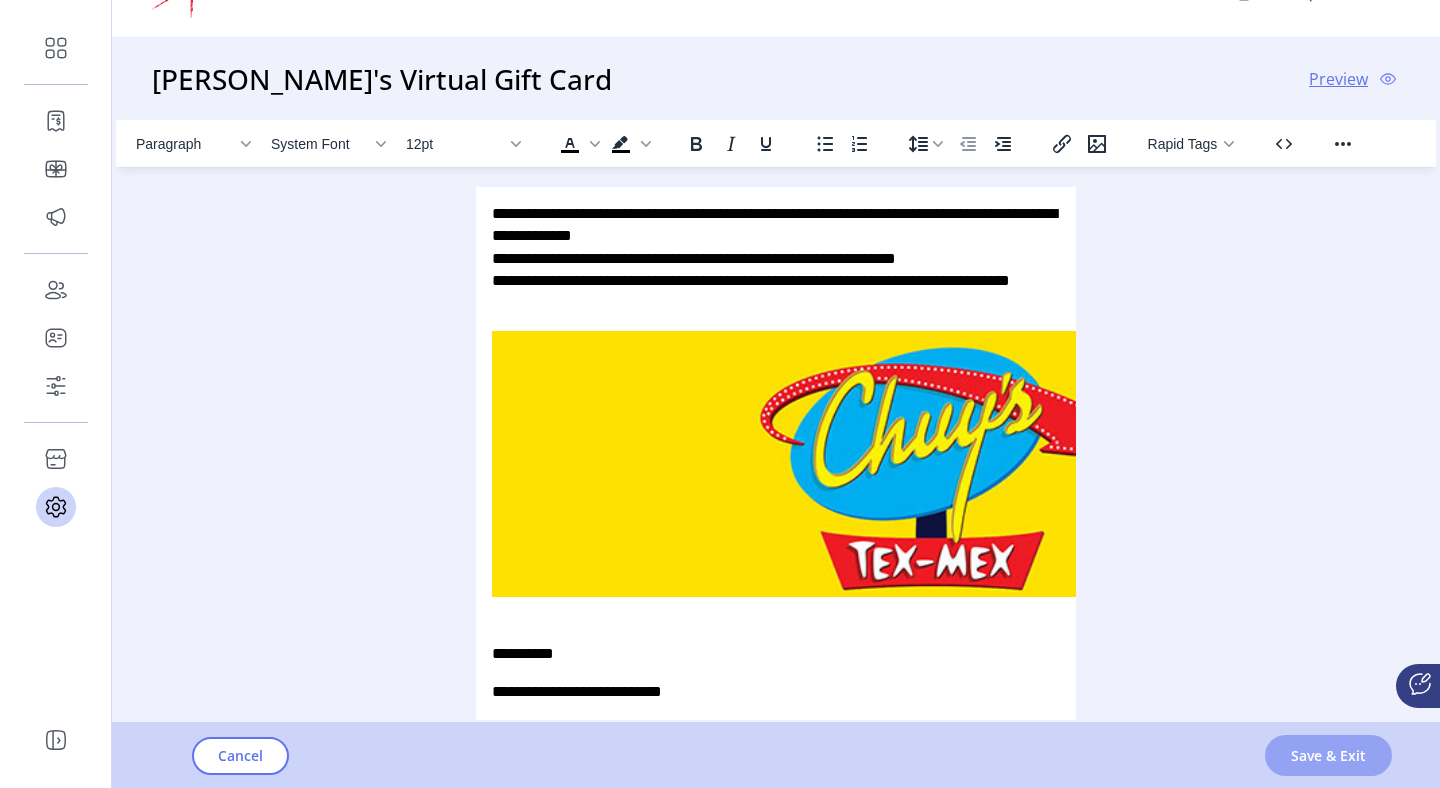 click on "Save & Exit" 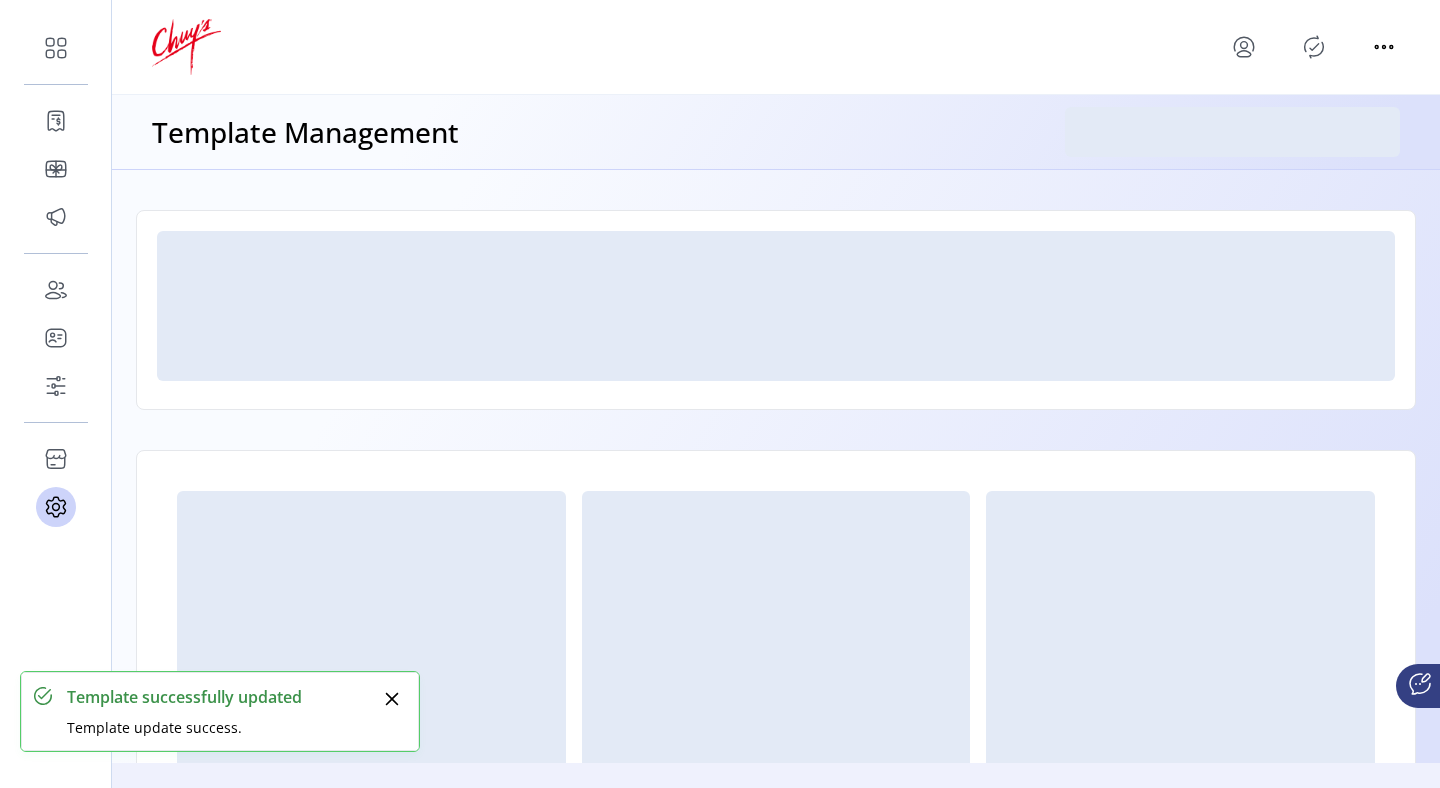 scroll, scrollTop: 0, scrollLeft: 0, axis: both 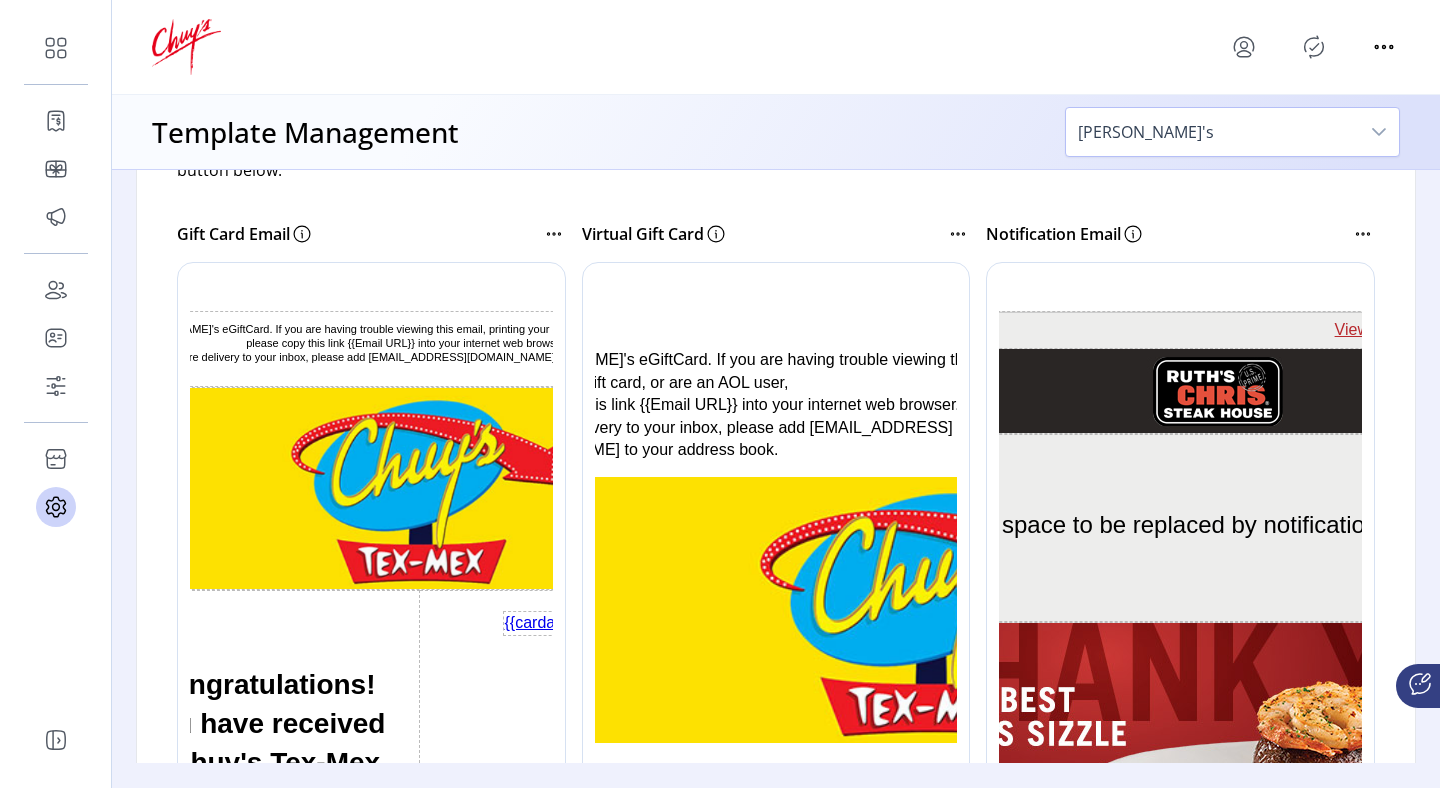 click 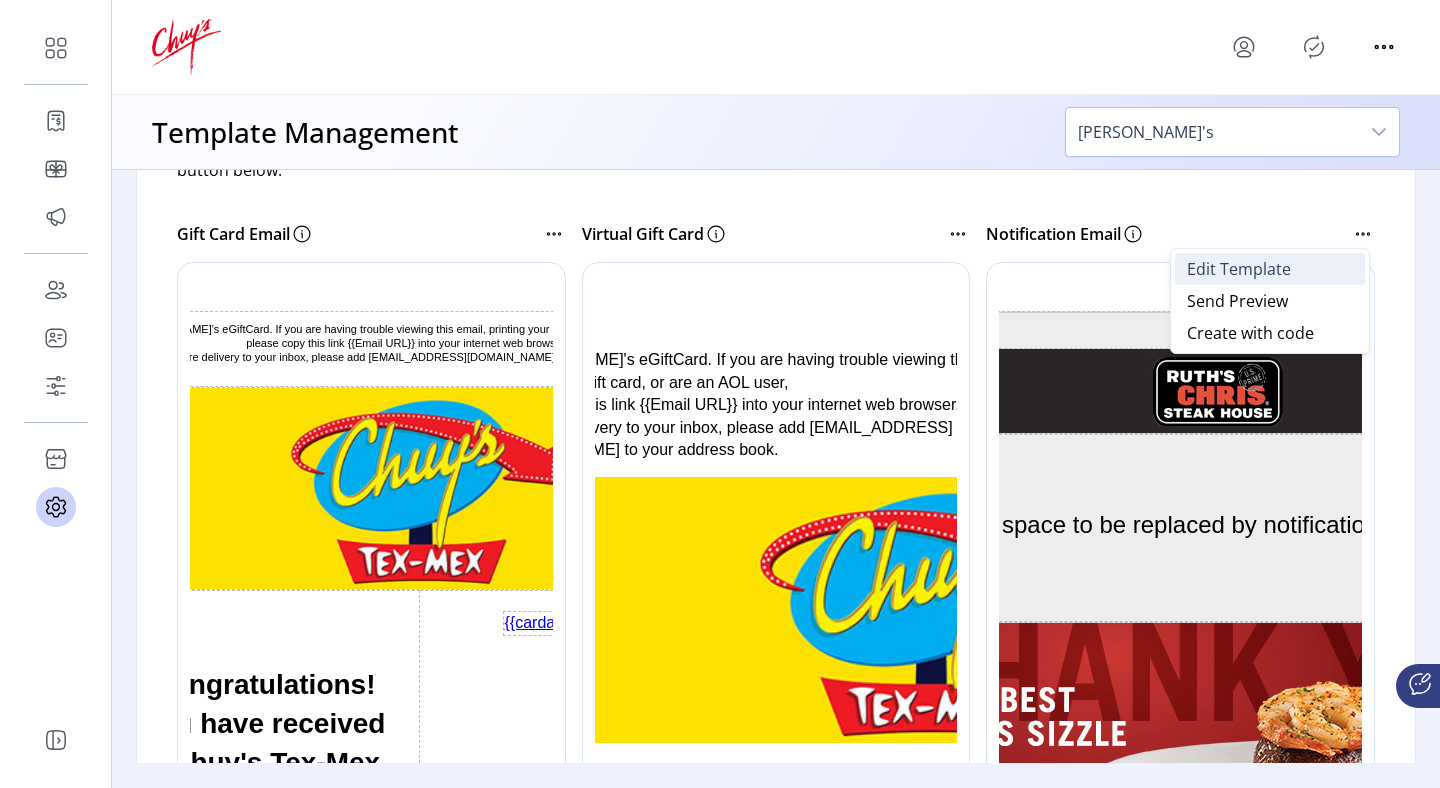 click on "Edit Template" at bounding box center (1270, 269) 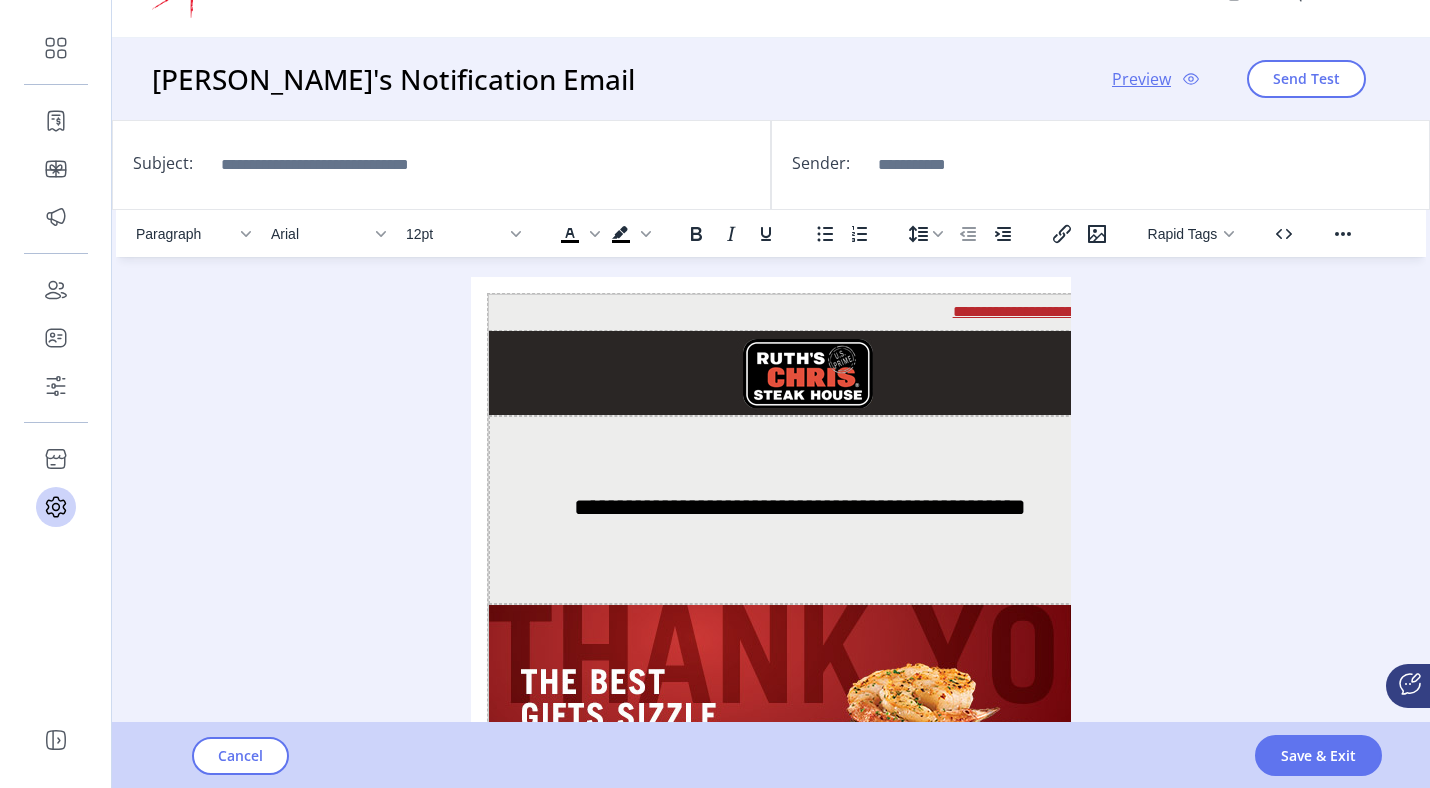 click on "Subject:" 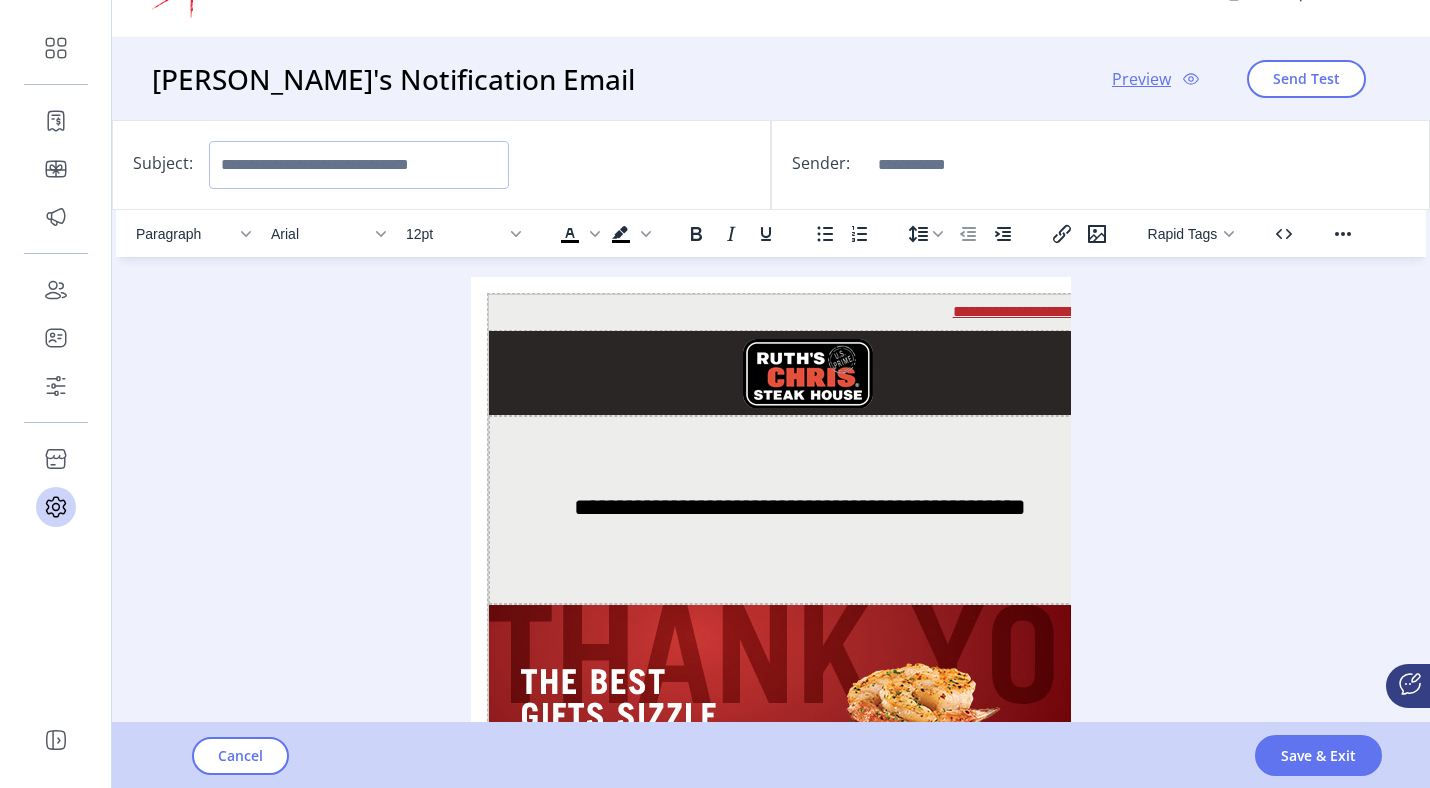 click on "Subject:" at bounding box center [359, 165] 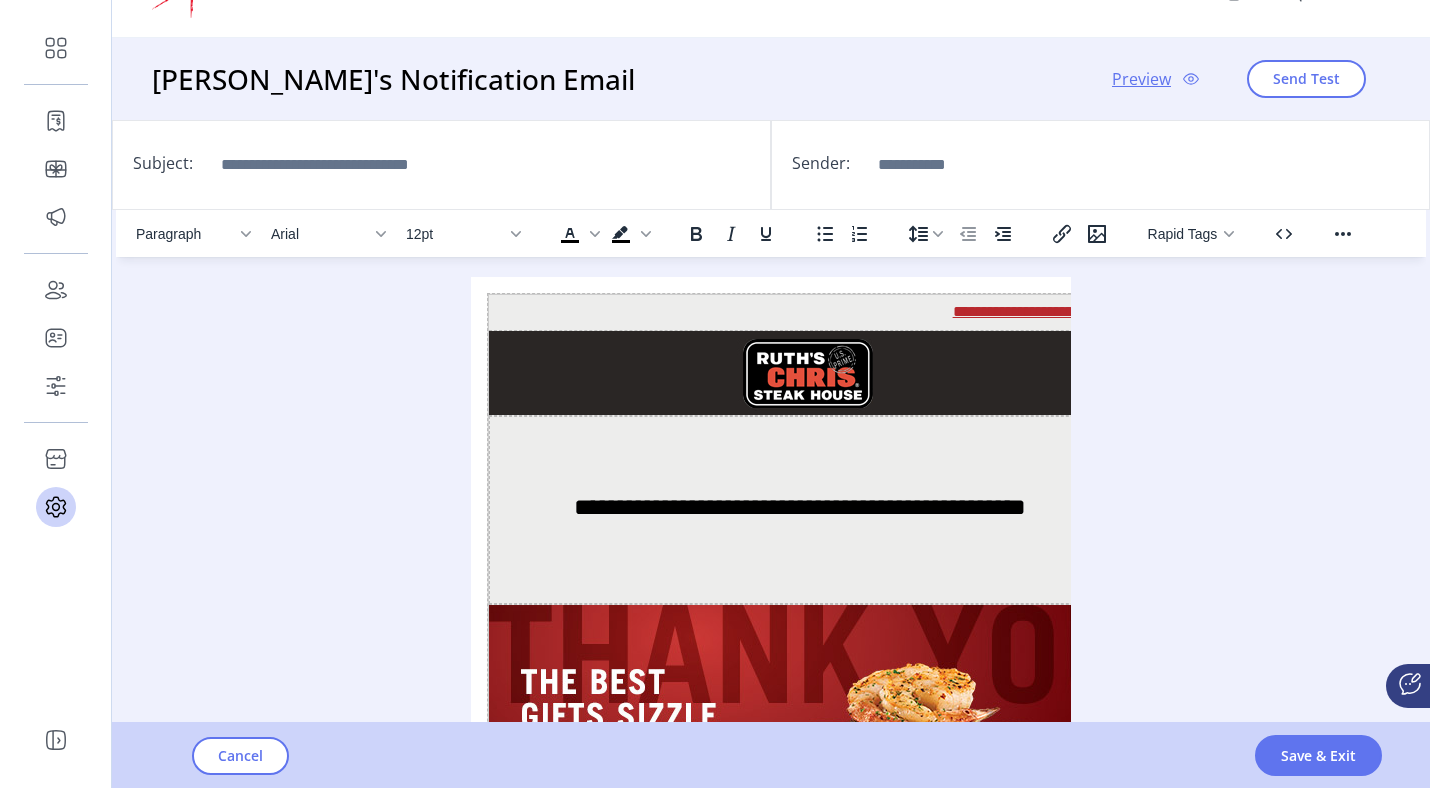click on "[PERSON_NAME]'s Notification Email Preview
Send Test" 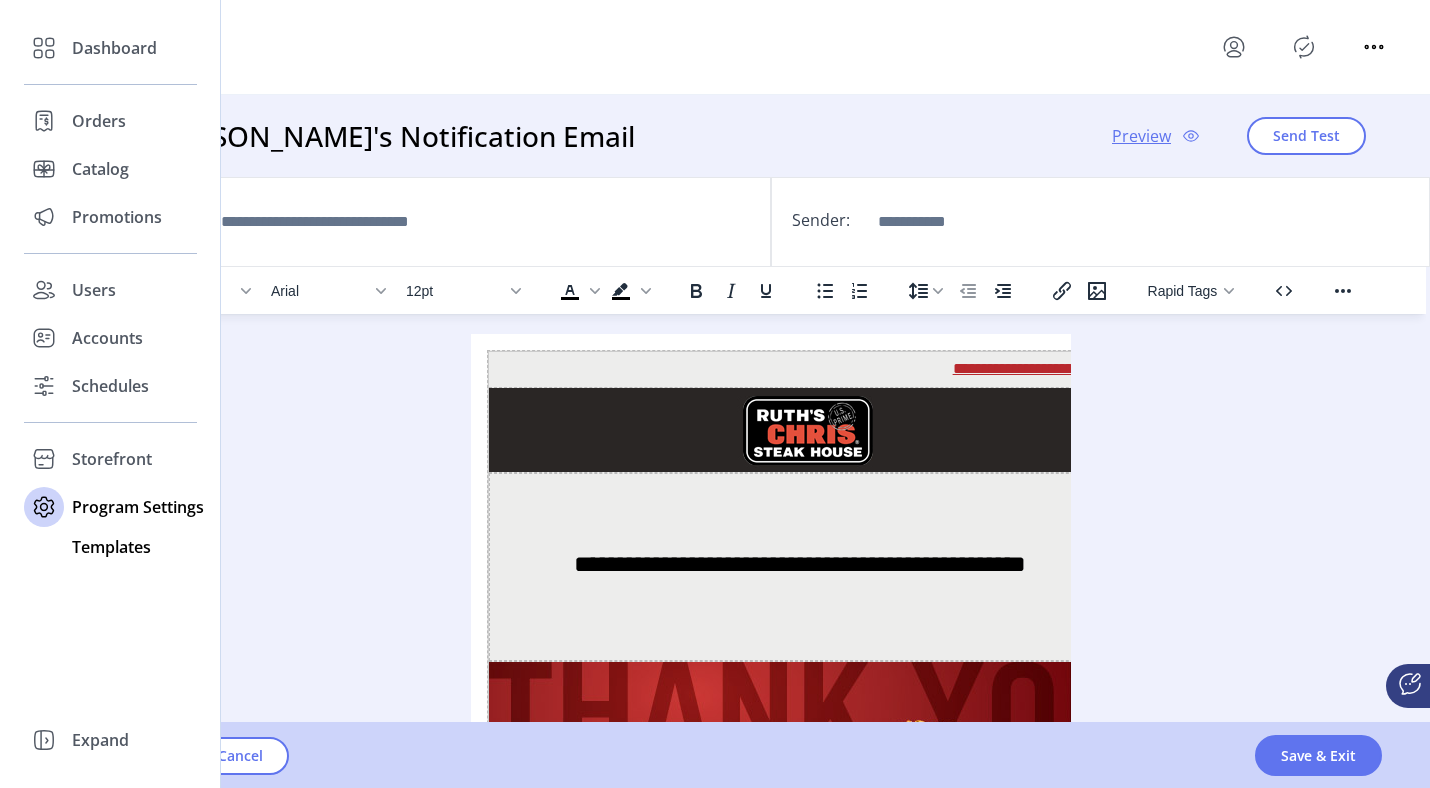 click on "Templates" 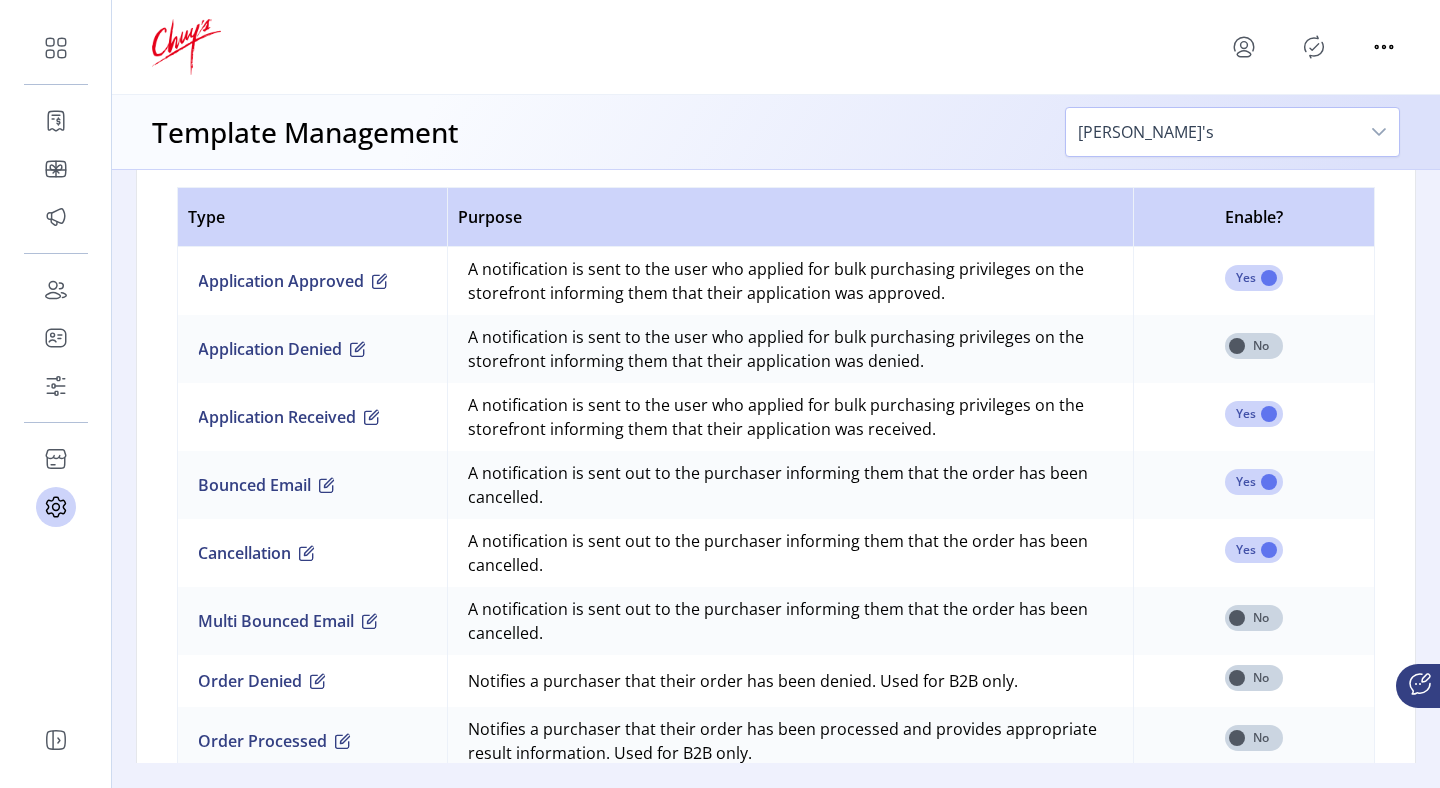 click on "Application Approved" at bounding box center [312, 281] 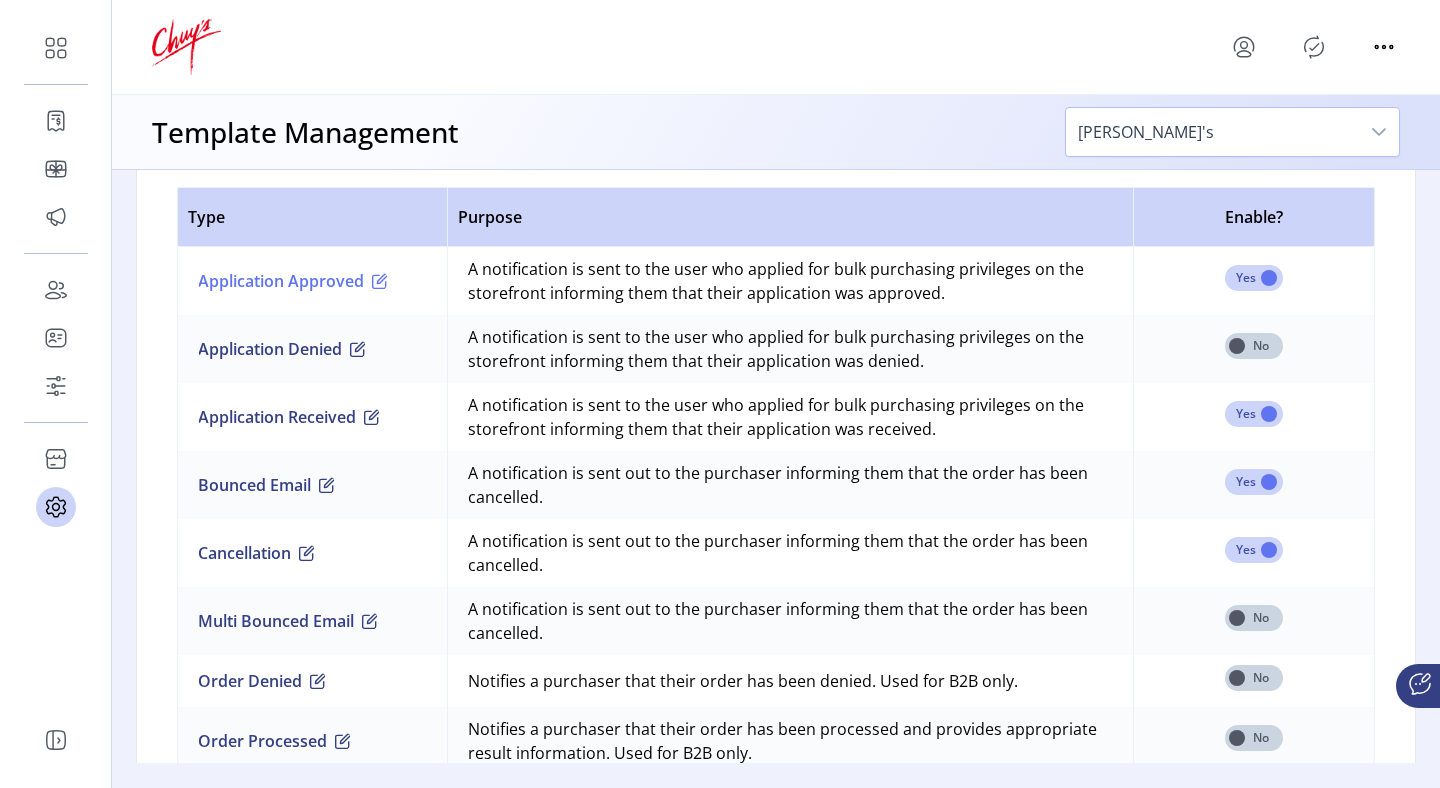 click on "Application Approved" at bounding box center (293, 281) 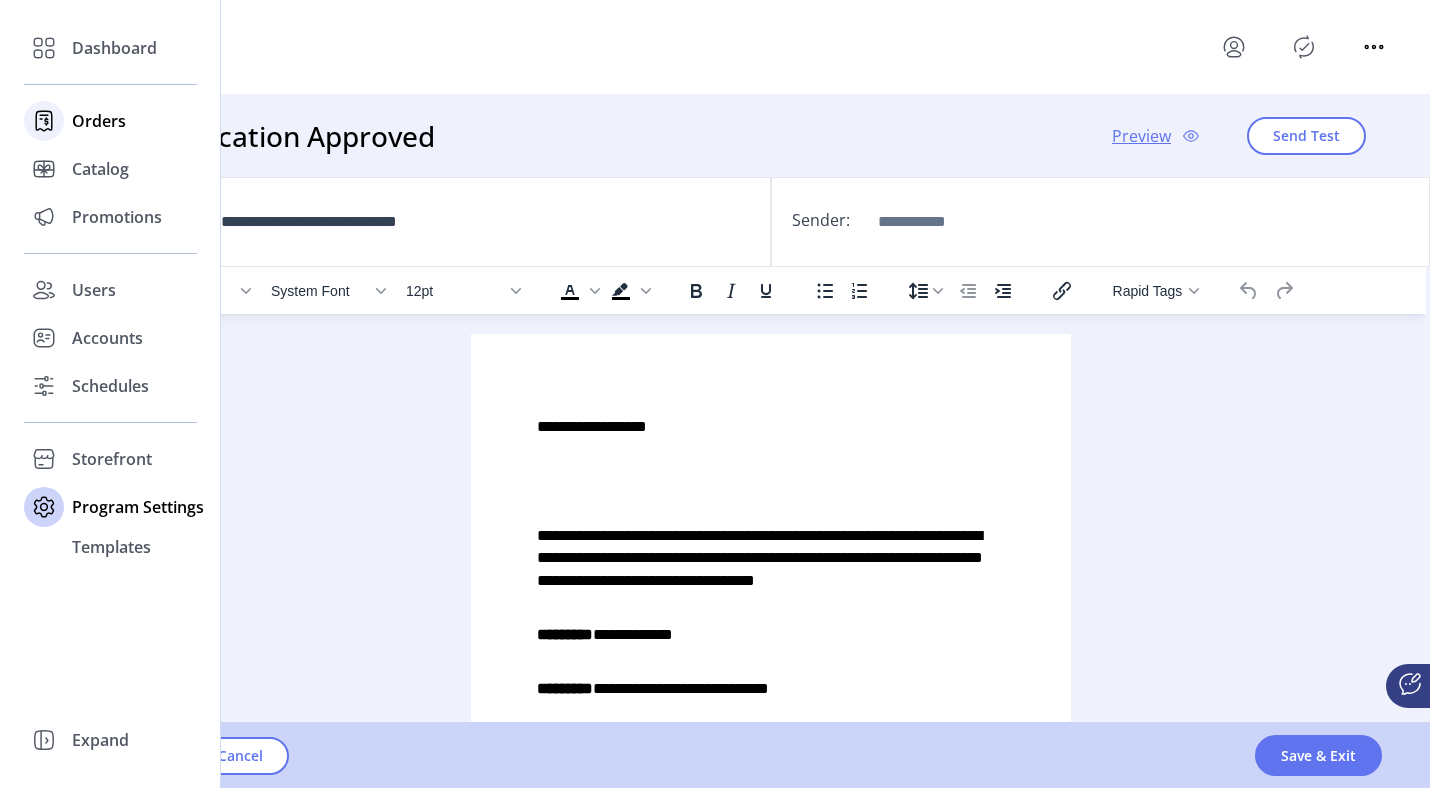 click on "Orders" 